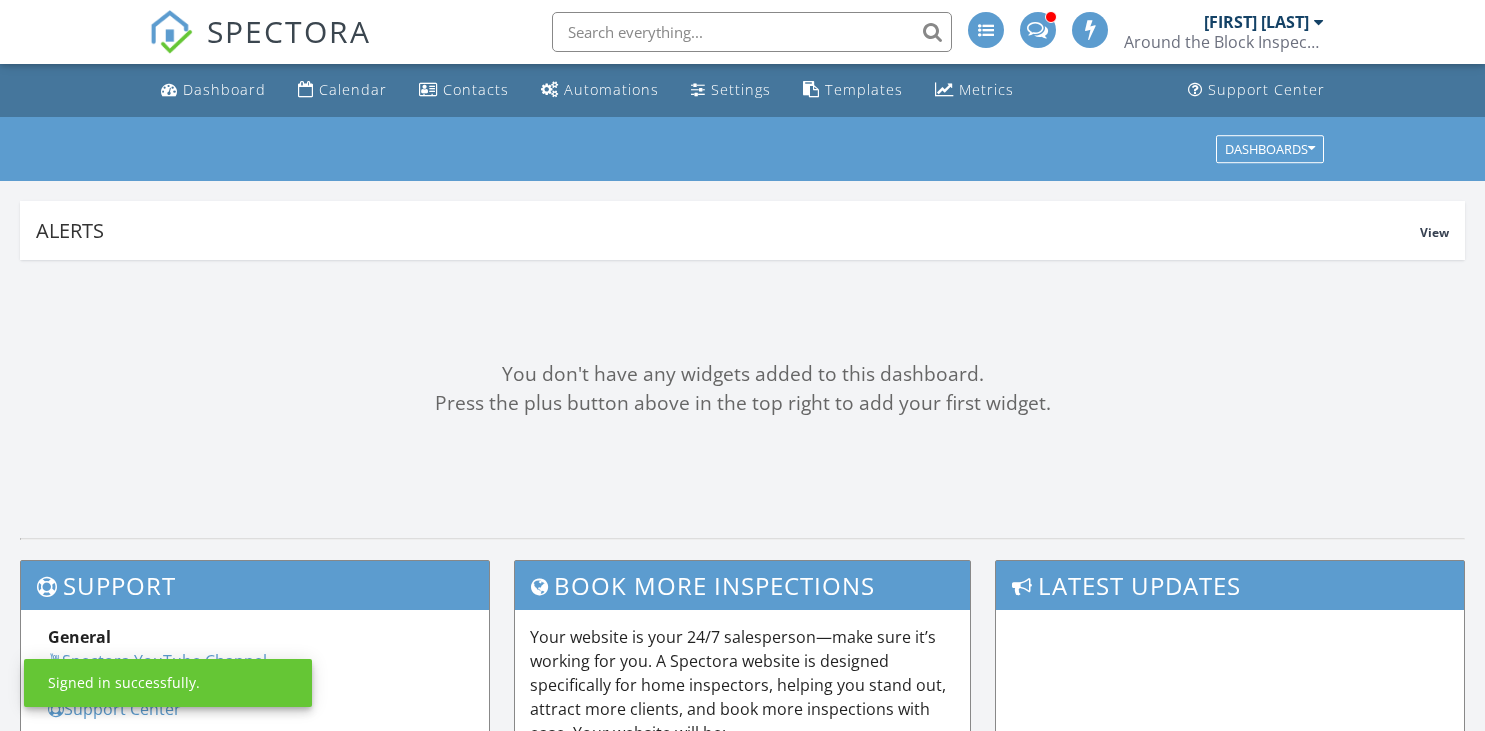 scroll, scrollTop: 0, scrollLeft: 0, axis: both 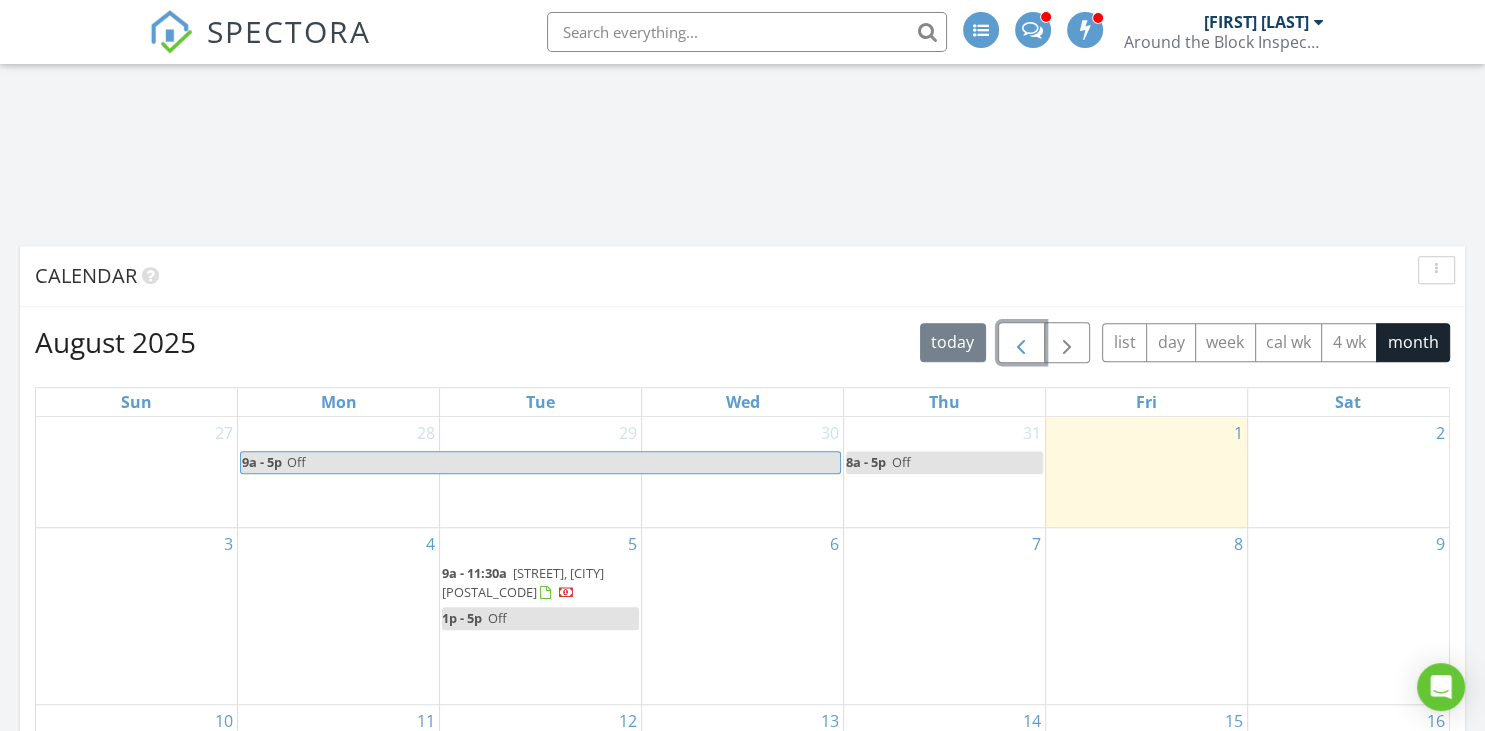 drag, startPoint x: 1028, startPoint y: 352, endPoint x: 974, endPoint y: 372, distance: 57.58472 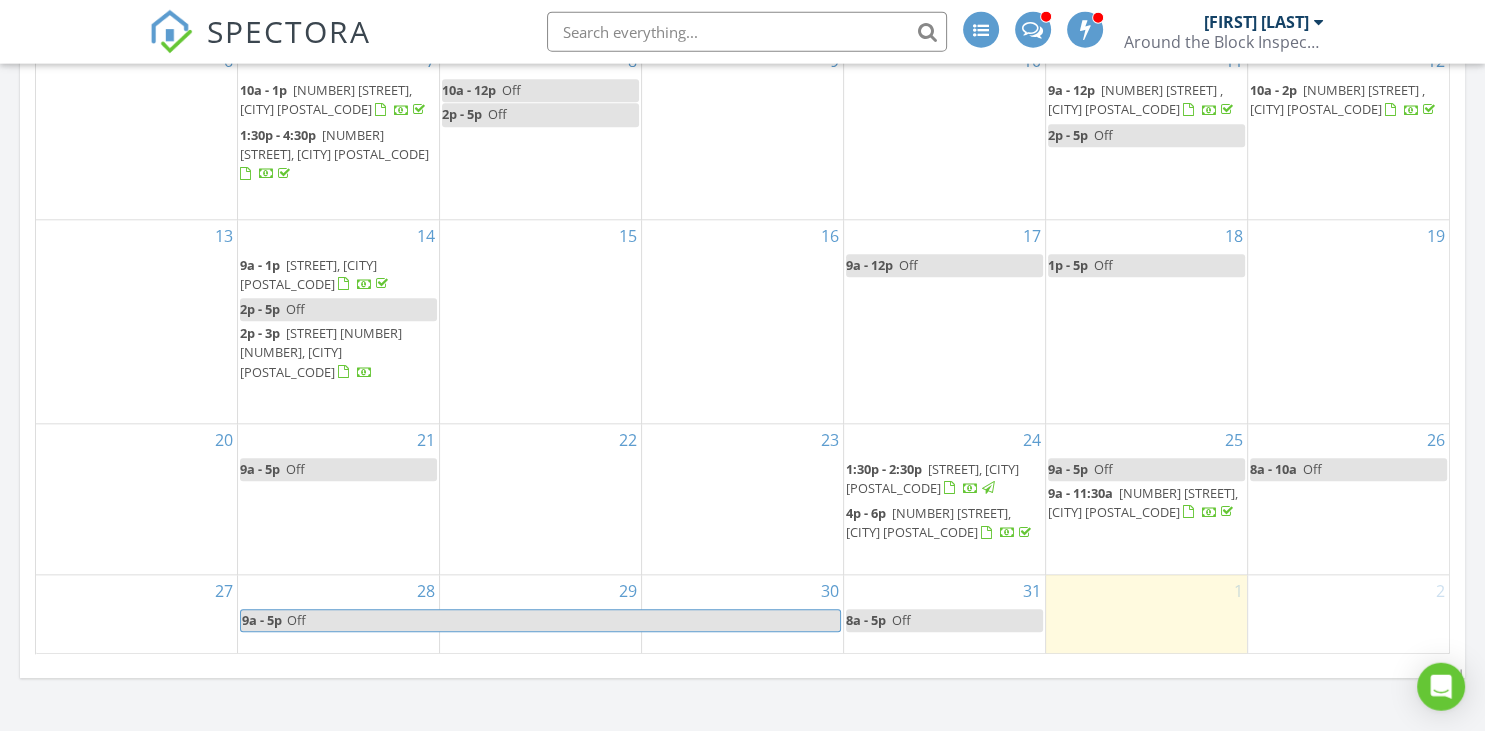 scroll, scrollTop: 2217, scrollLeft: 0, axis: vertical 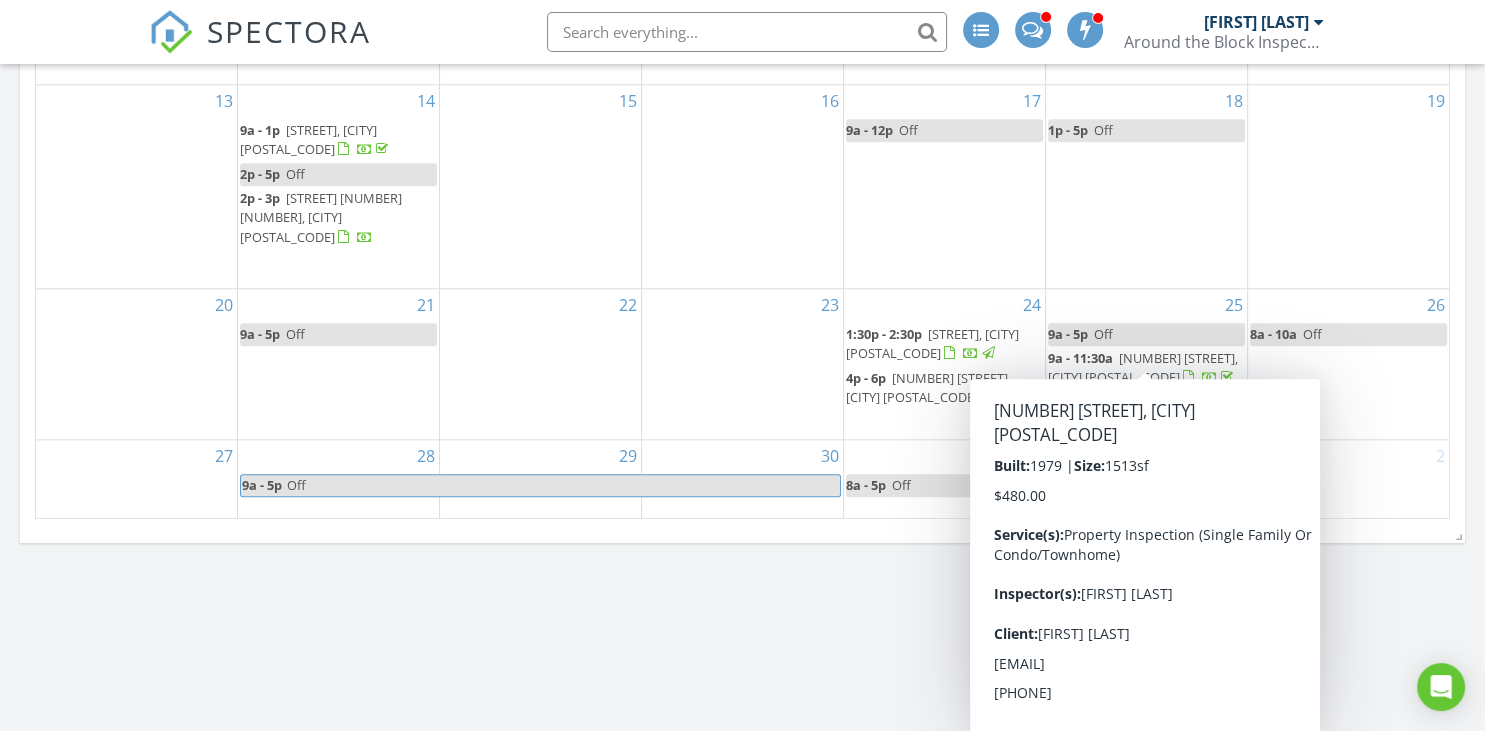 click on "3106 Woodridge Ln, Waukesha 53188" at bounding box center [1143, 367] 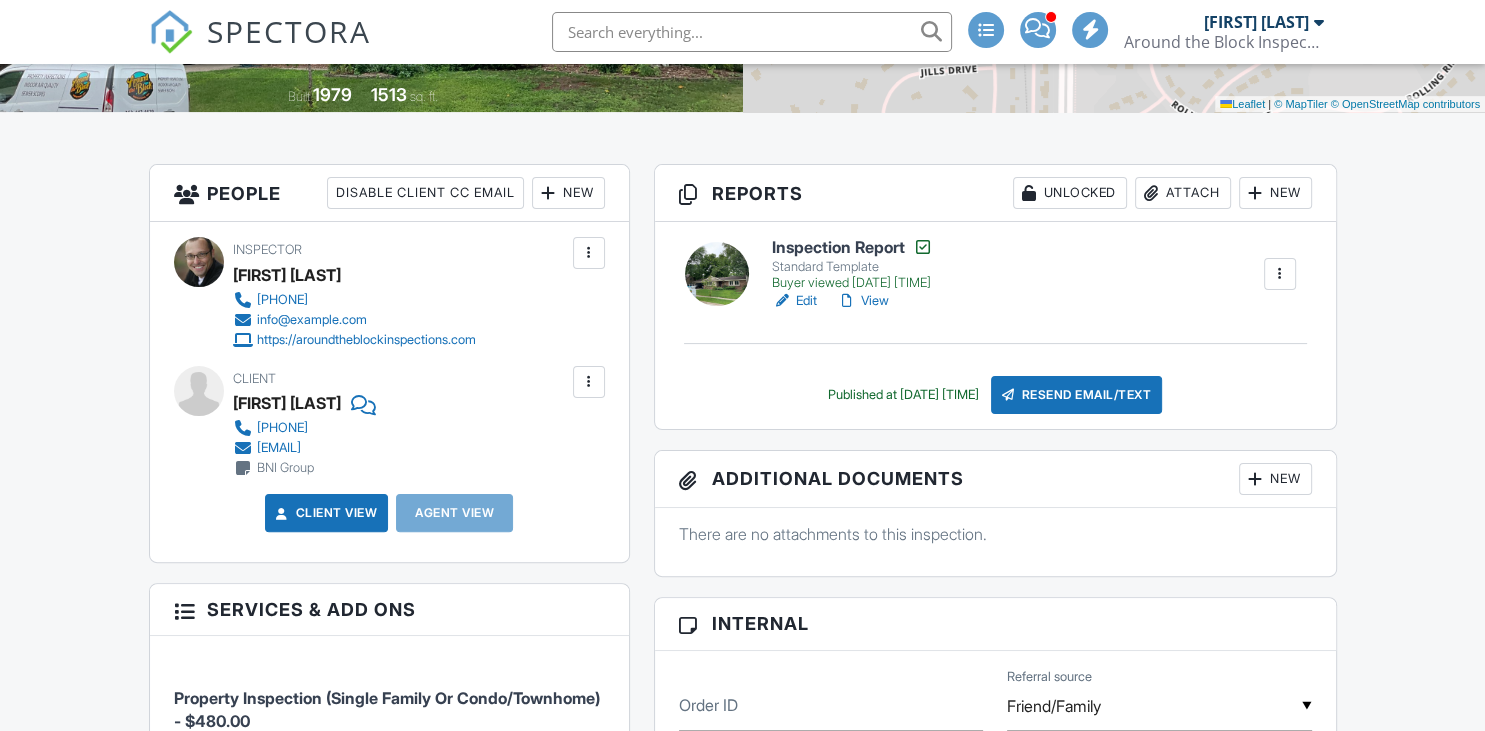 scroll, scrollTop: 422, scrollLeft: 0, axis: vertical 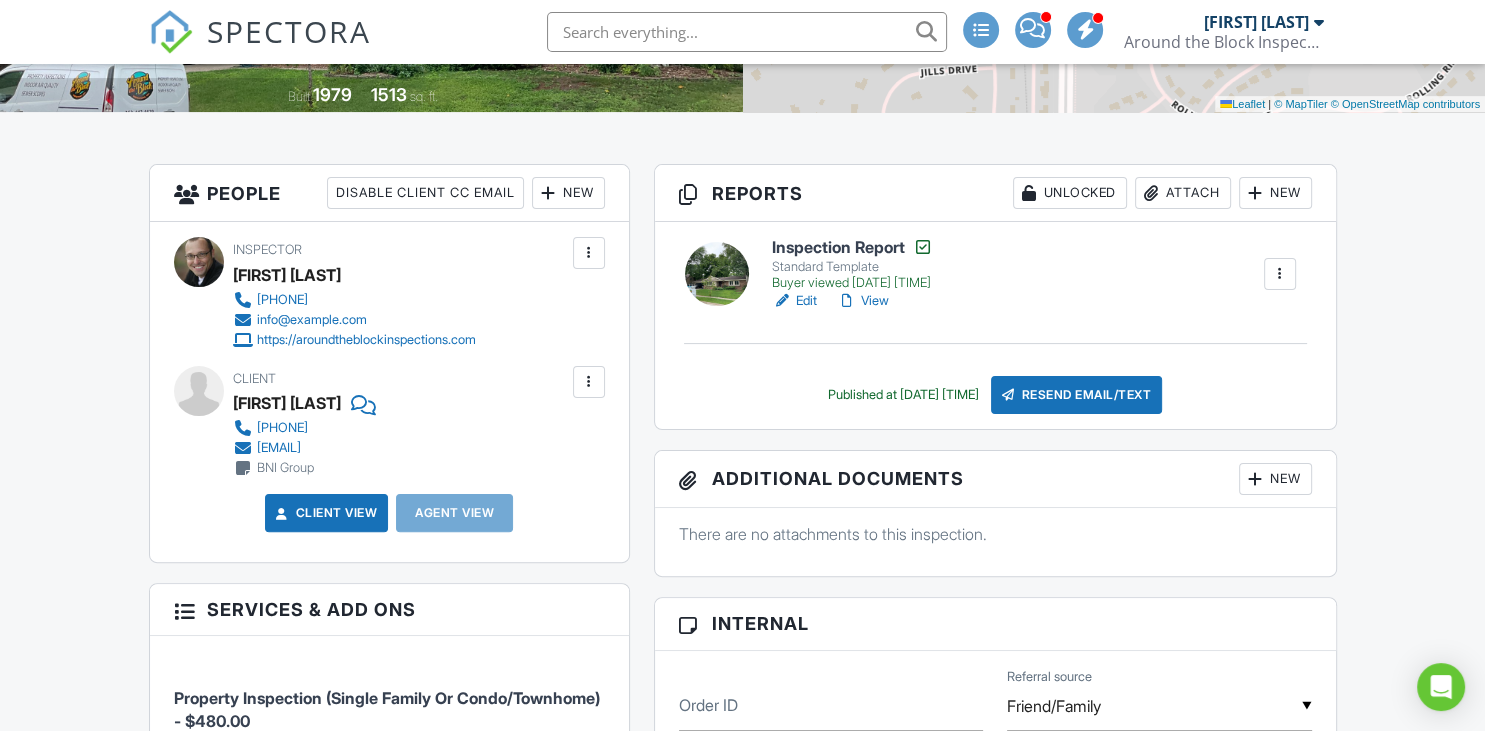 click on "Attach" at bounding box center [1183, 193] 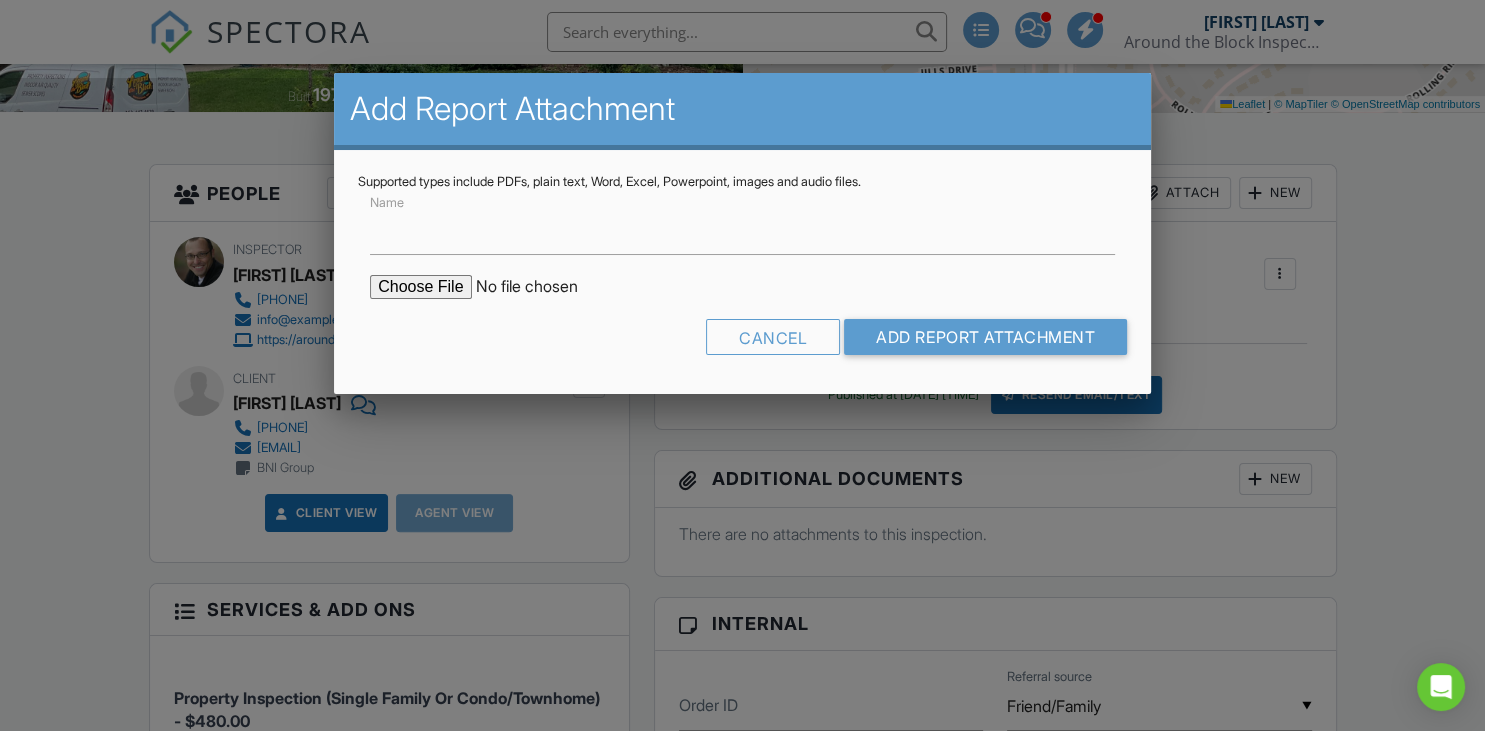 click at bounding box center (540, 287) 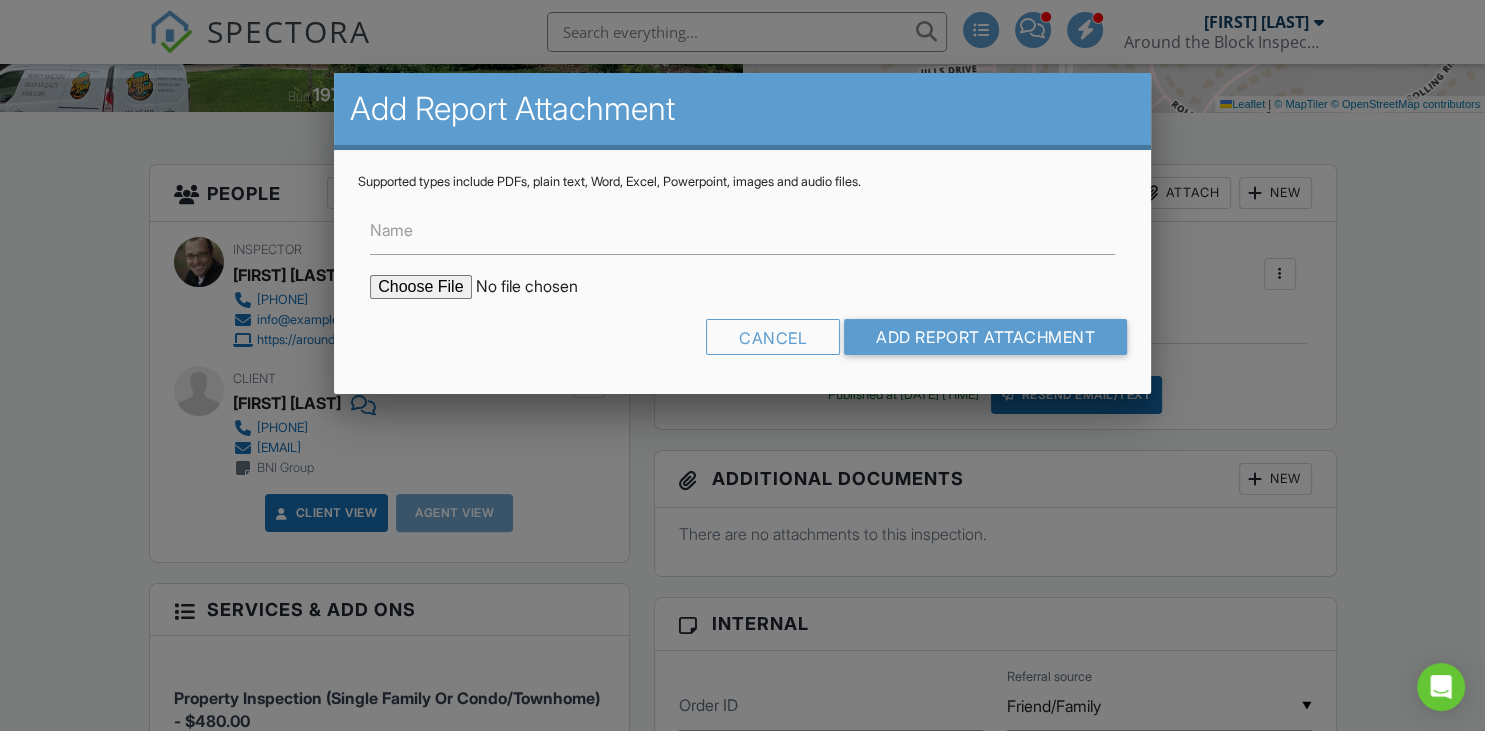 type on "C:\fakepath\3106 Woodridge Ln.pdf" 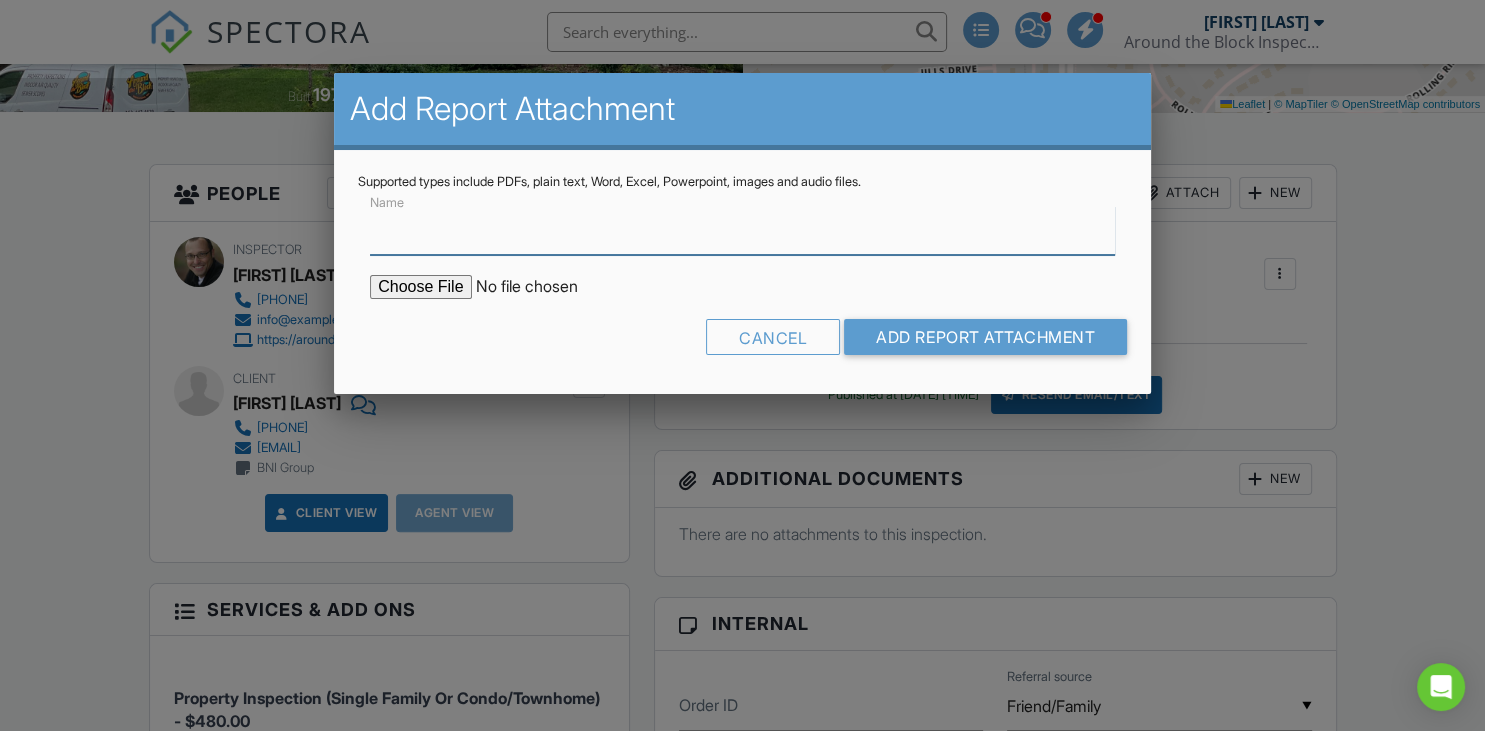 click on "Name" at bounding box center (742, 230) 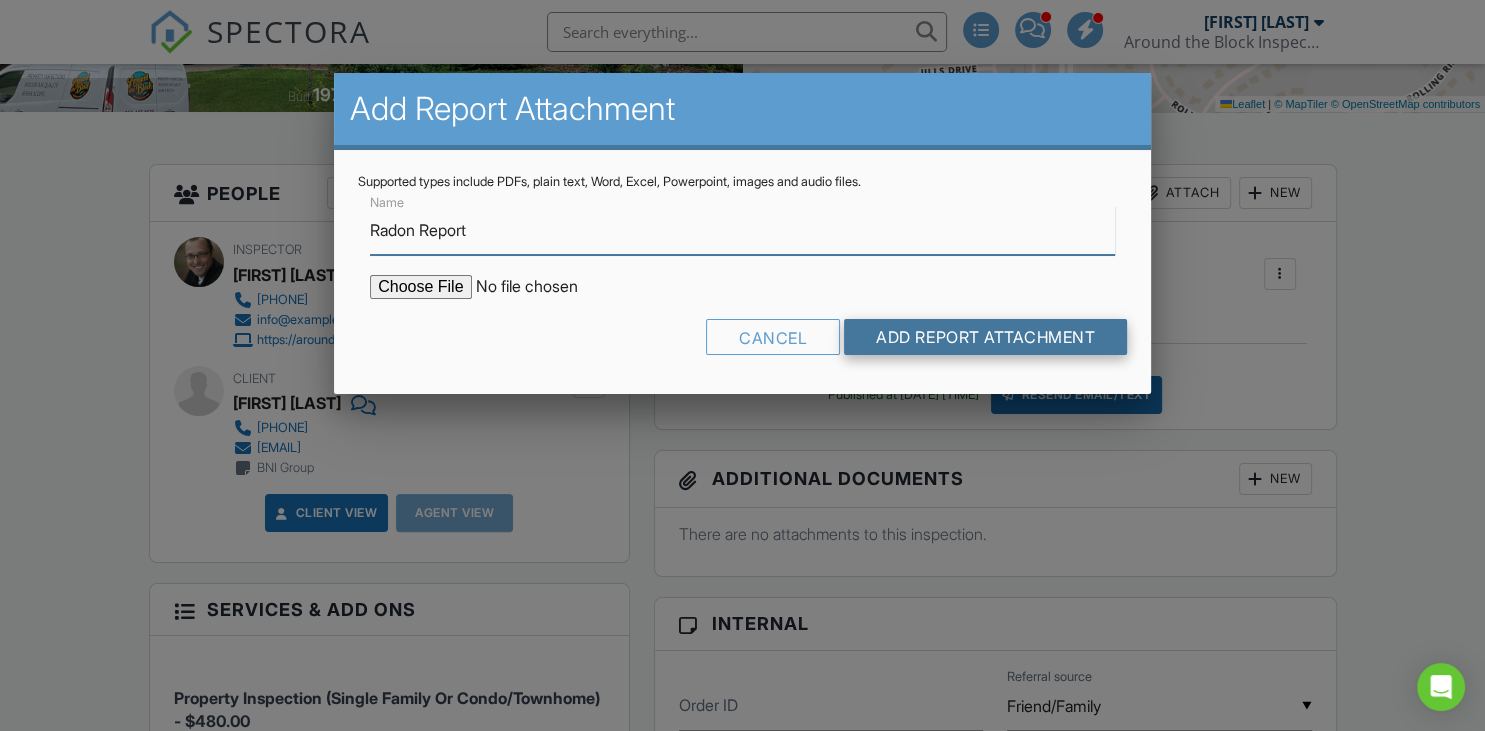 type on "Radon Report" 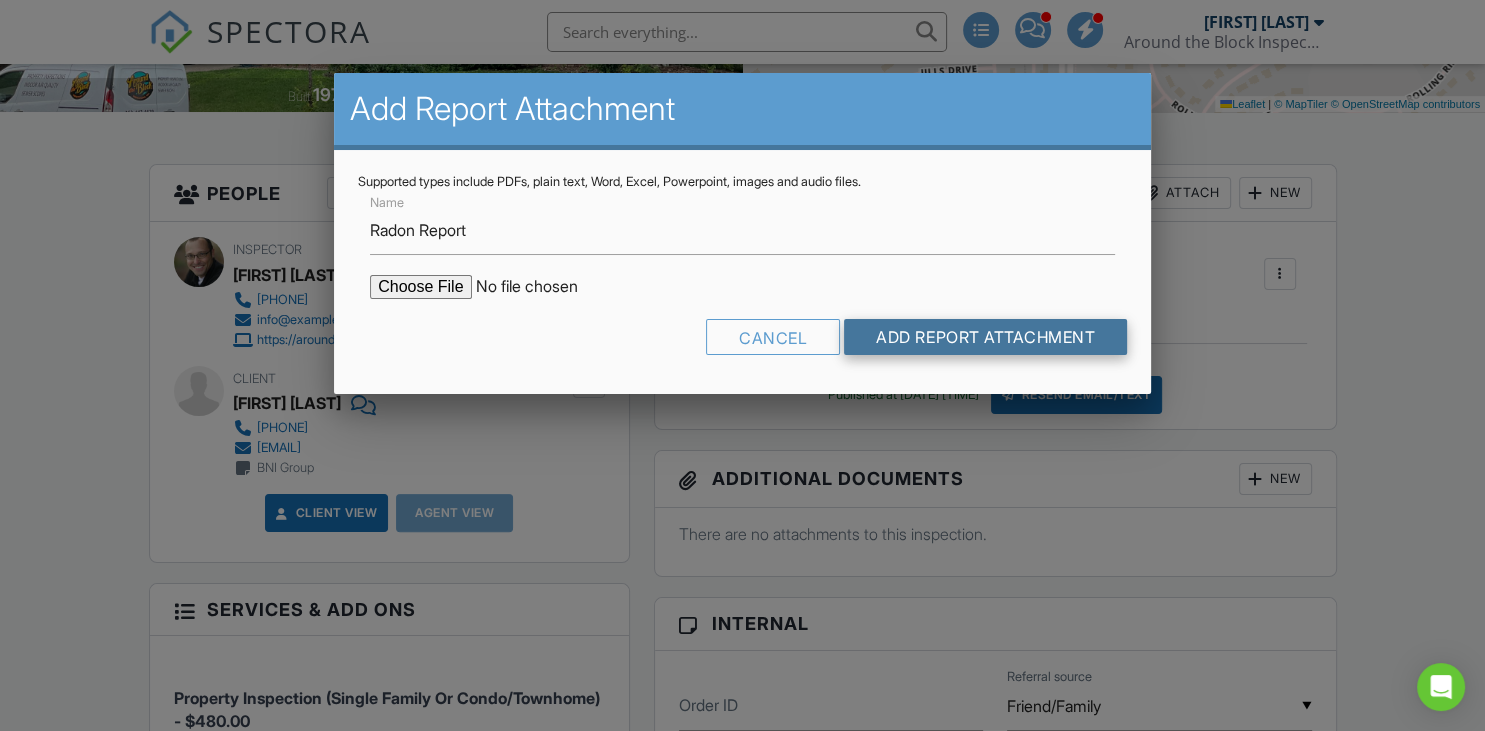 click on "Add Report Attachment" at bounding box center [985, 337] 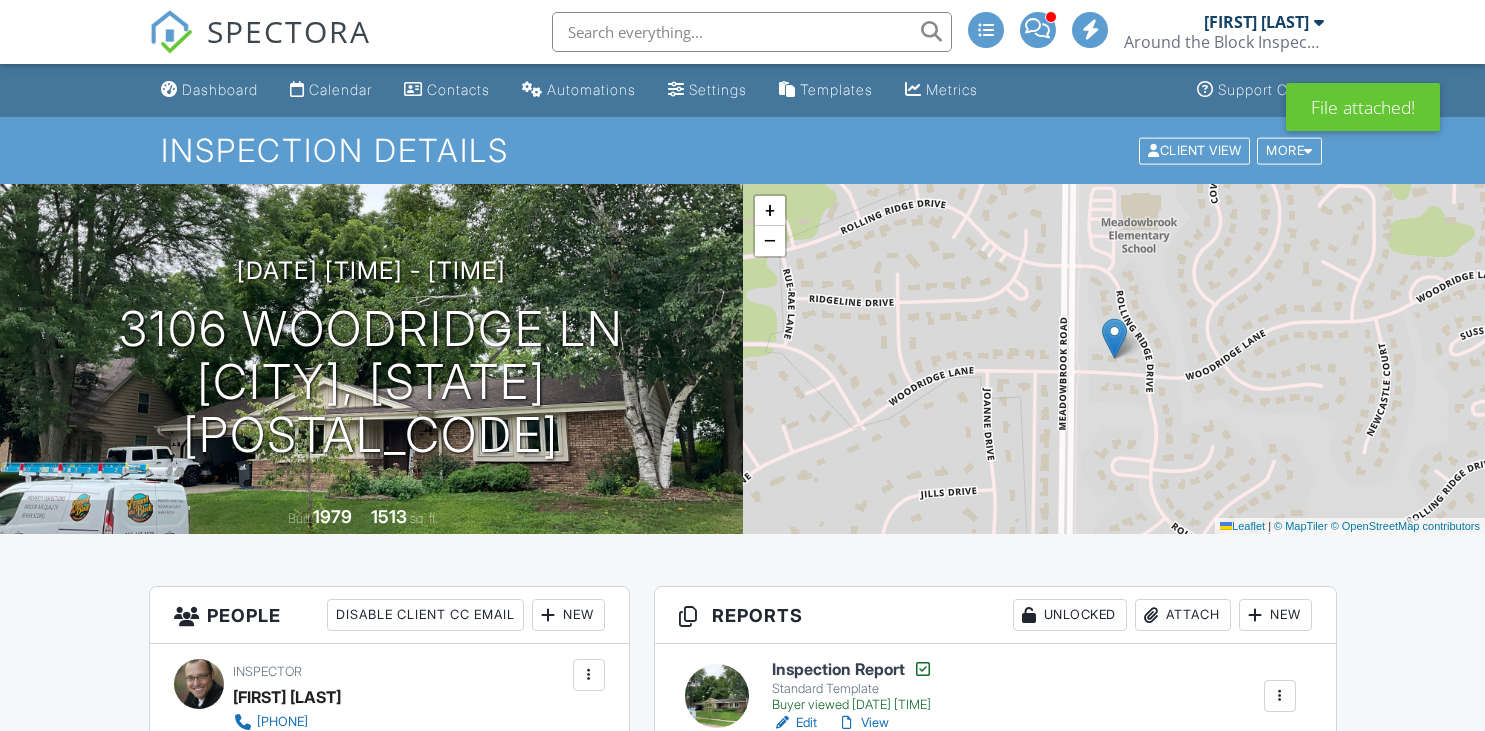 scroll, scrollTop: 316, scrollLeft: 0, axis: vertical 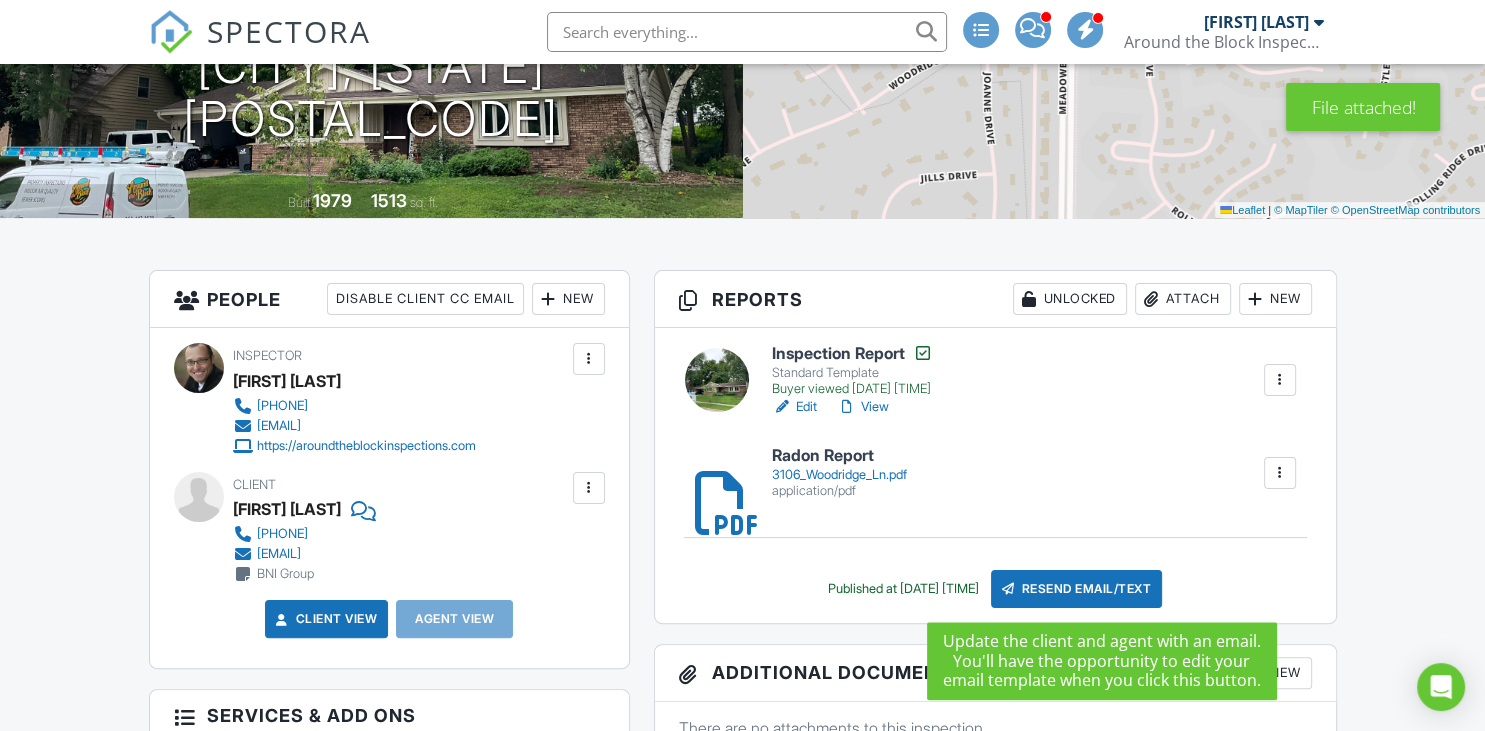 click on "Resend Email/Text" at bounding box center (1077, 589) 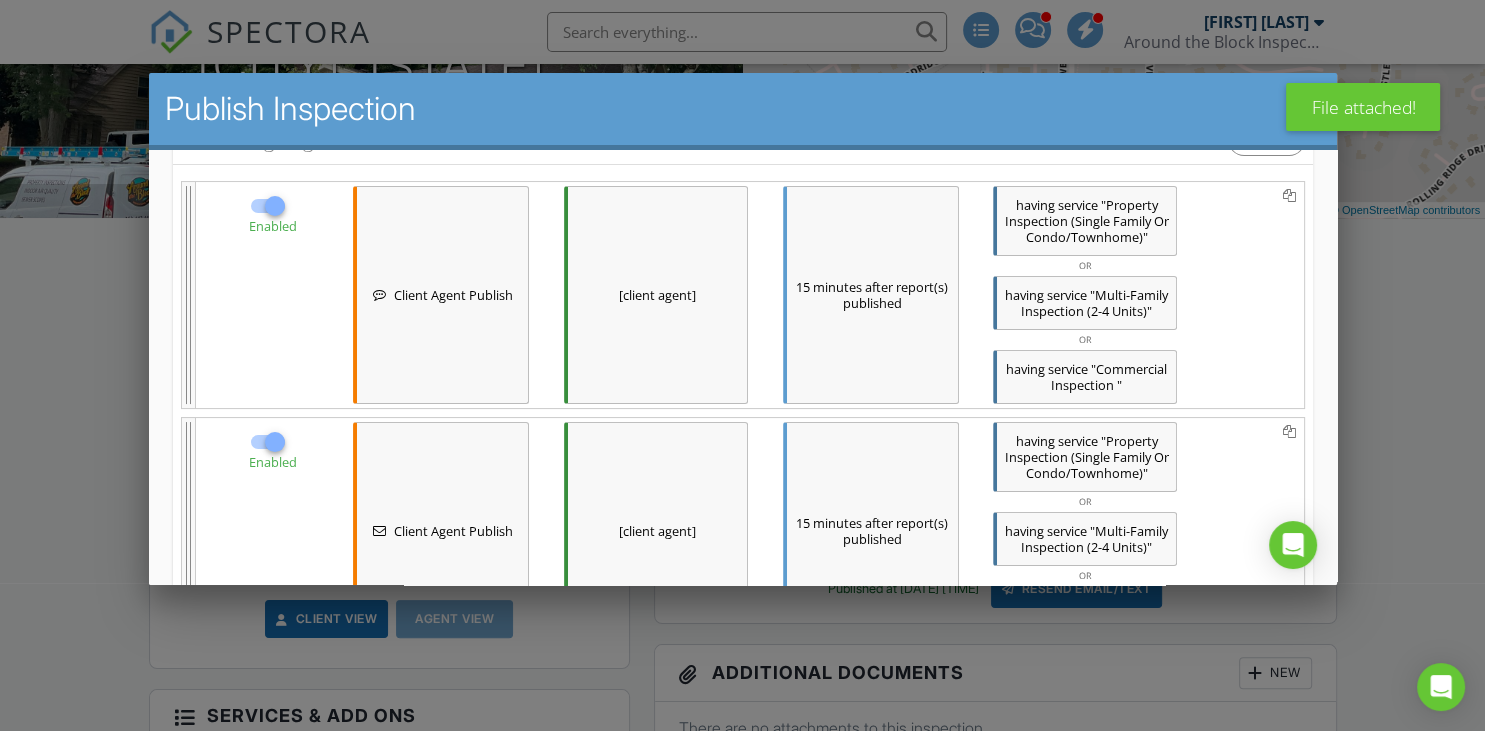 scroll, scrollTop: 316, scrollLeft: 0, axis: vertical 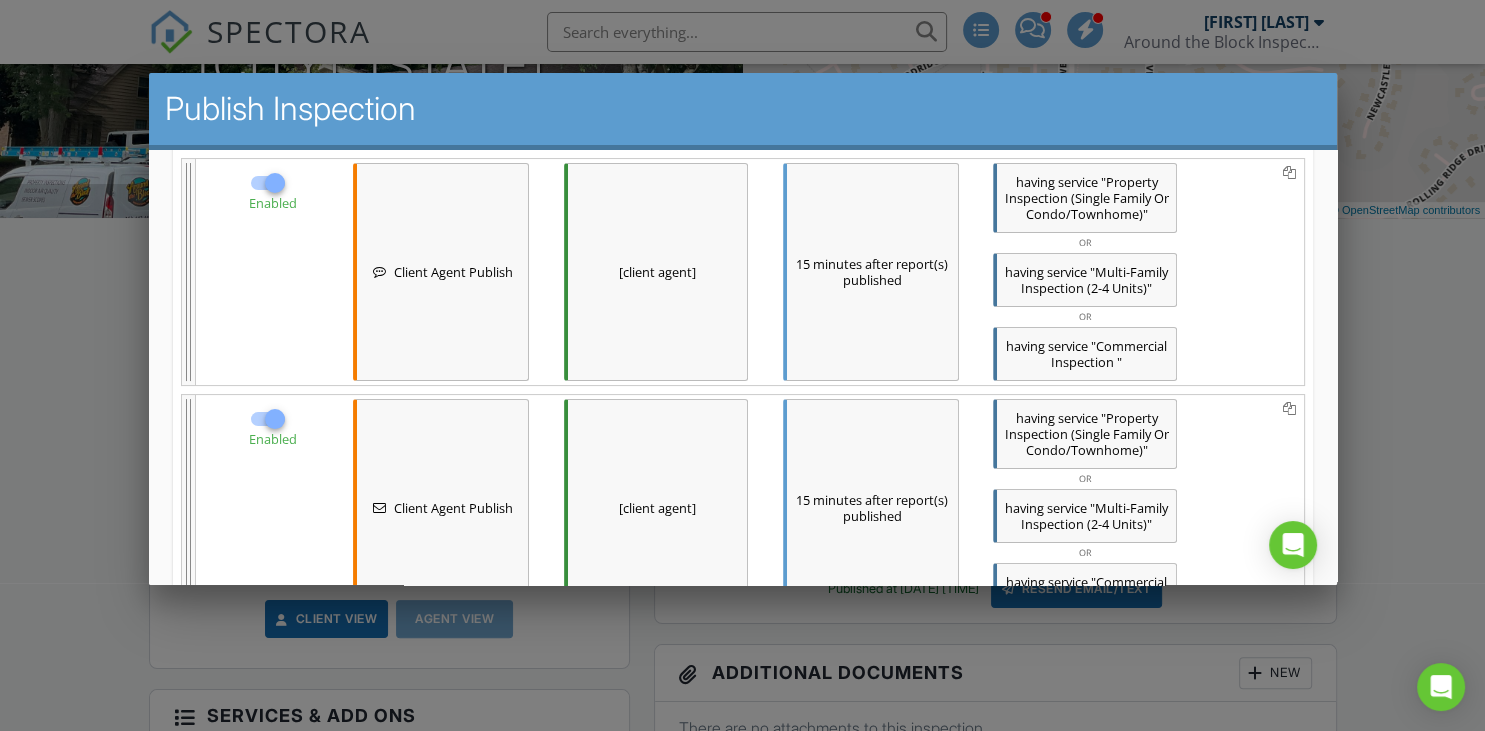 click at bounding box center (274, 183) 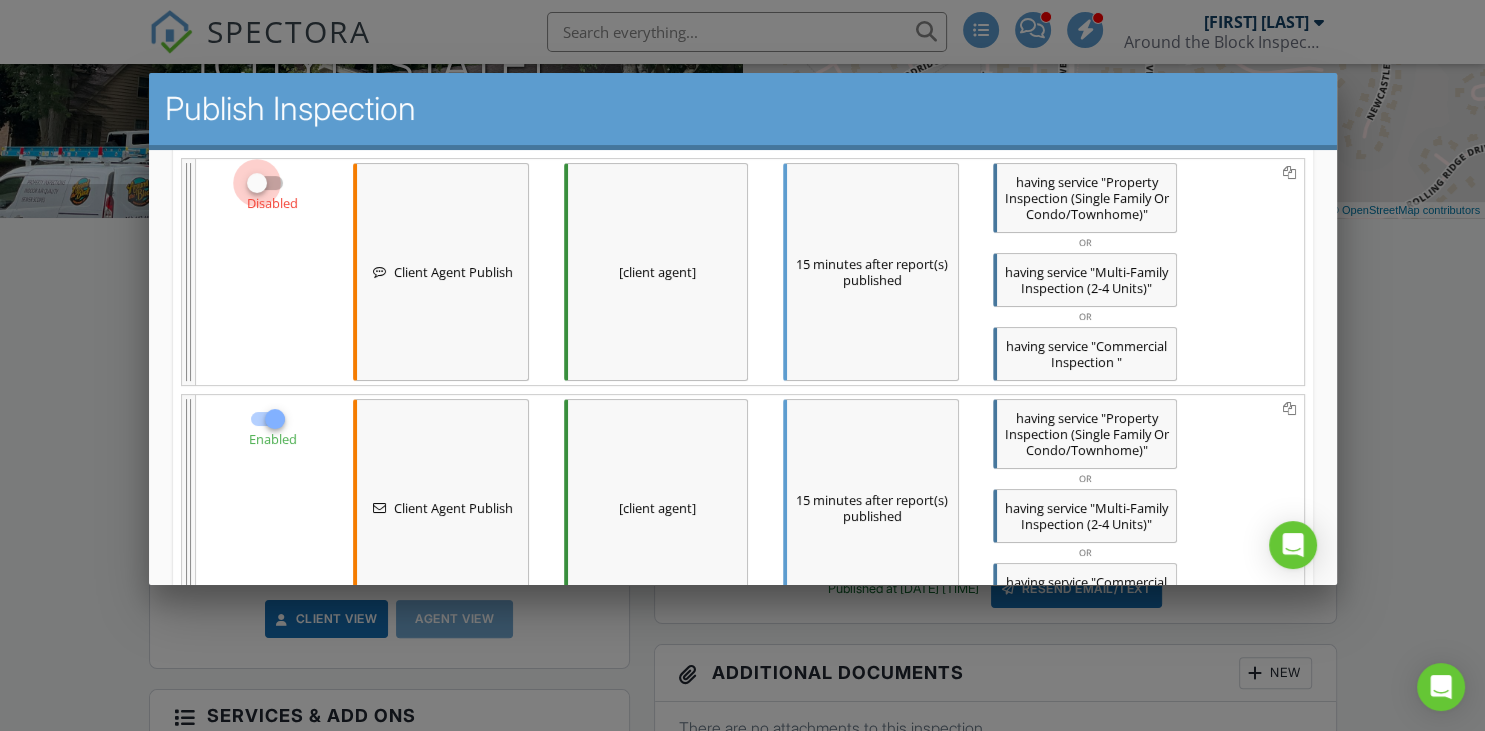 checkbox on "false" 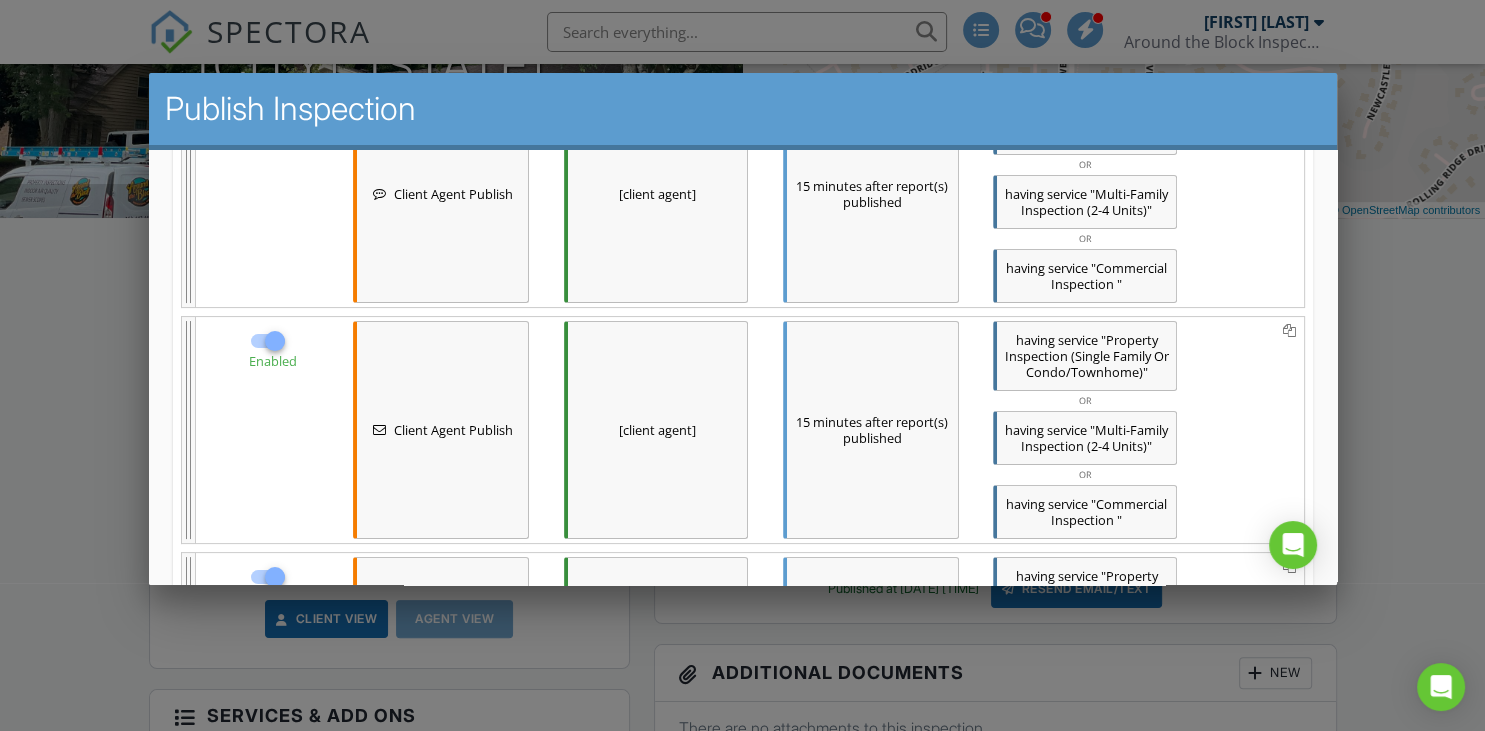 scroll, scrollTop: 503, scrollLeft: 0, axis: vertical 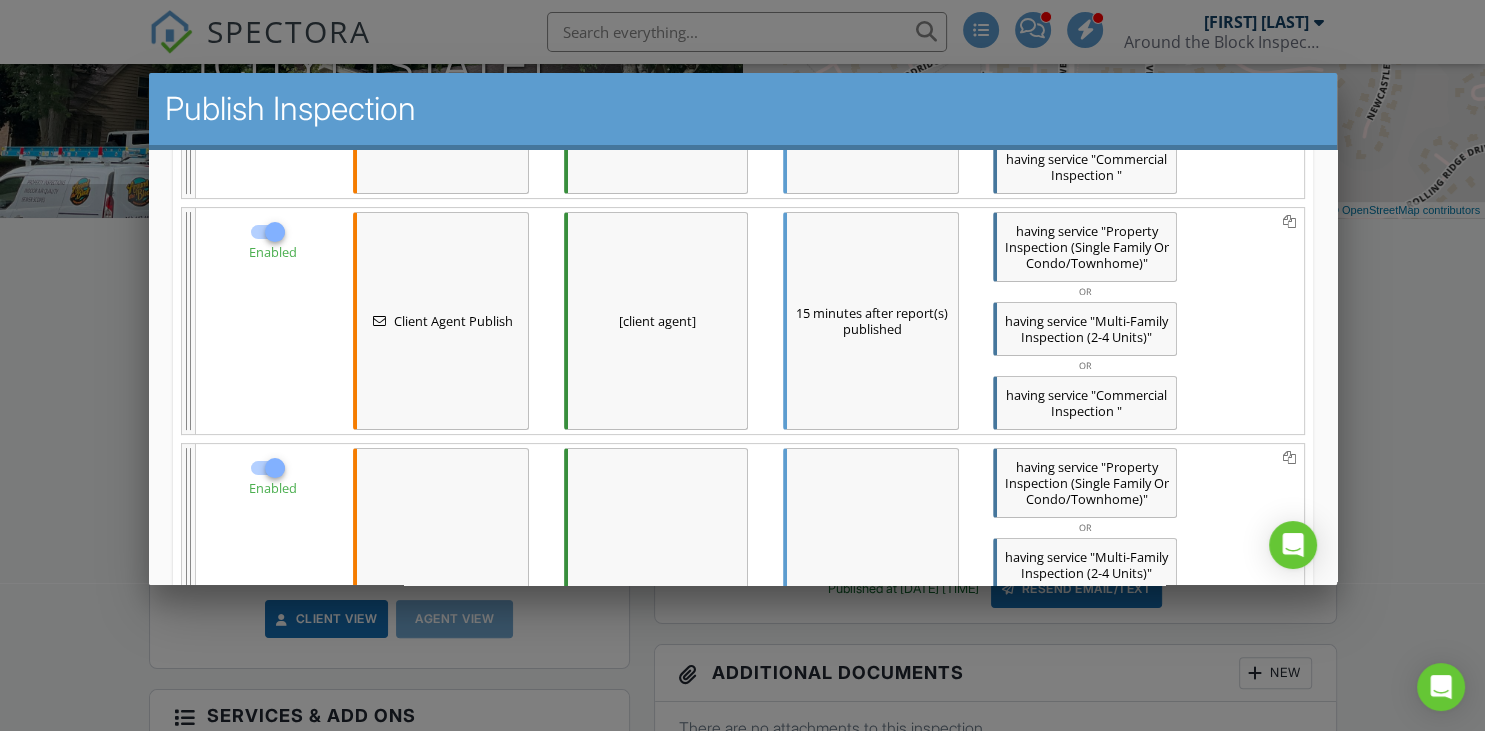 click at bounding box center (274, 232) 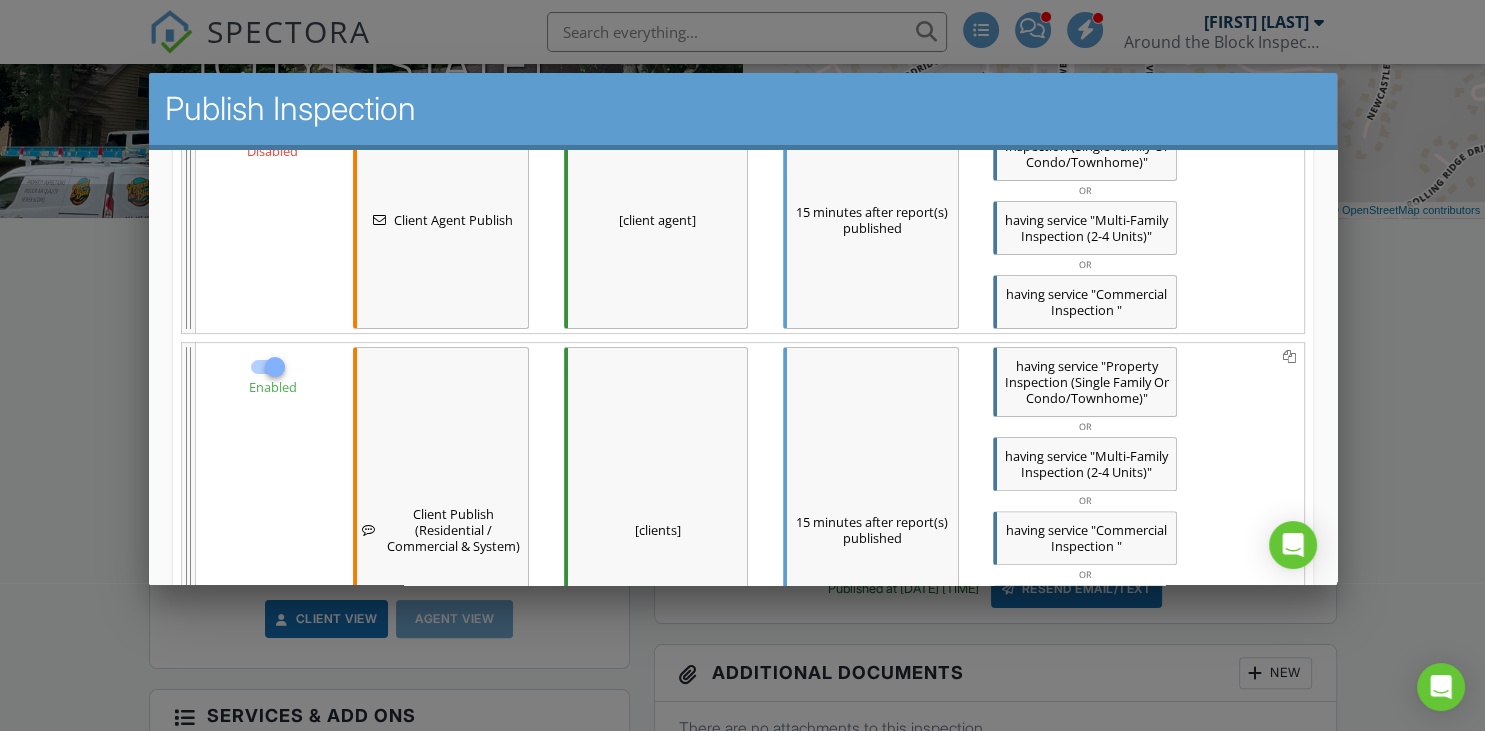 scroll, scrollTop: 714, scrollLeft: 0, axis: vertical 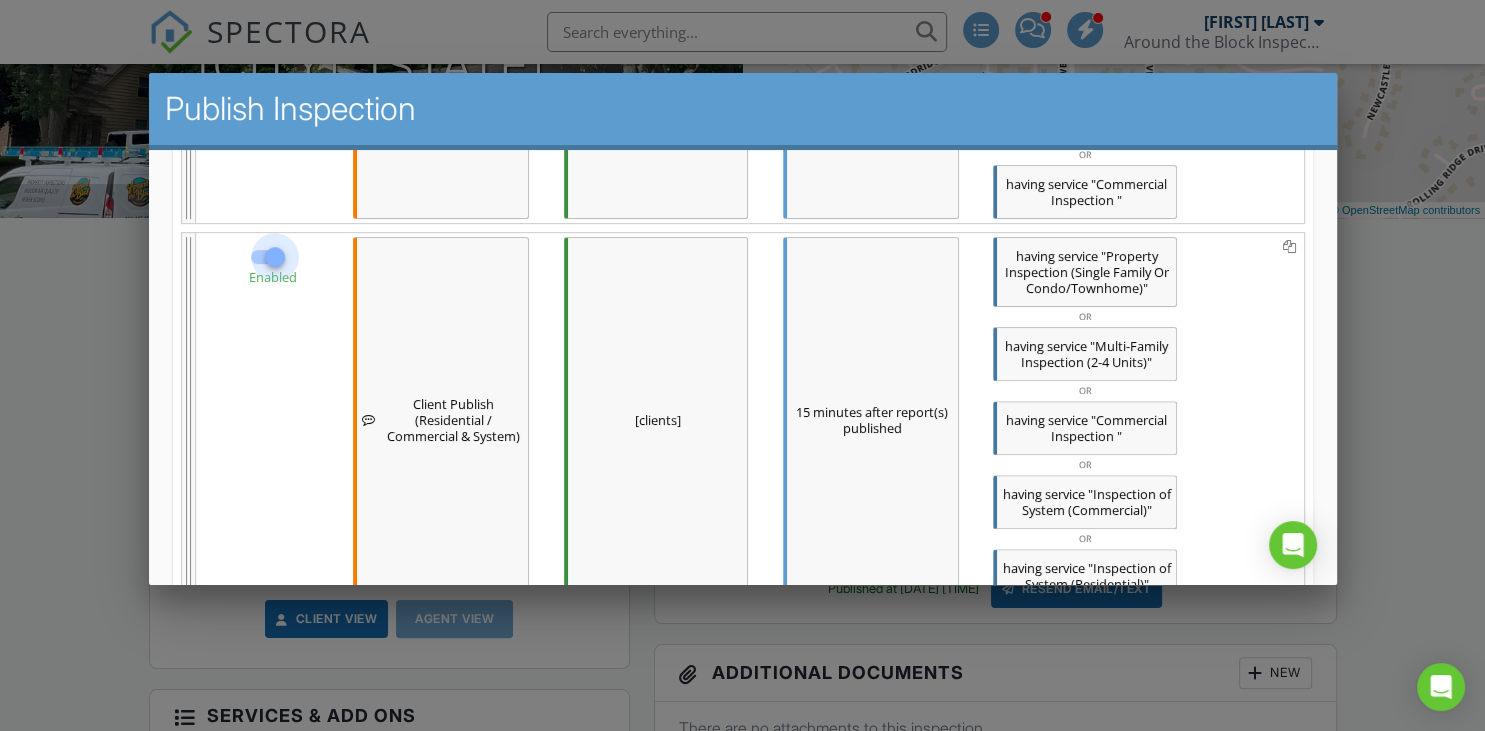 click at bounding box center (274, 257) 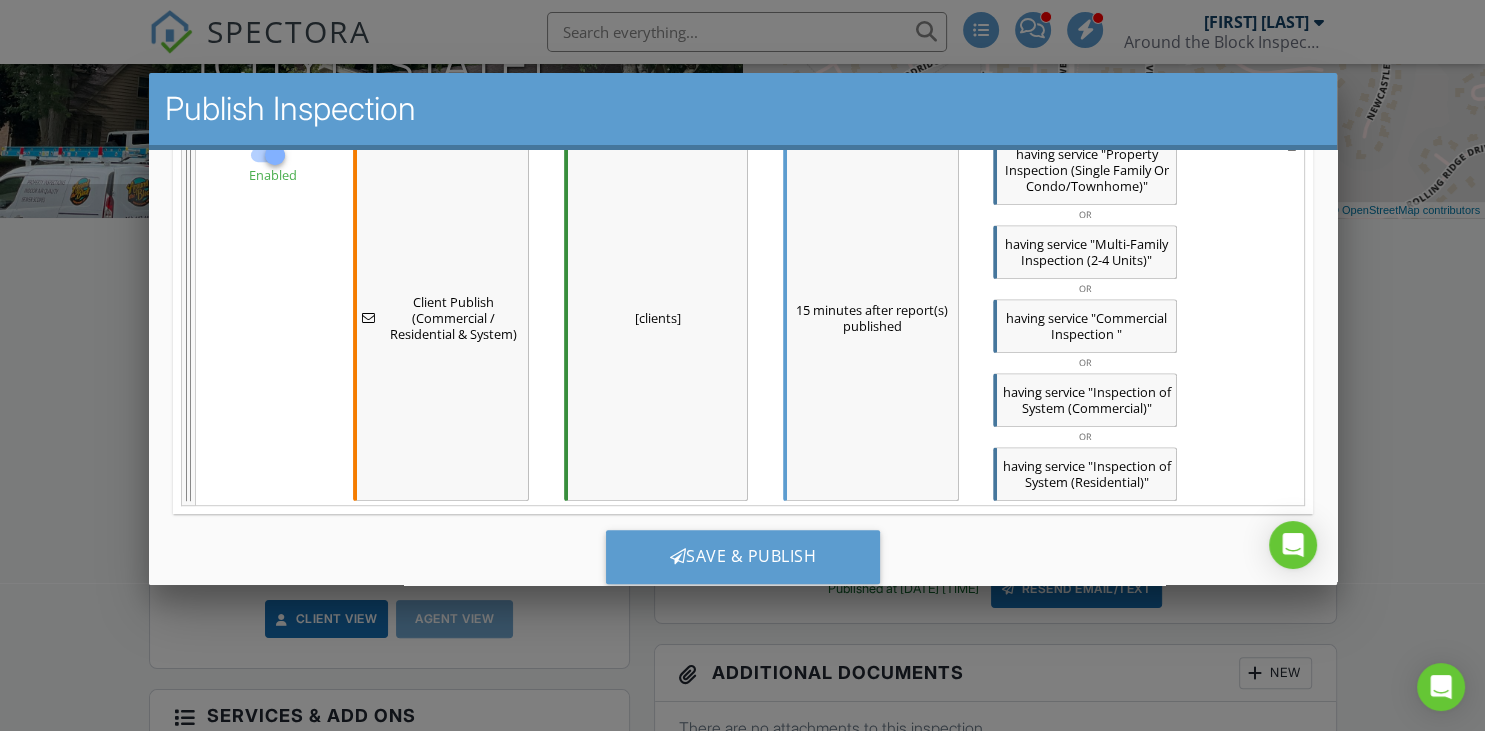 scroll, scrollTop: 1242, scrollLeft: 0, axis: vertical 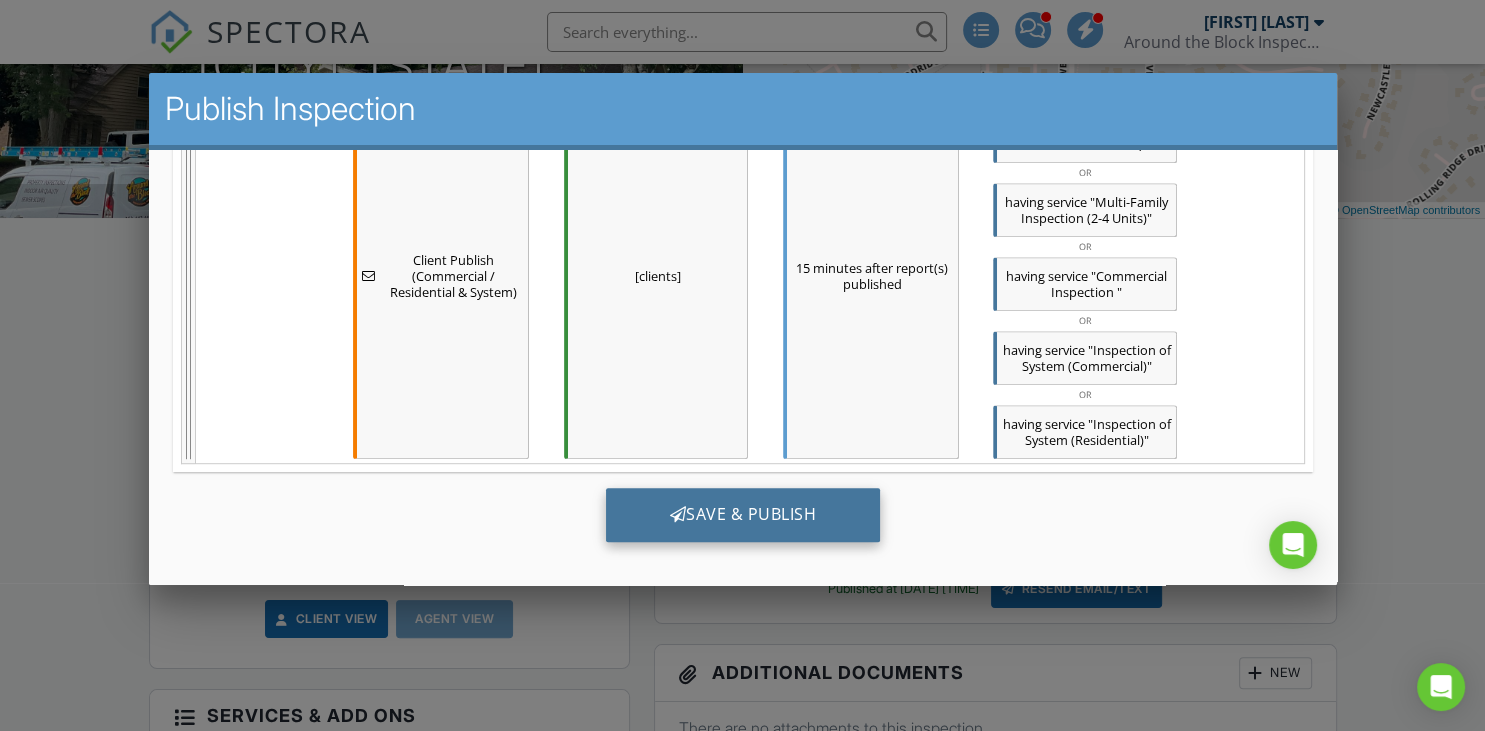 click on "Save & Publish" at bounding box center [742, 515] 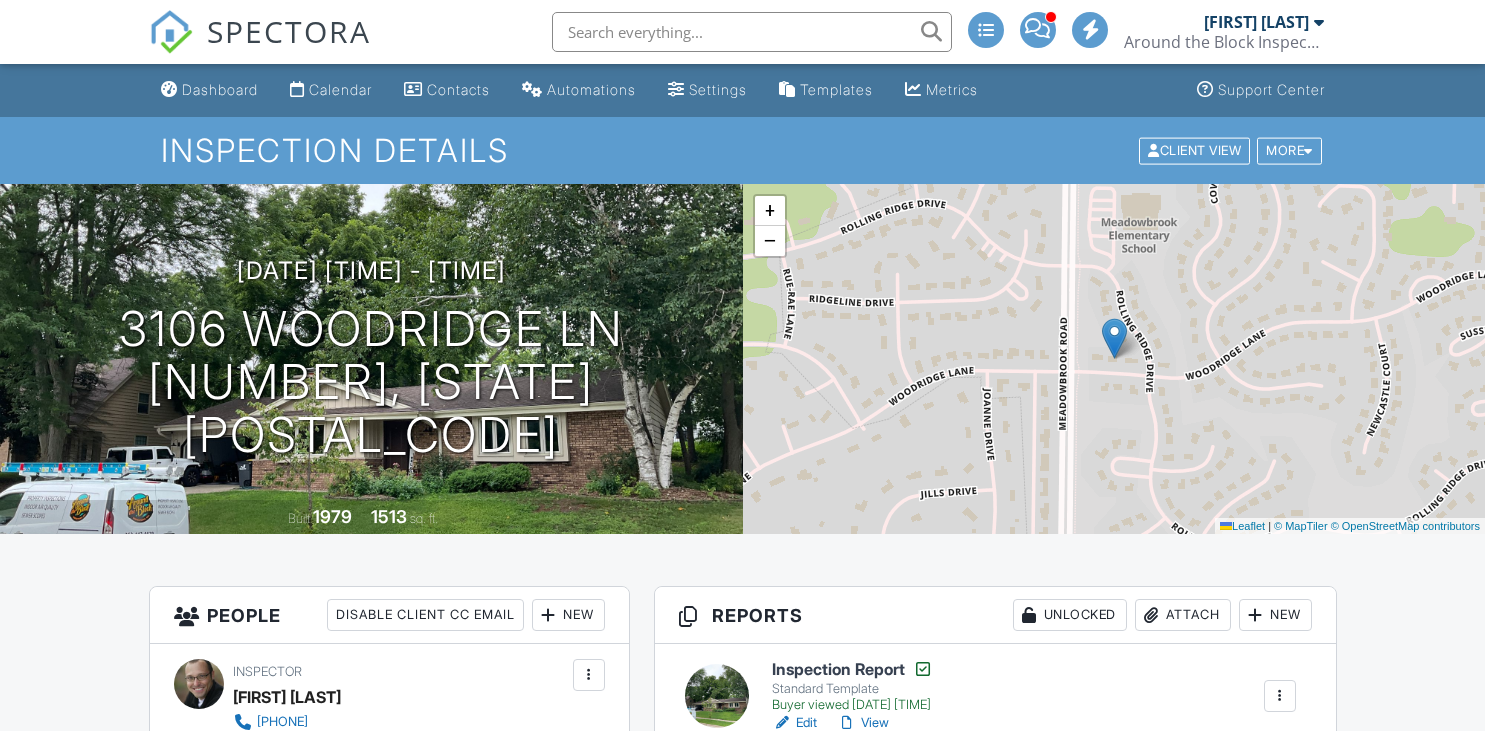 scroll, scrollTop: 0, scrollLeft: 0, axis: both 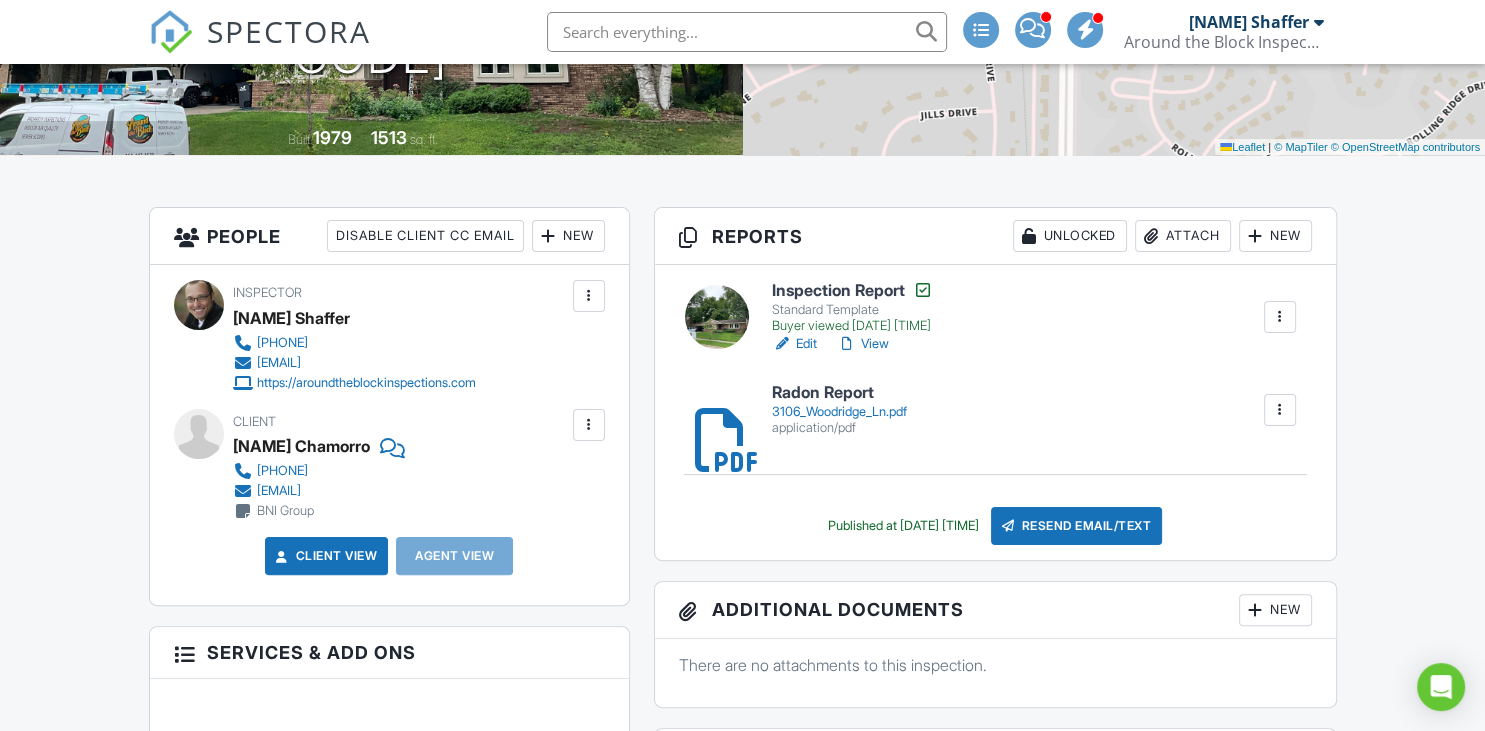 click on "Radon Report" at bounding box center (839, 393) 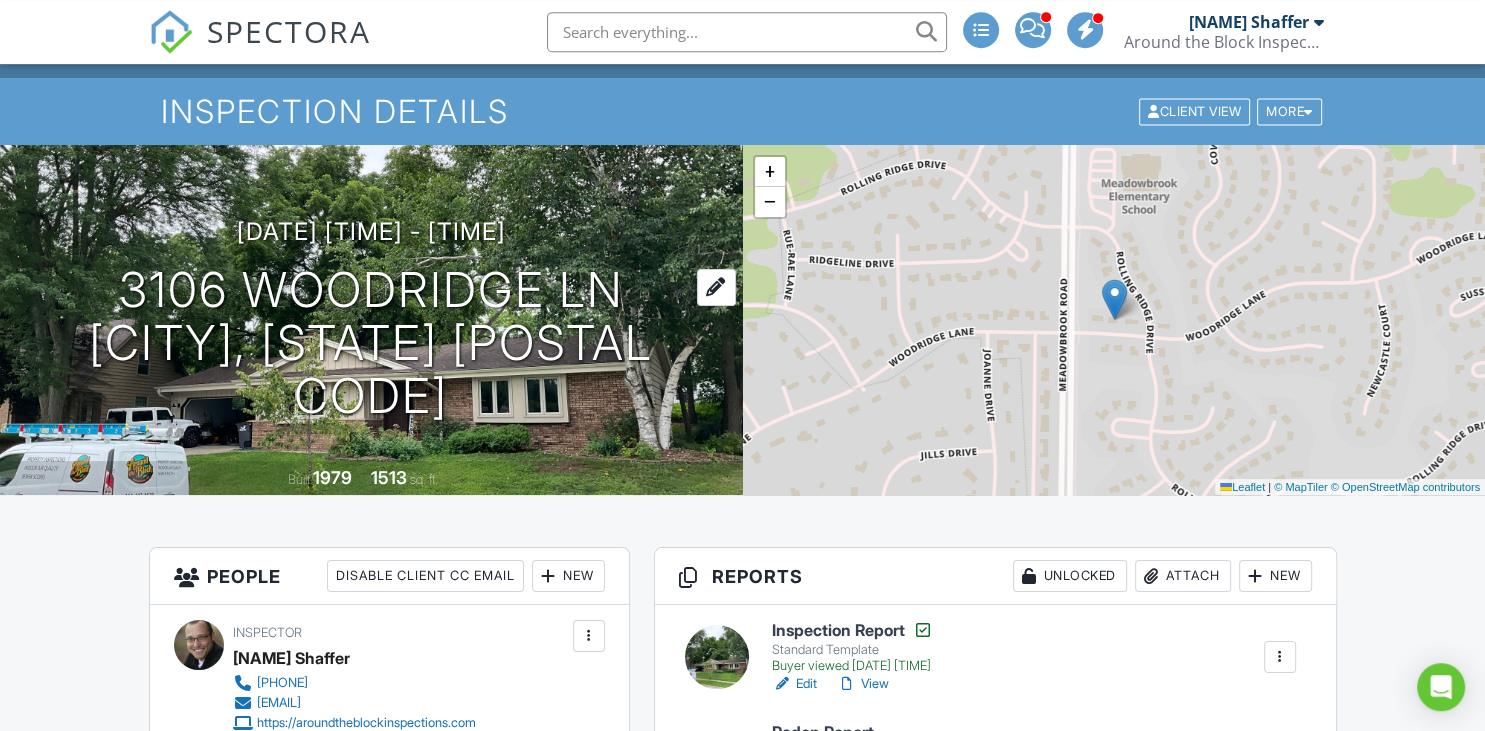 scroll, scrollTop: 0, scrollLeft: 0, axis: both 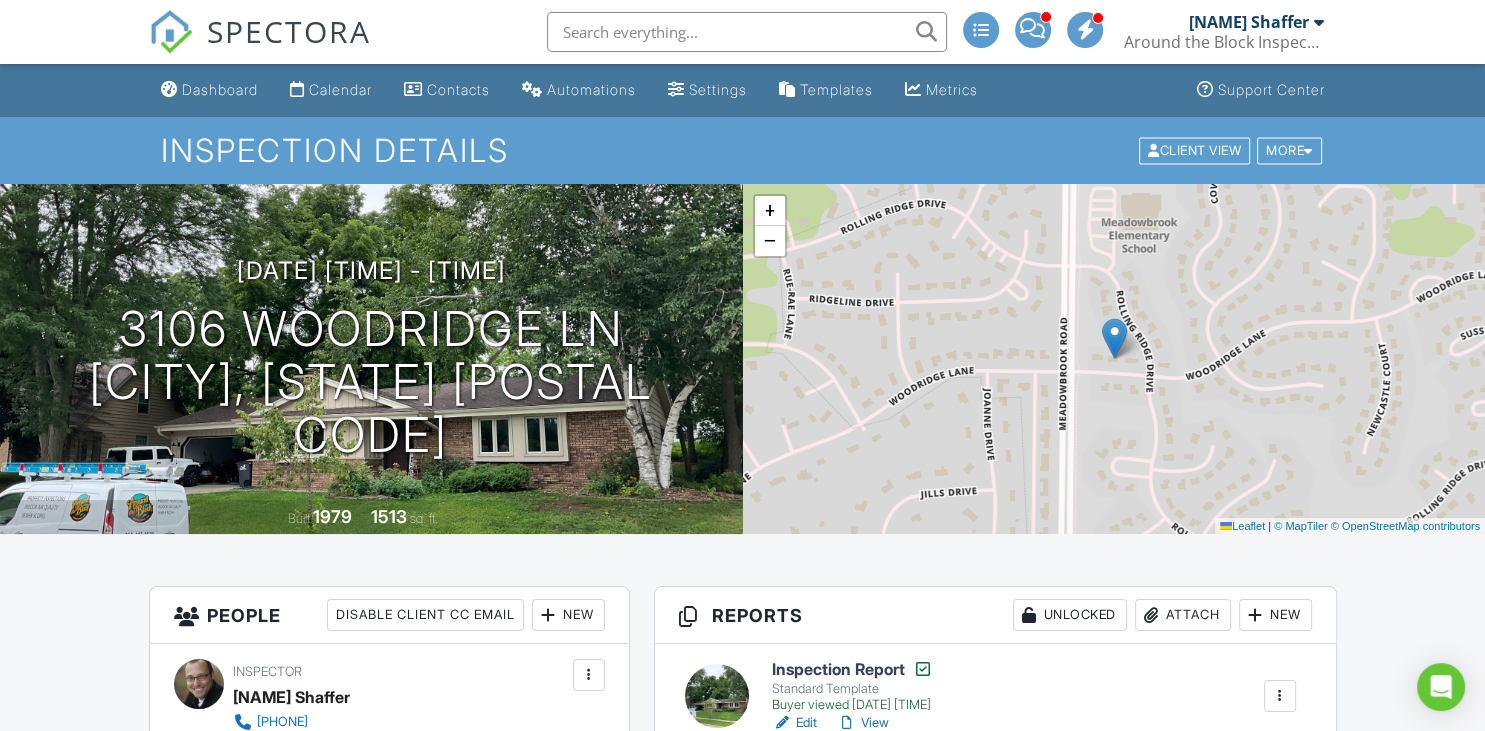 click at bounding box center (1319, 22) 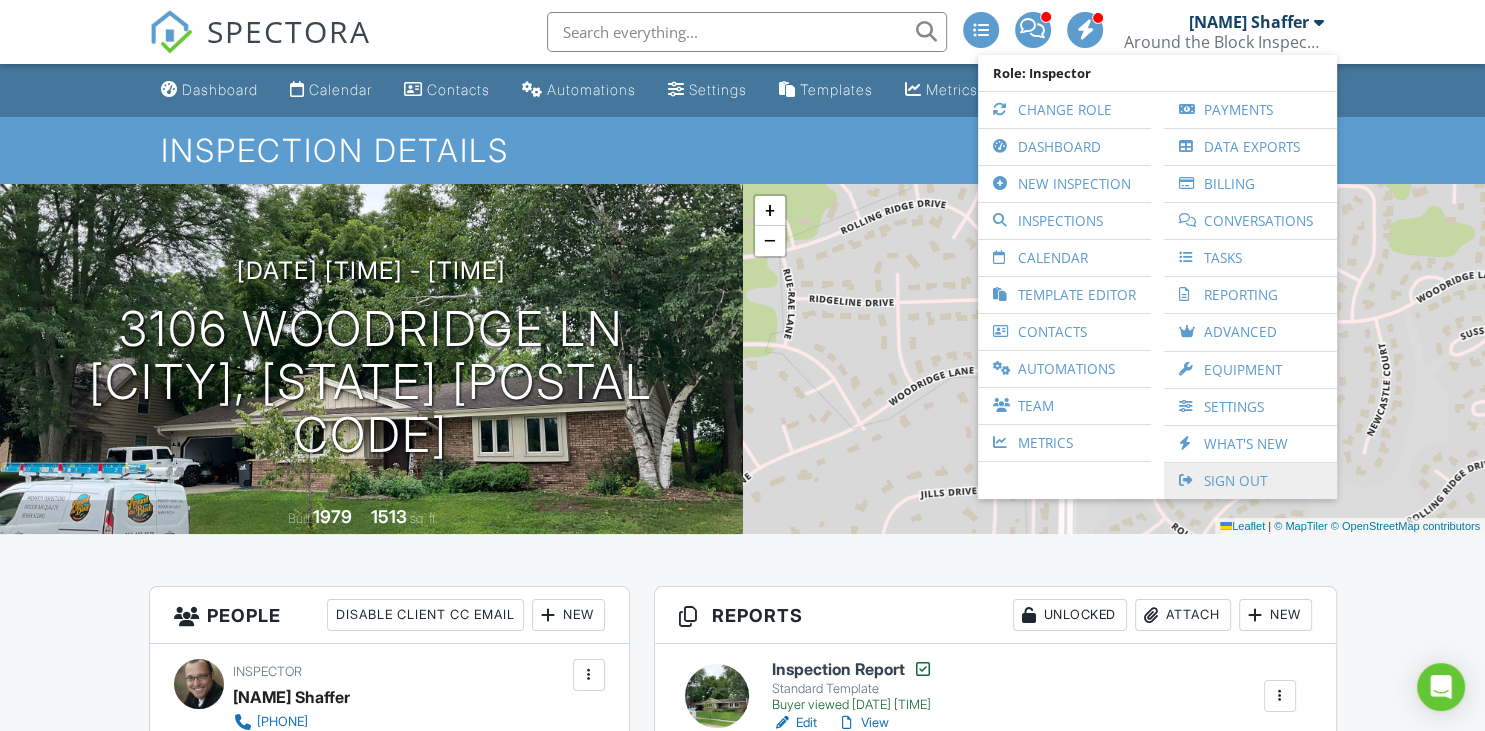 click on "Sign Out" at bounding box center (1250, 481) 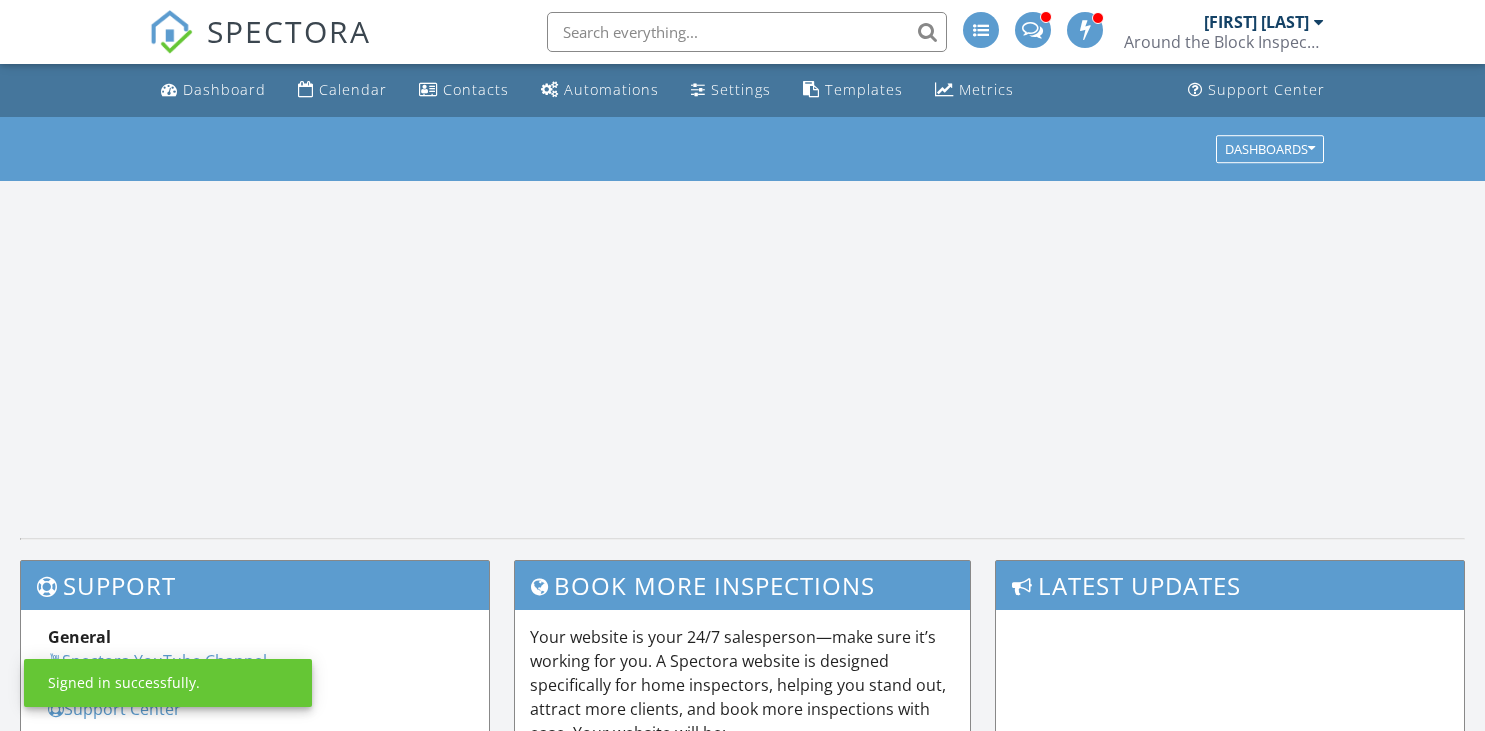 scroll, scrollTop: 0, scrollLeft: 0, axis: both 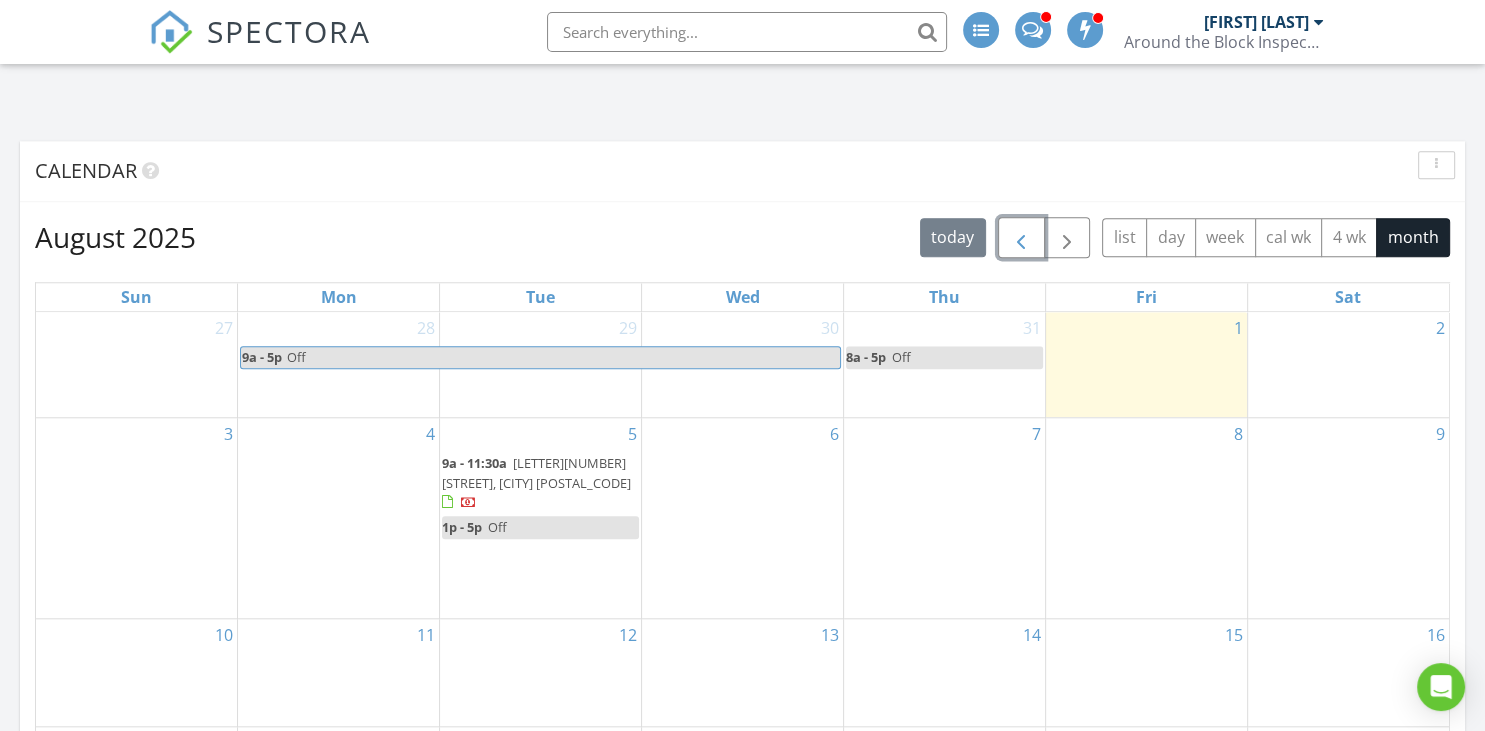 click at bounding box center (1021, 238) 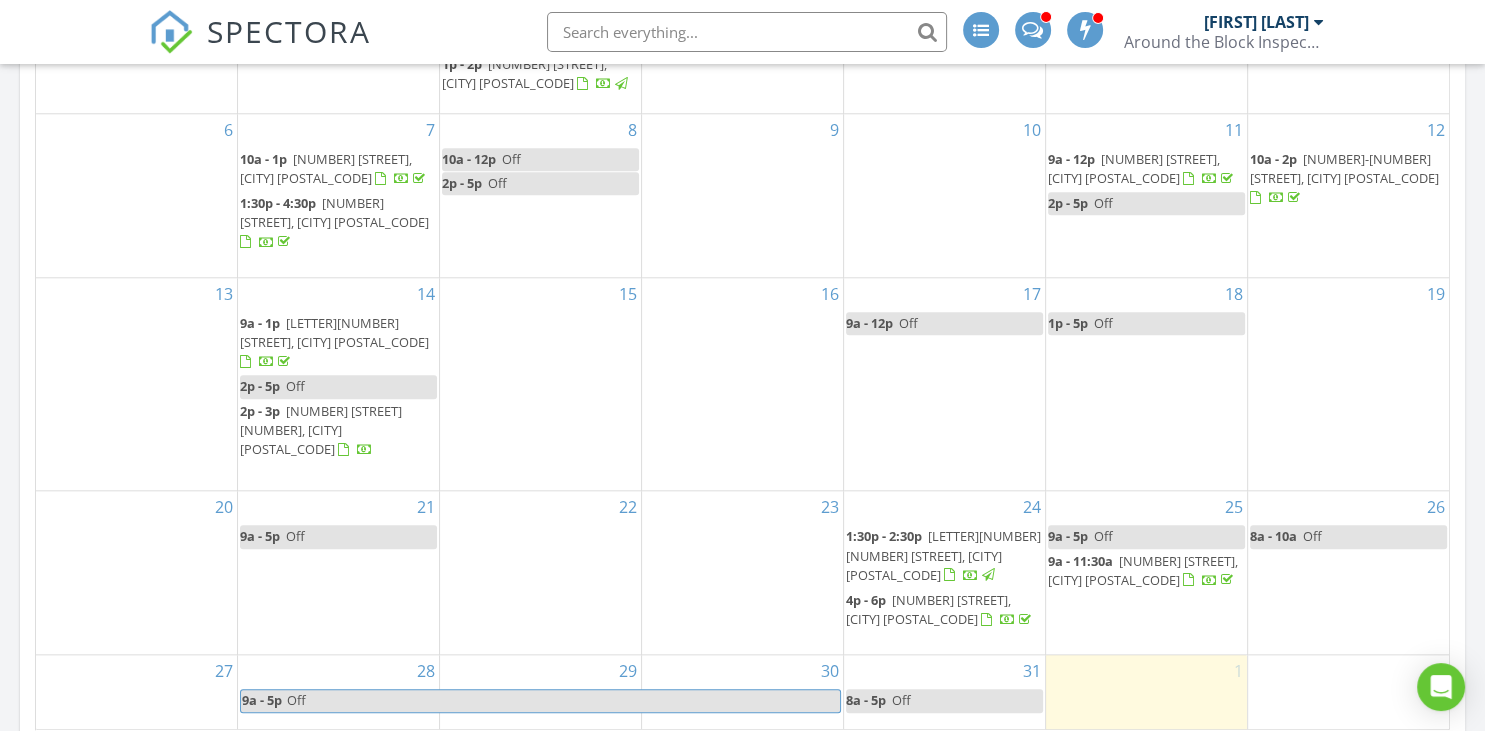 scroll, scrollTop: 1900, scrollLeft: 0, axis: vertical 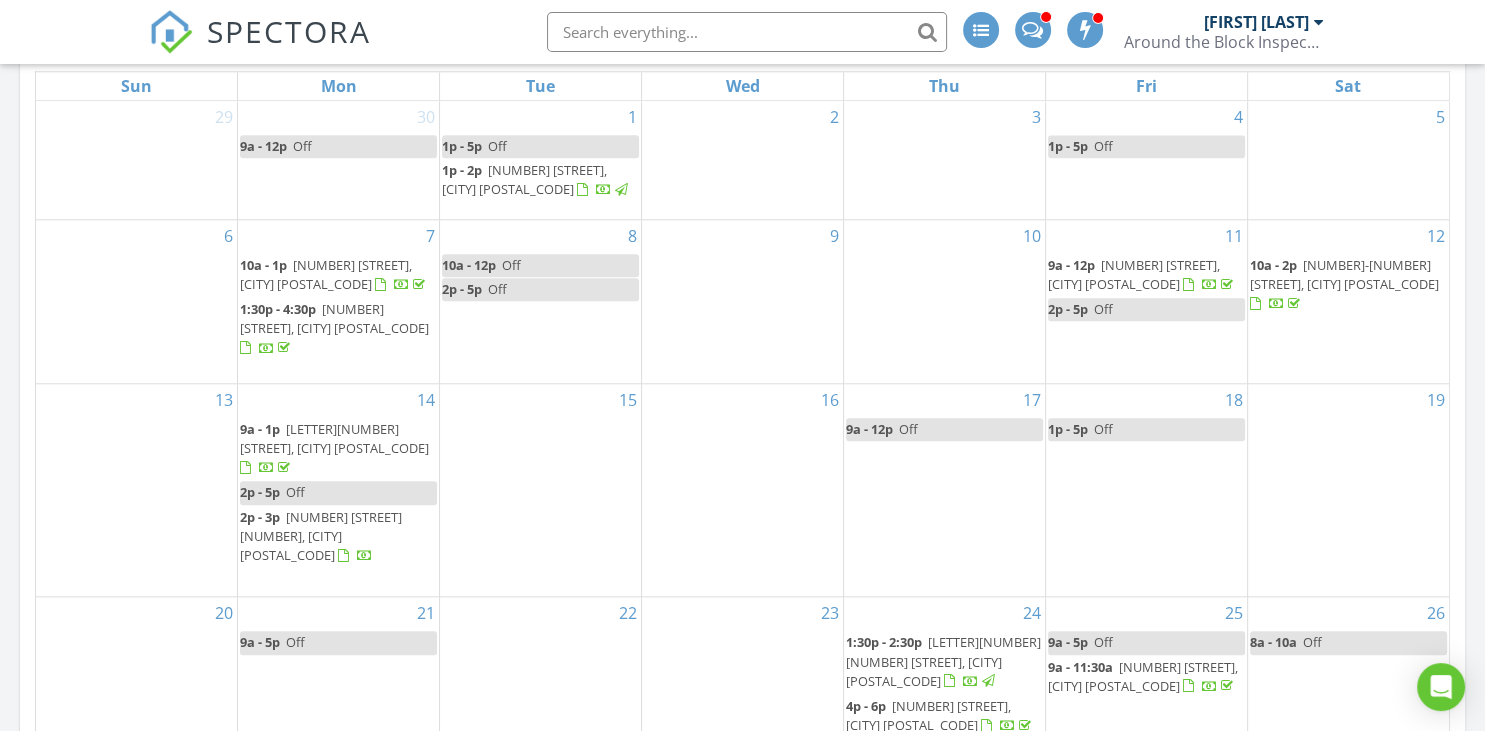 click on "[NUMBER] [STREET], [CITY] [POSTAL_CODE]" at bounding box center (524, 179) 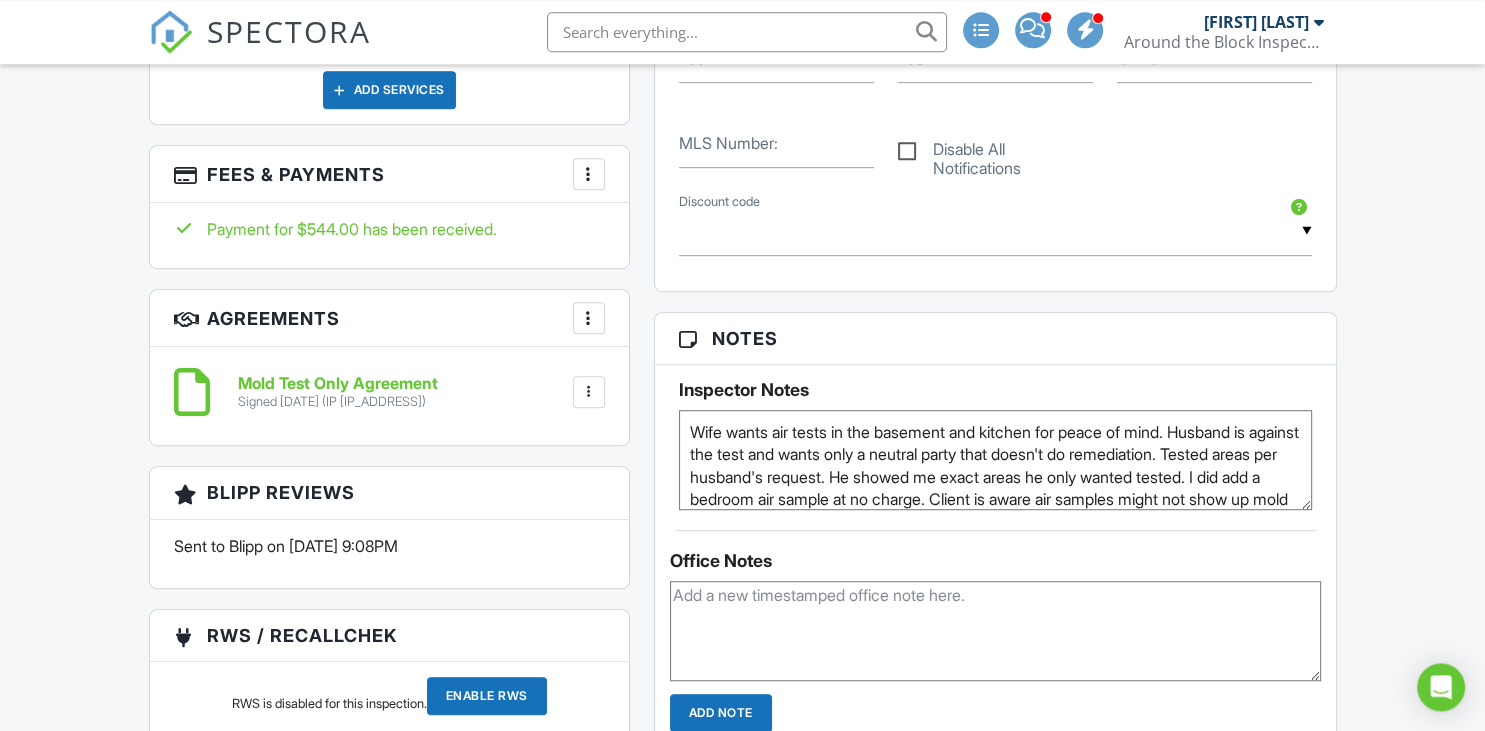 scroll, scrollTop: 1372, scrollLeft: 0, axis: vertical 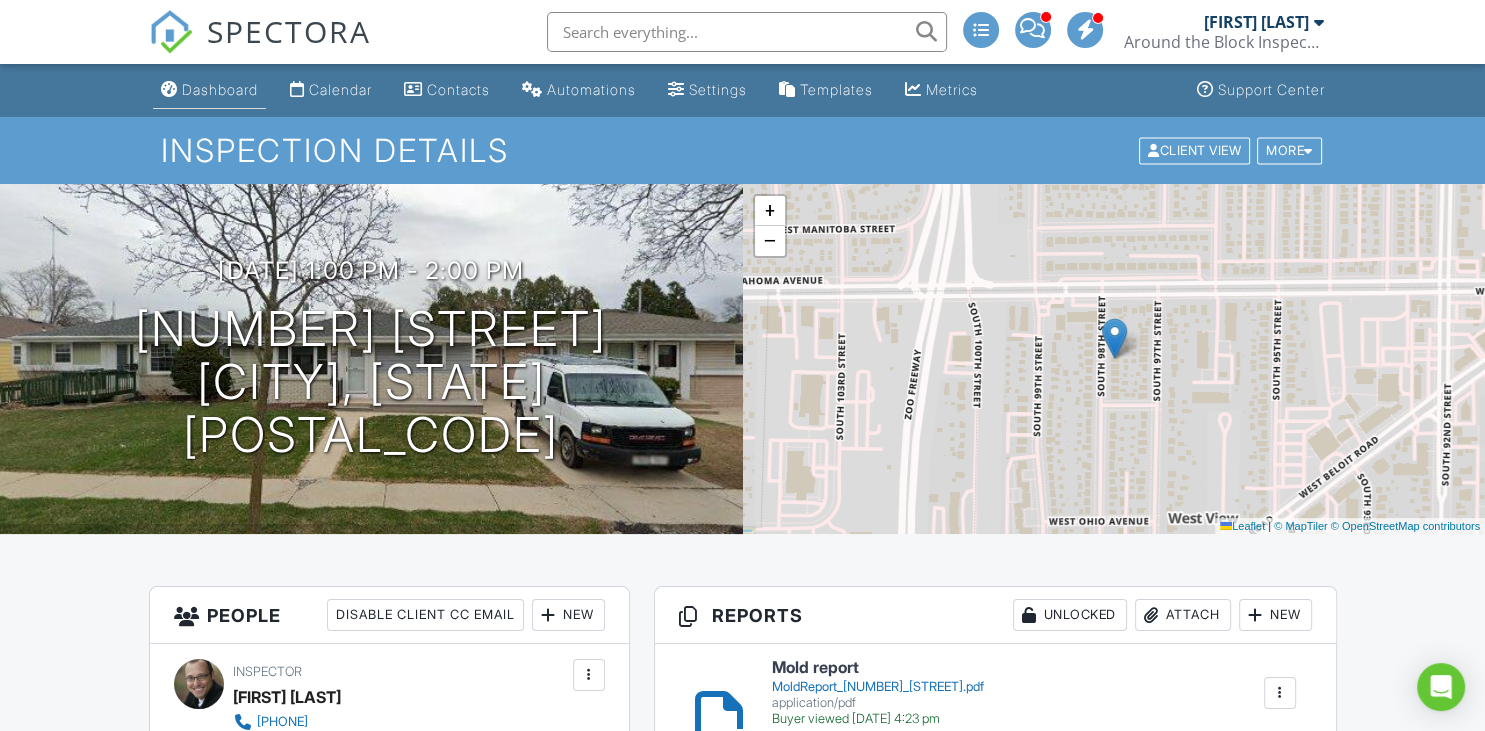 click on "Dashboard" at bounding box center (209, 90) 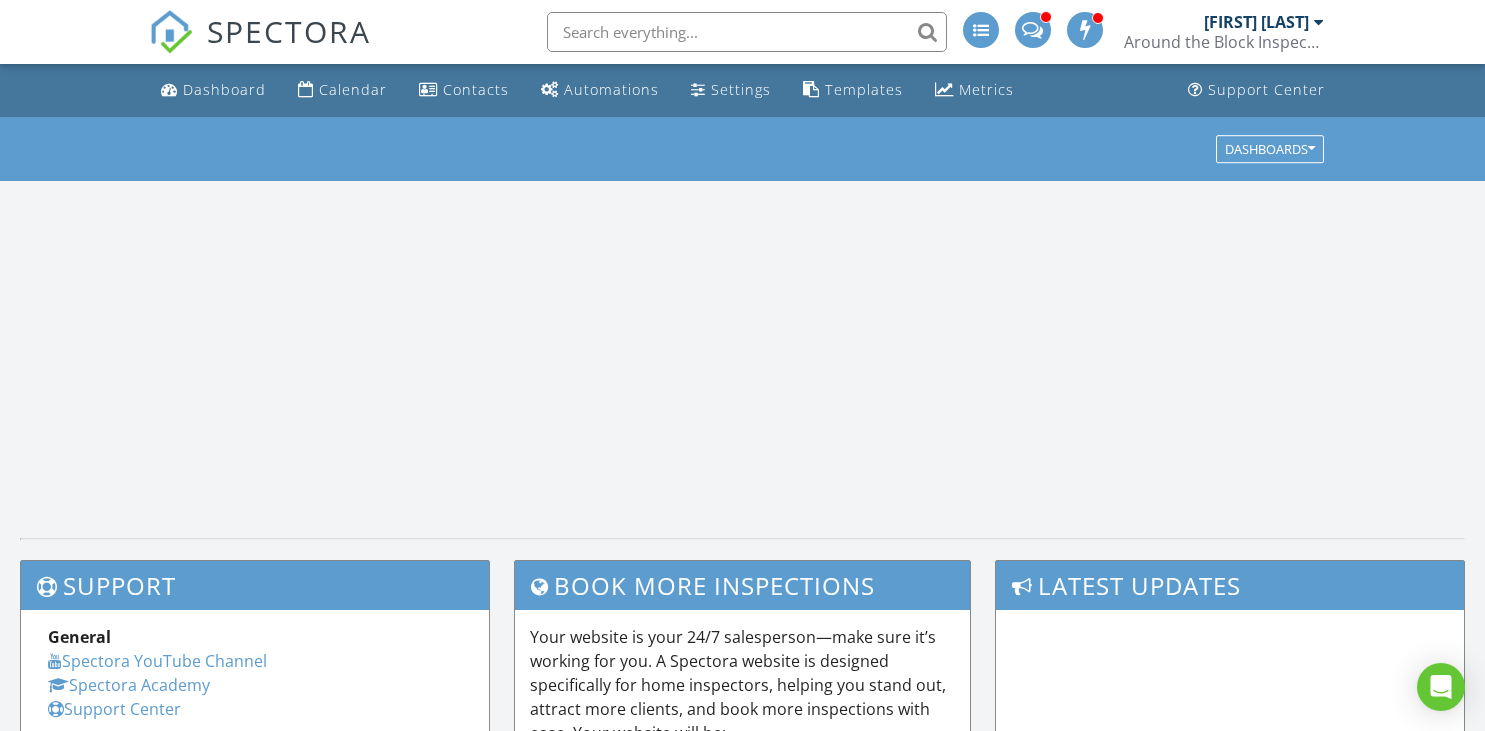 scroll, scrollTop: 0, scrollLeft: 0, axis: both 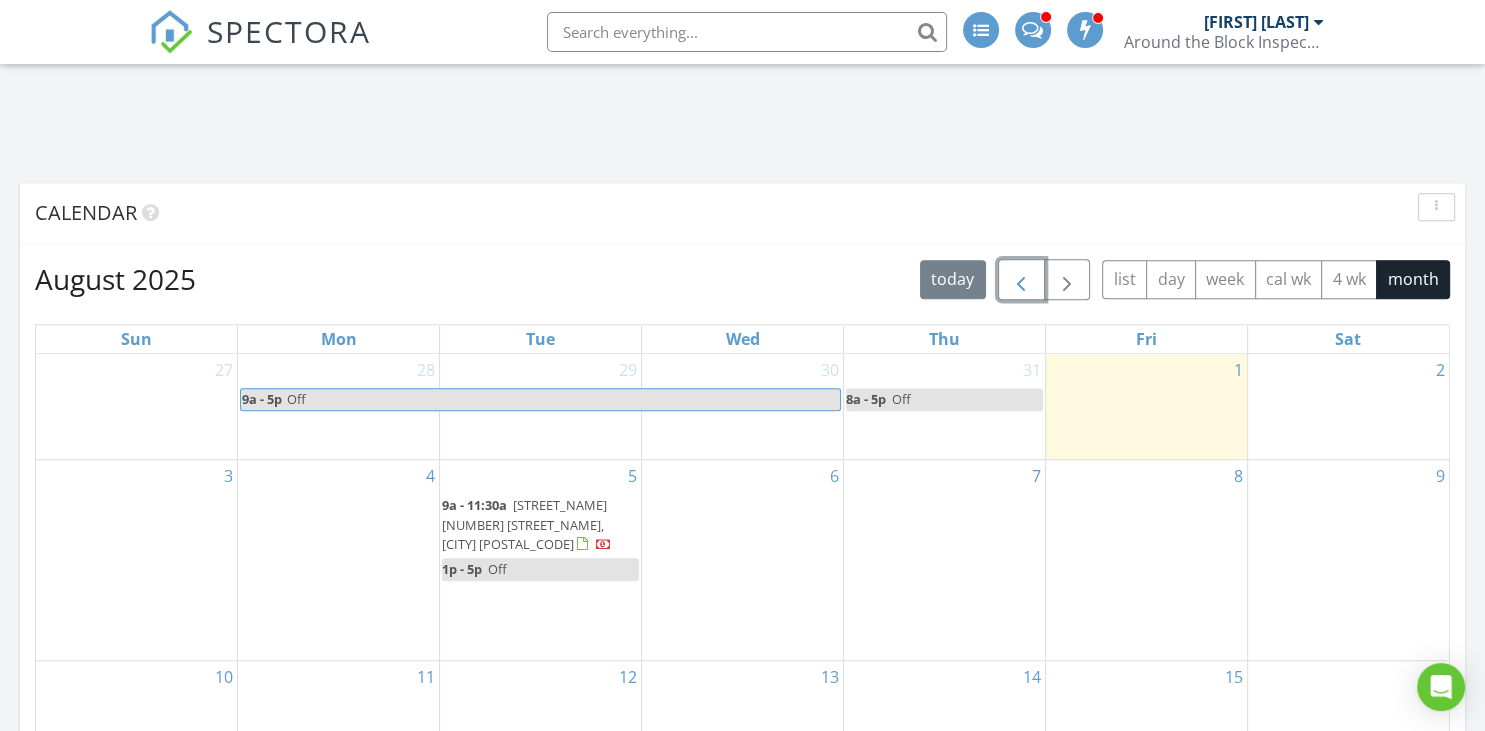 click at bounding box center (1021, 280) 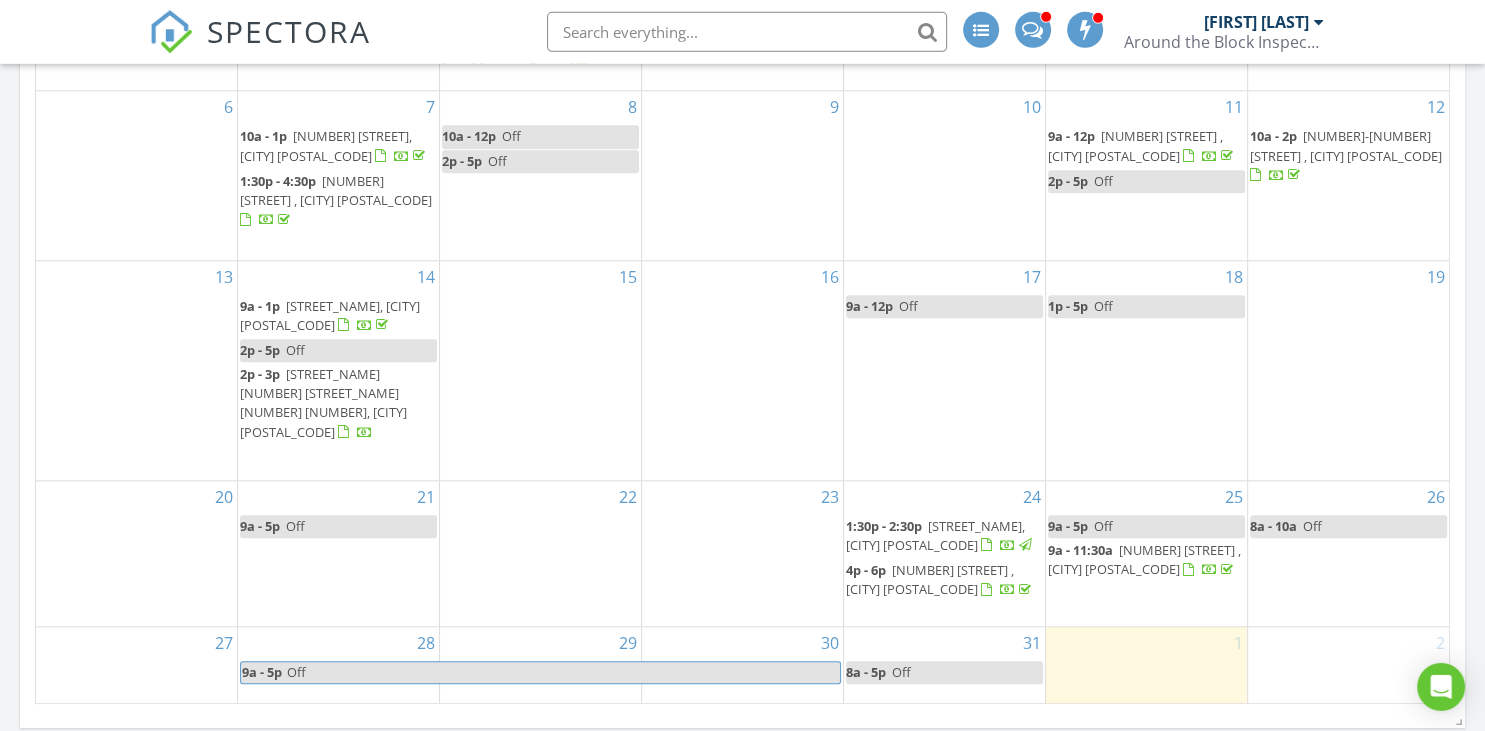 scroll, scrollTop: 2069, scrollLeft: 0, axis: vertical 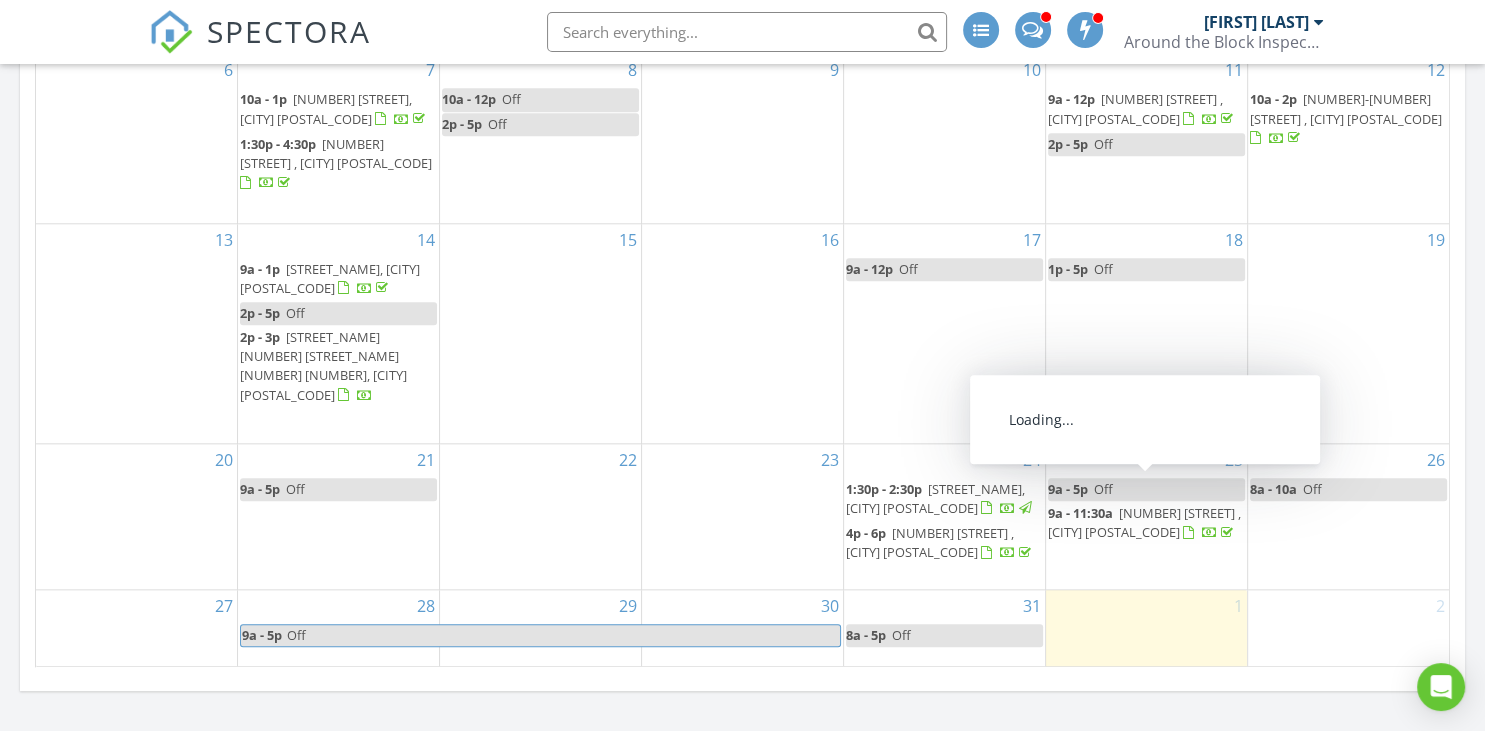 click on "[NUMBER] [STREET] , [CITY] [POSTAL_CODE]" at bounding box center (1144, 522) 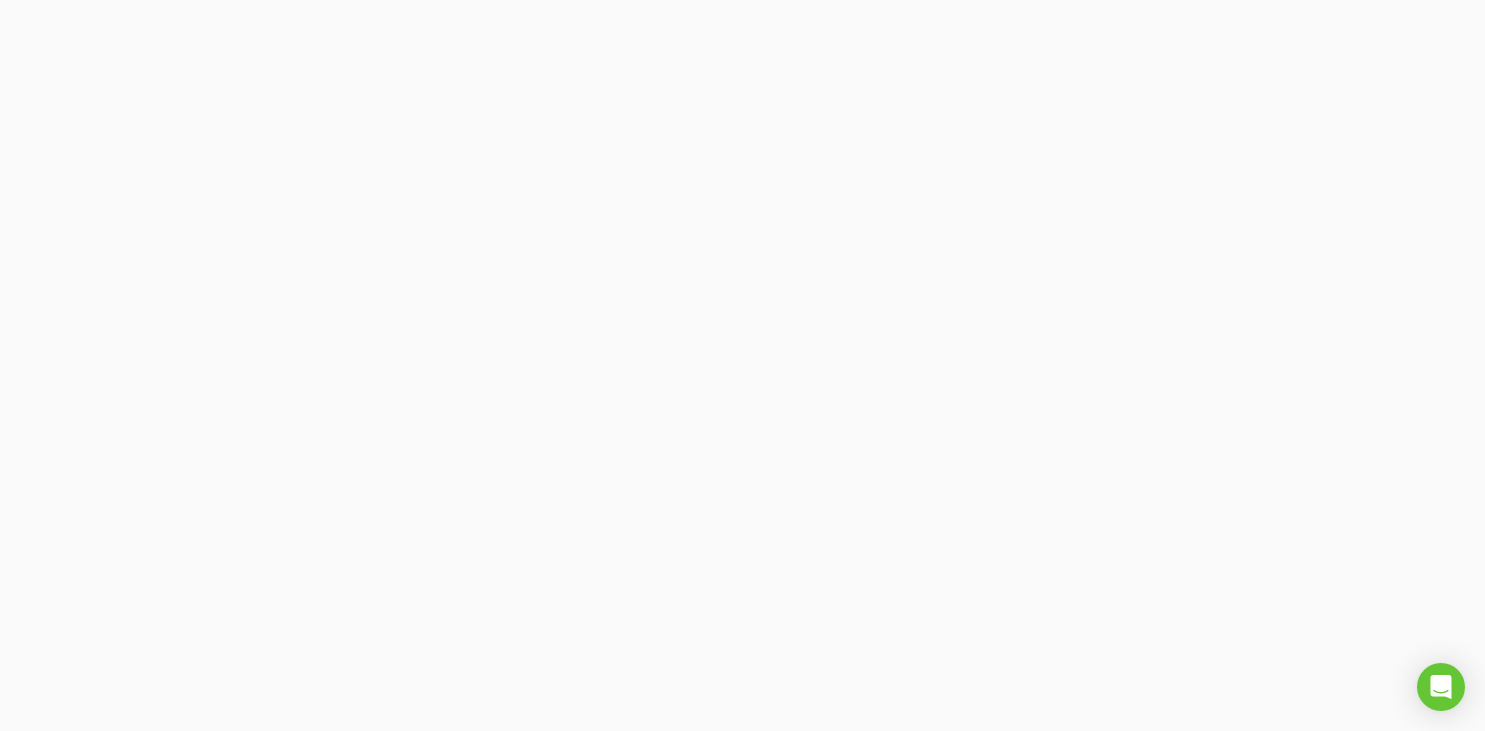 scroll, scrollTop: 0, scrollLeft: 0, axis: both 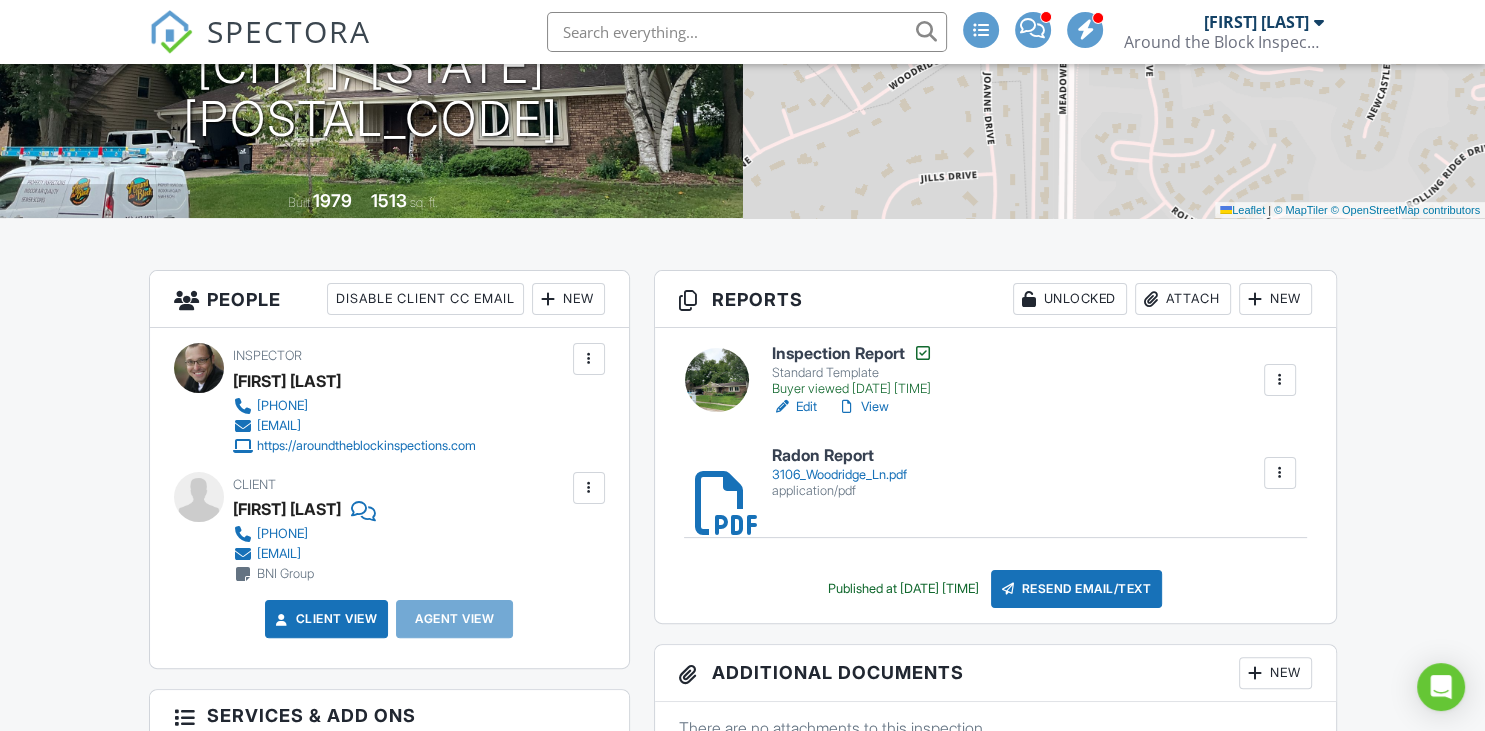 click at bounding box center (1280, 473) 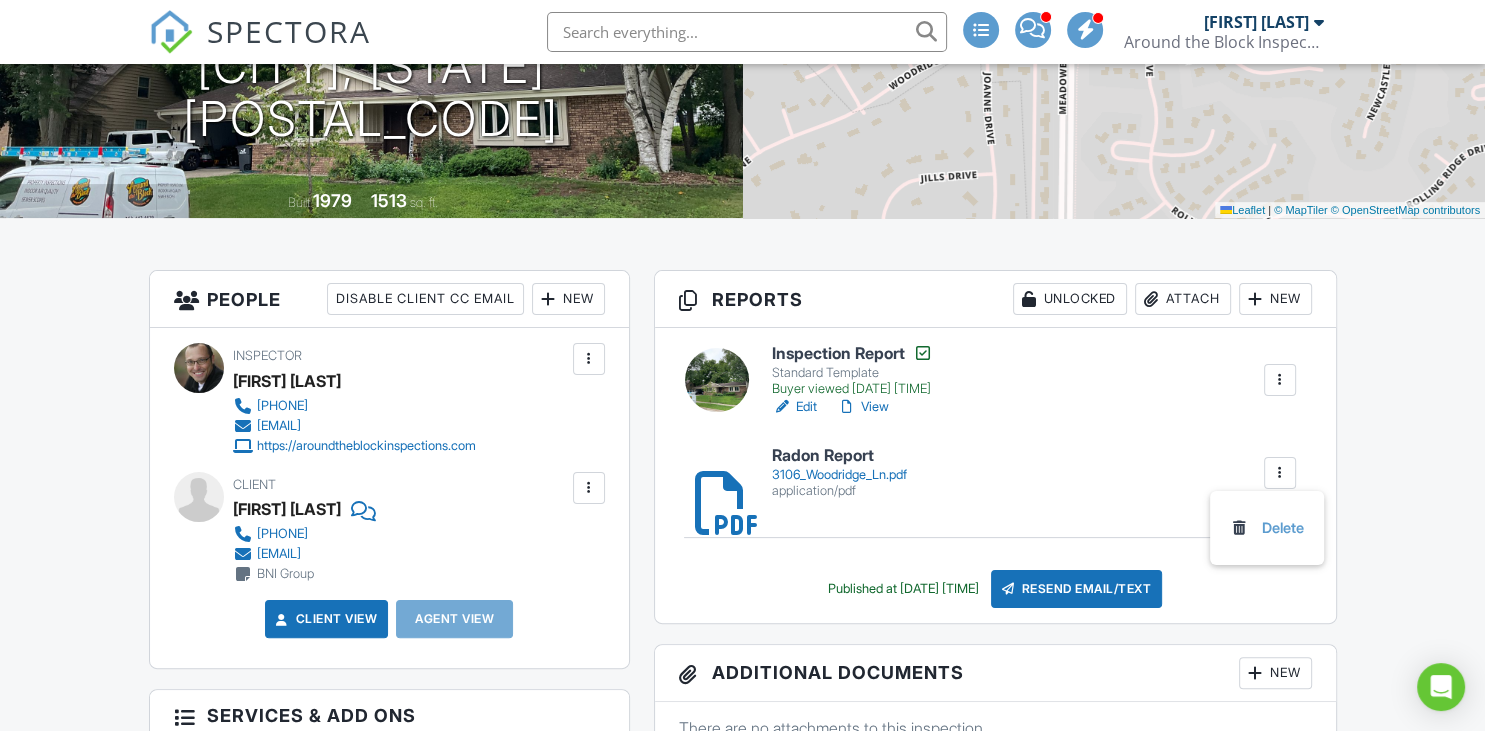 click at bounding box center [1280, 473] 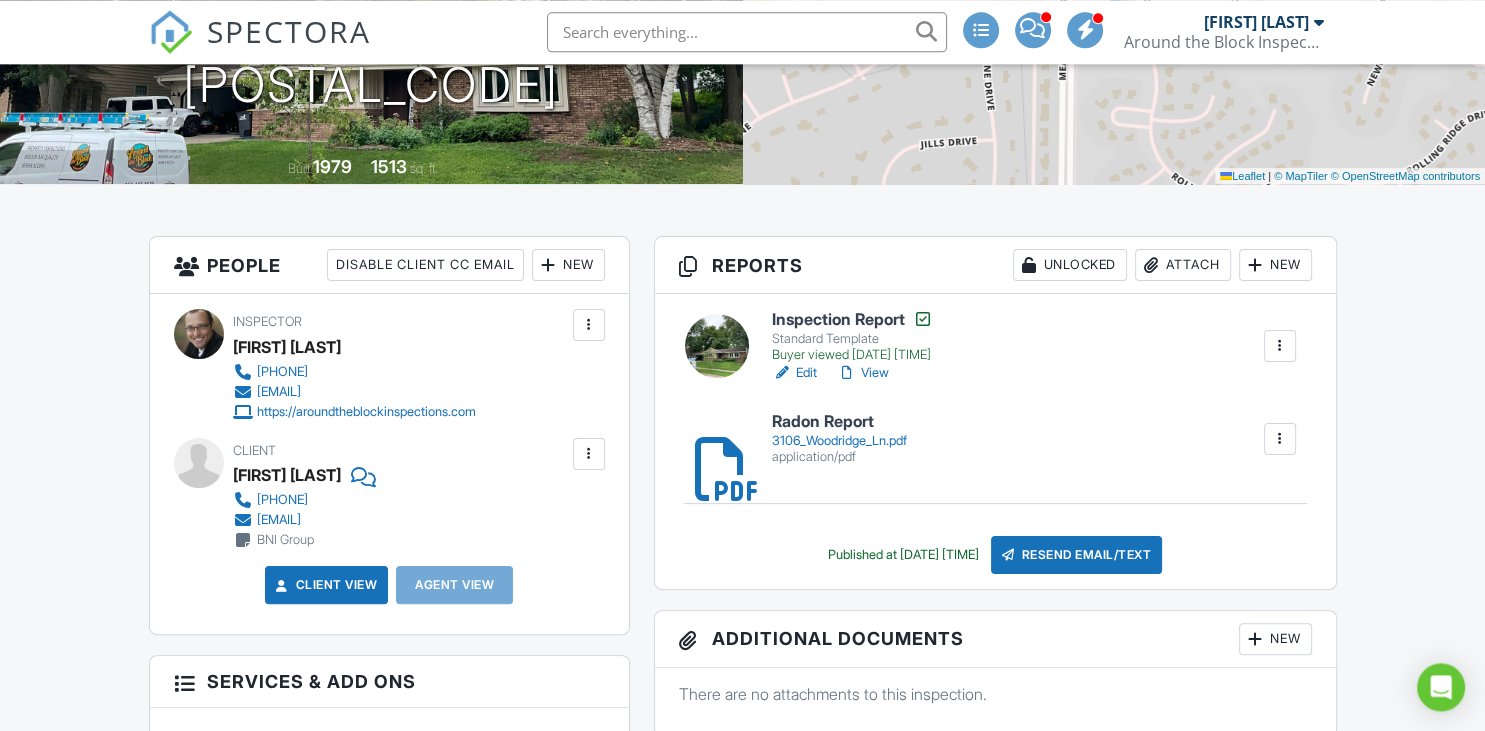 scroll, scrollTop: 316, scrollLeft: 0, axis: vertical 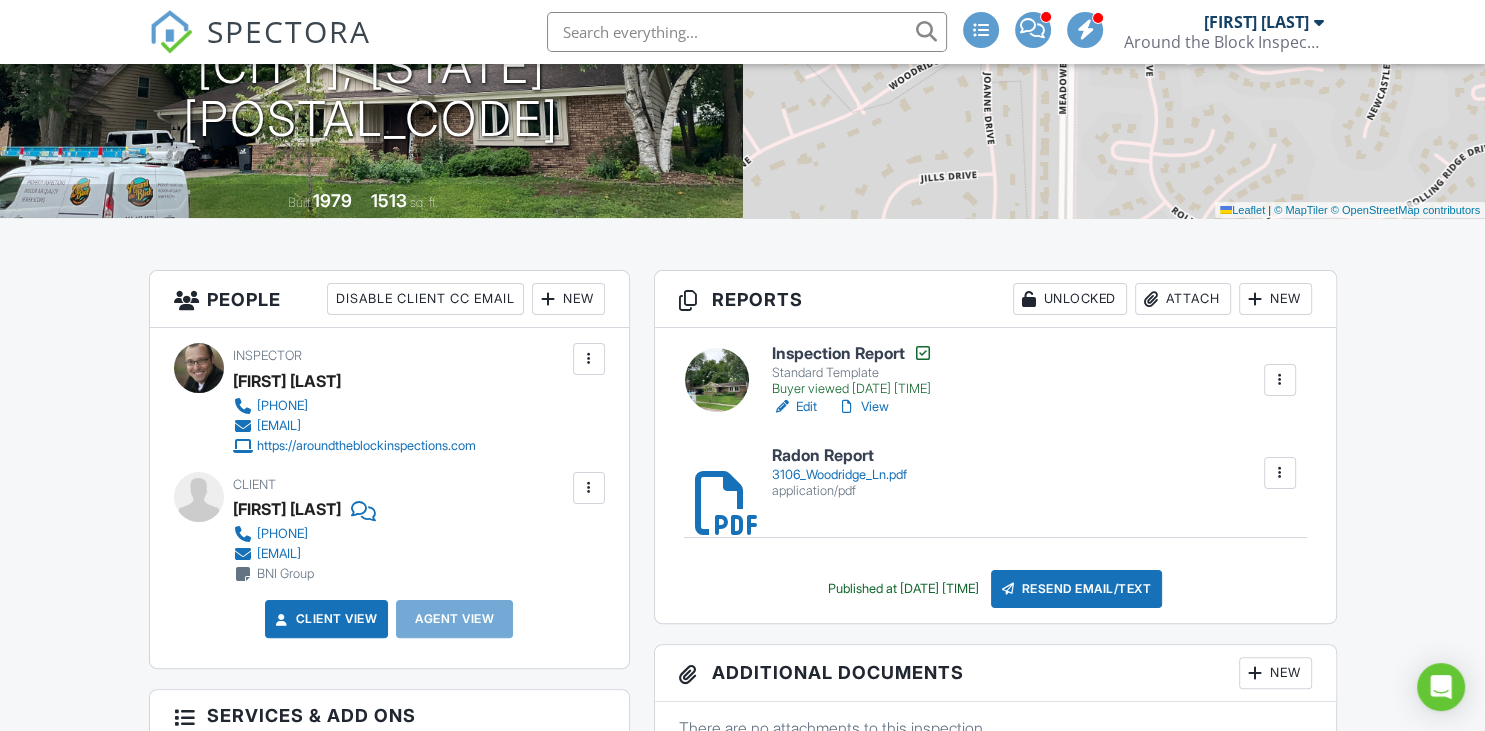 click at bounding box center (1280, 380) 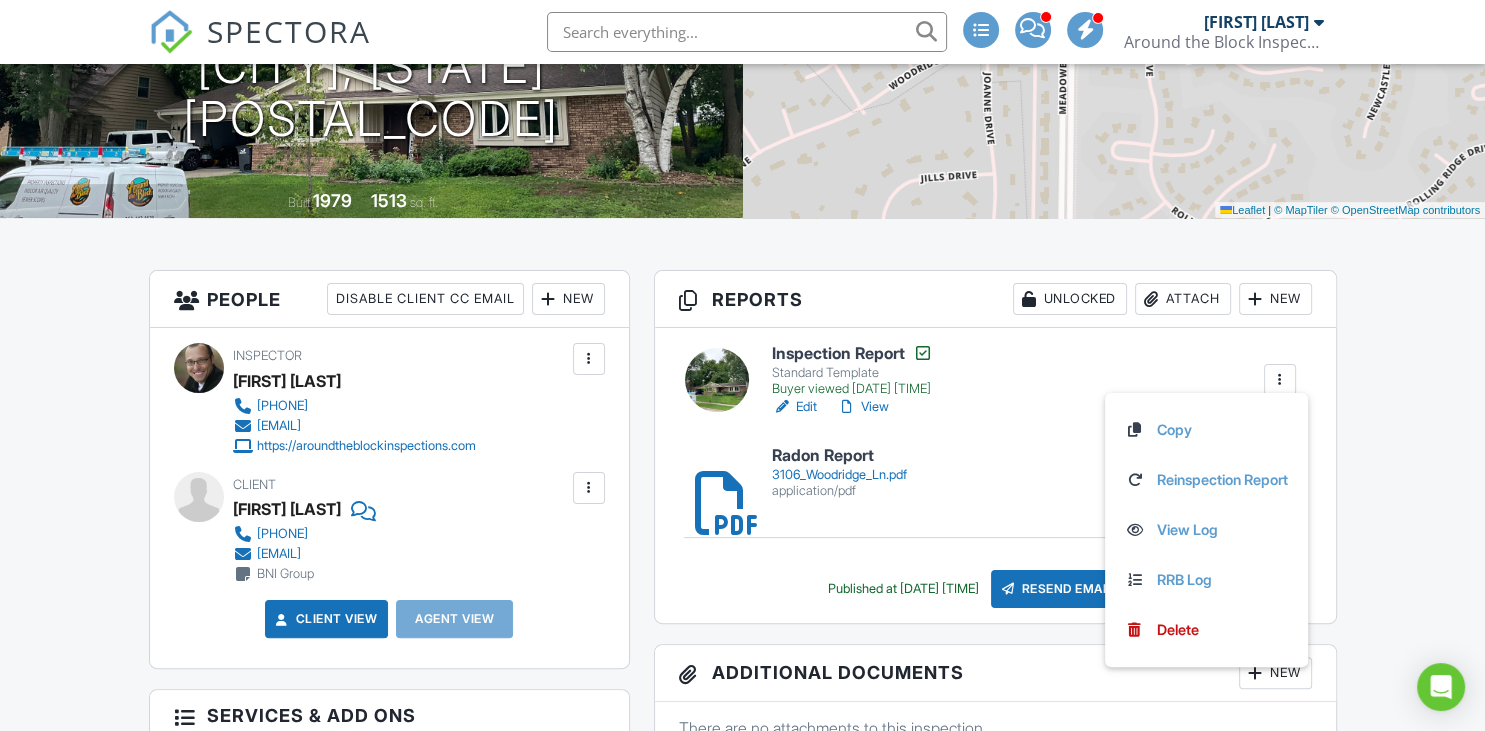click on "Inspection Report
Standard Template
Buyer viewed 07/25/2025  8:36 pm
Edit
View
Copy
Reinspection Report
View Log
RRB Log
Delete" at bounding box center (1034, 380) 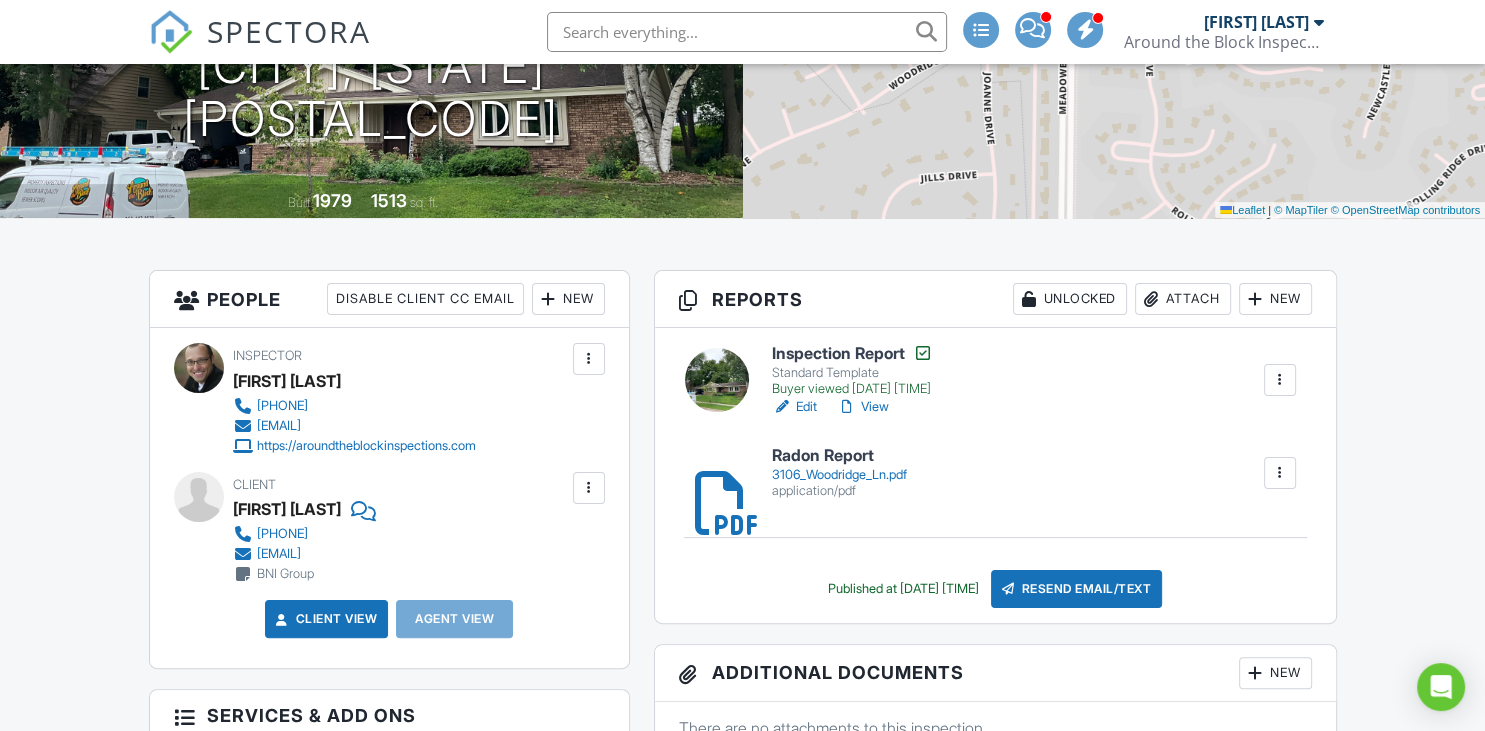 click on "Radon Report" at bounding box center (839, 456) 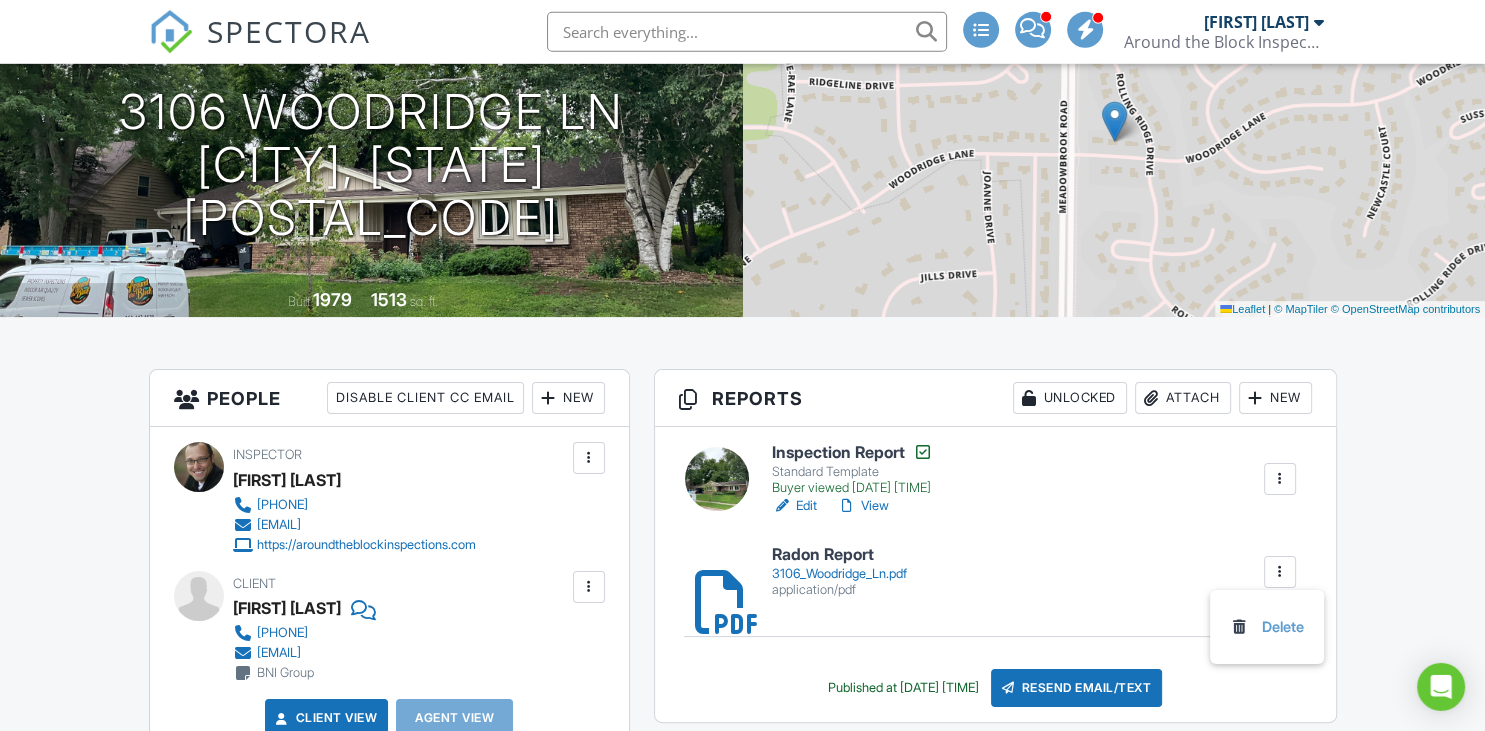 scroll, scrollTop: 211, scrollLeft: 0, axis: vertical 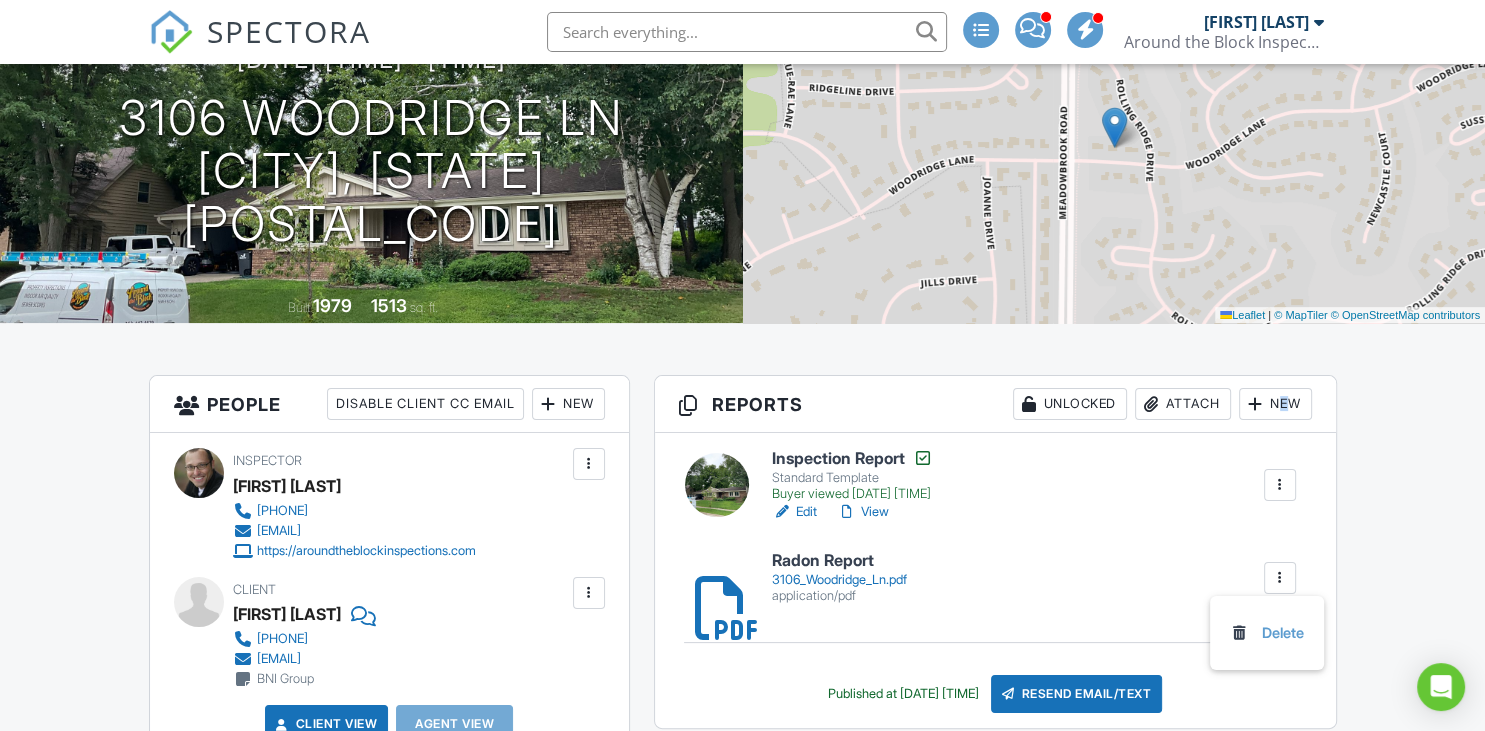 click on "New" at bounding box center [1275, 404] 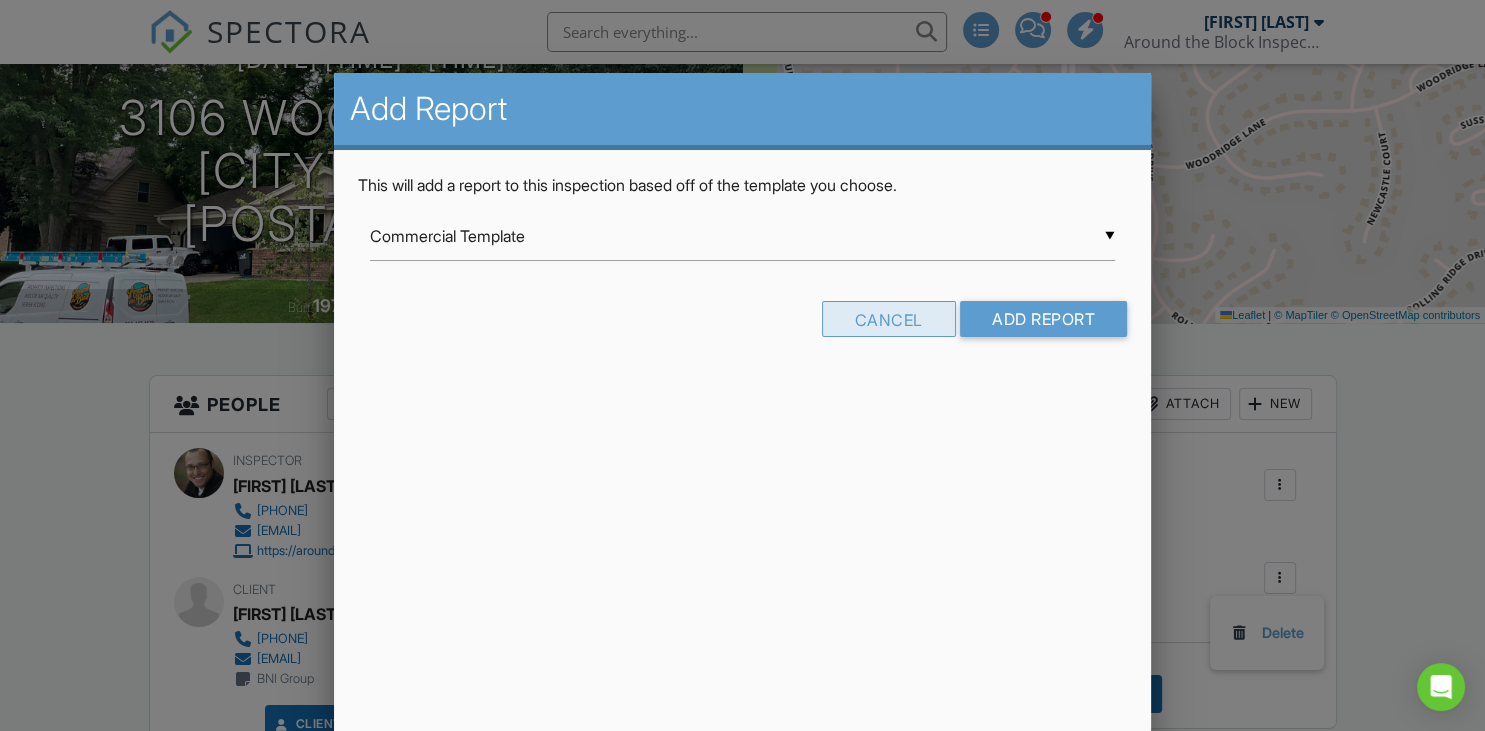 click on "Cancel" at bounding box center [889, 319] 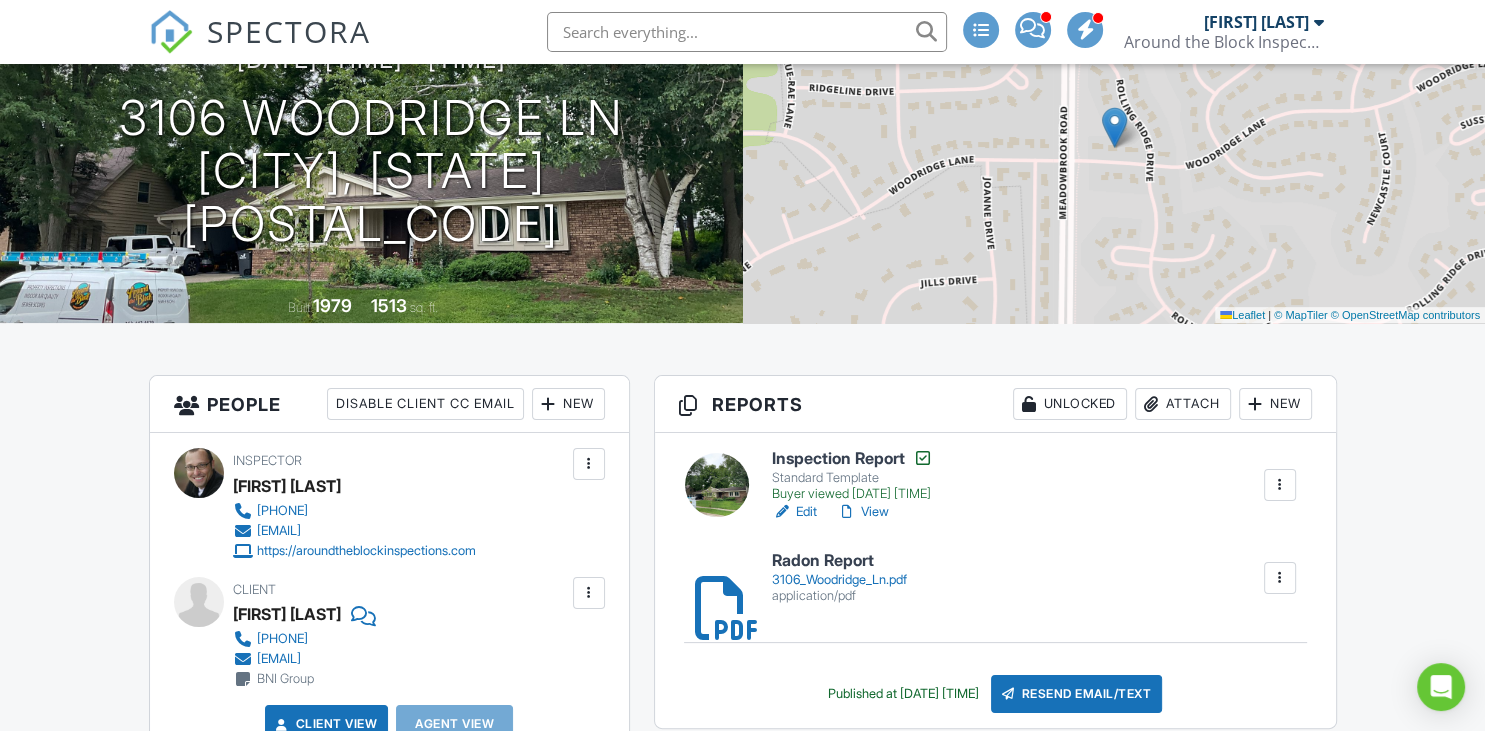 click on "Attach" at bounding box center [1183, 404] 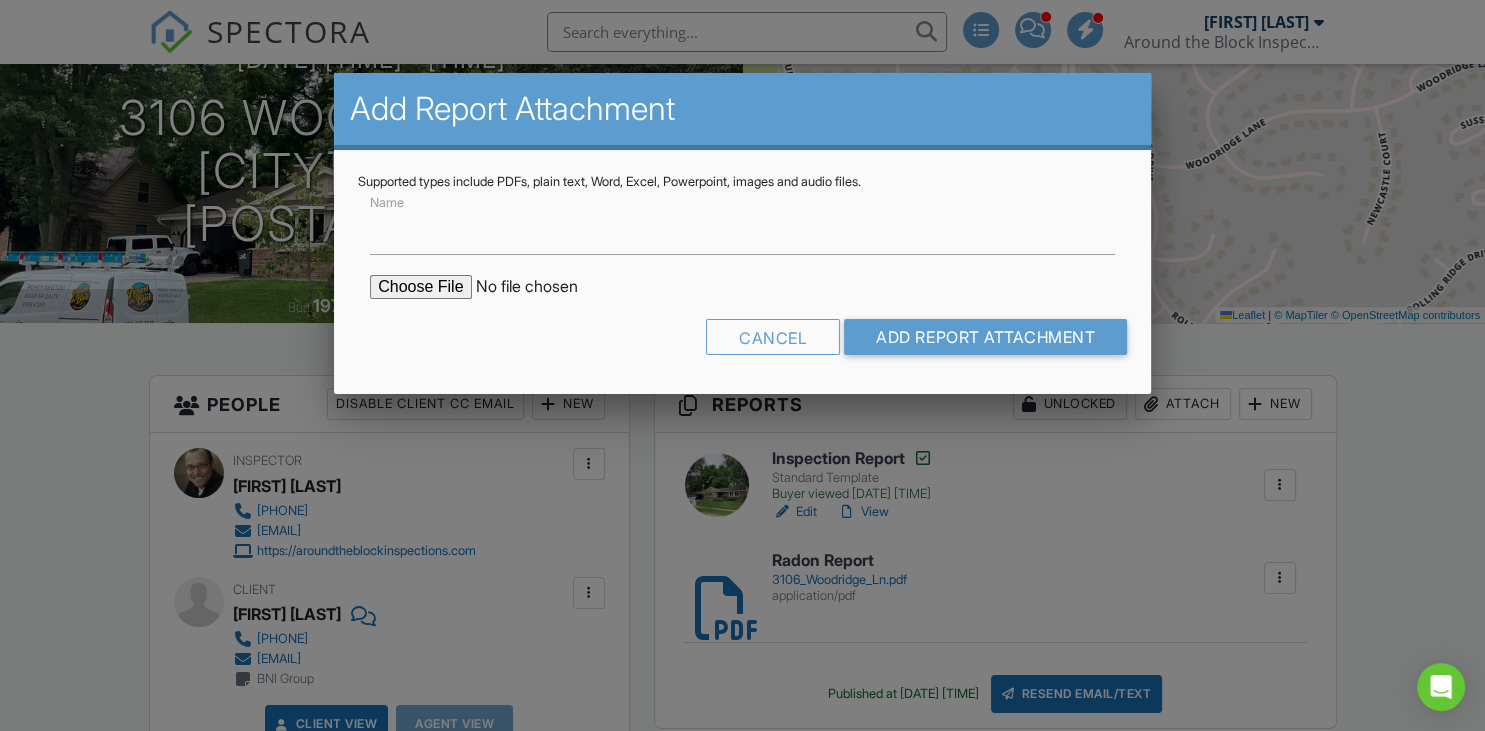 click at bounding box center (540, 287) 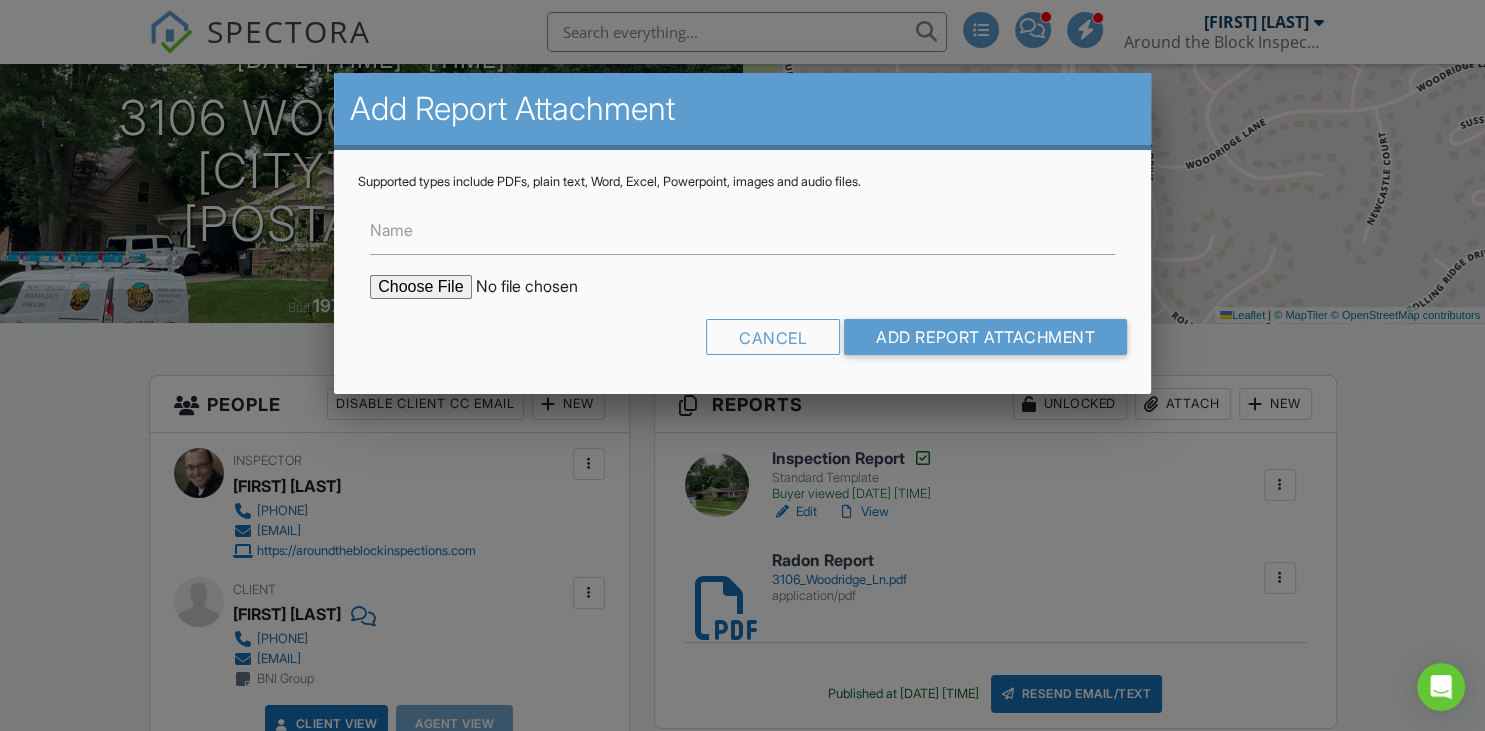 type on "C:\fakepath\3106 Woodridge Ln.pdf" 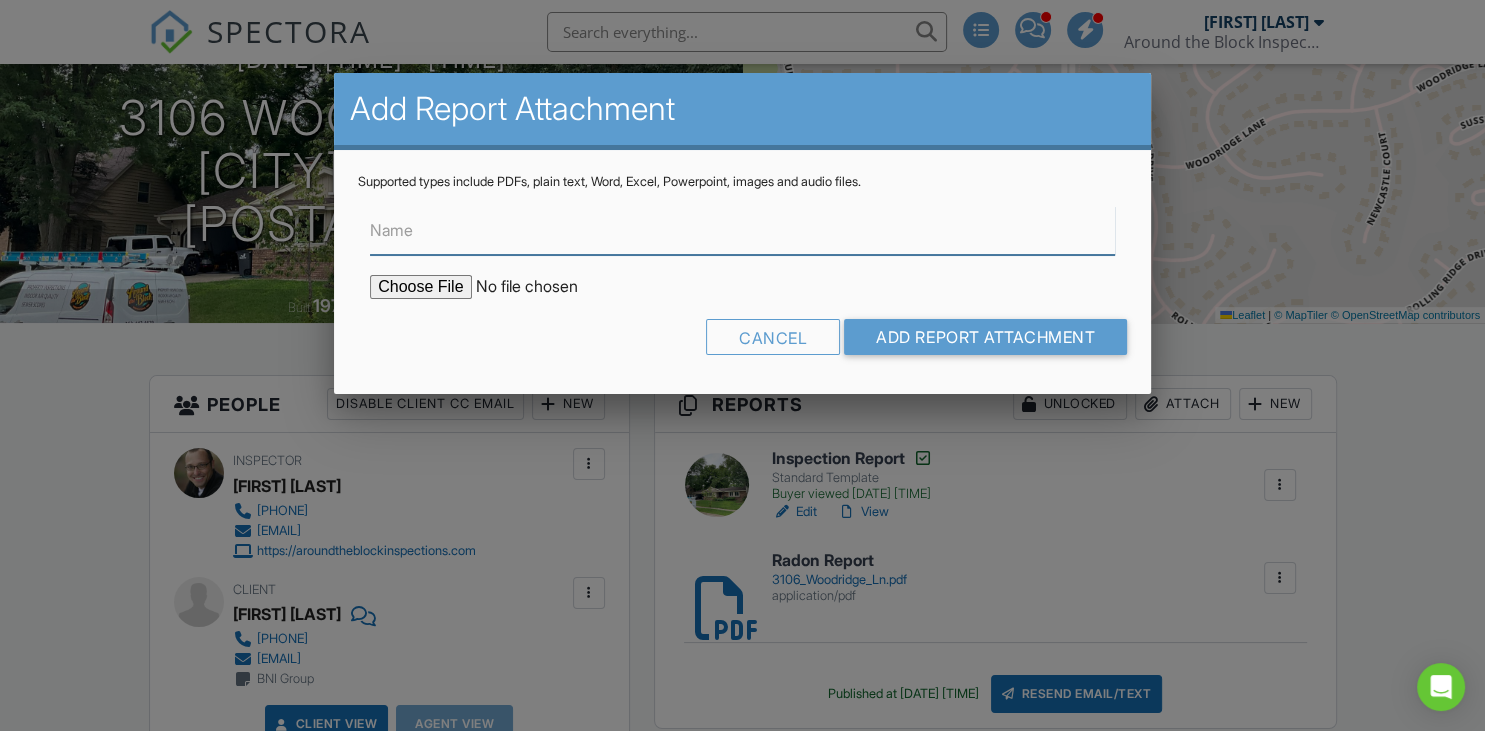 click on "Name" at bounding box center (742, 230) 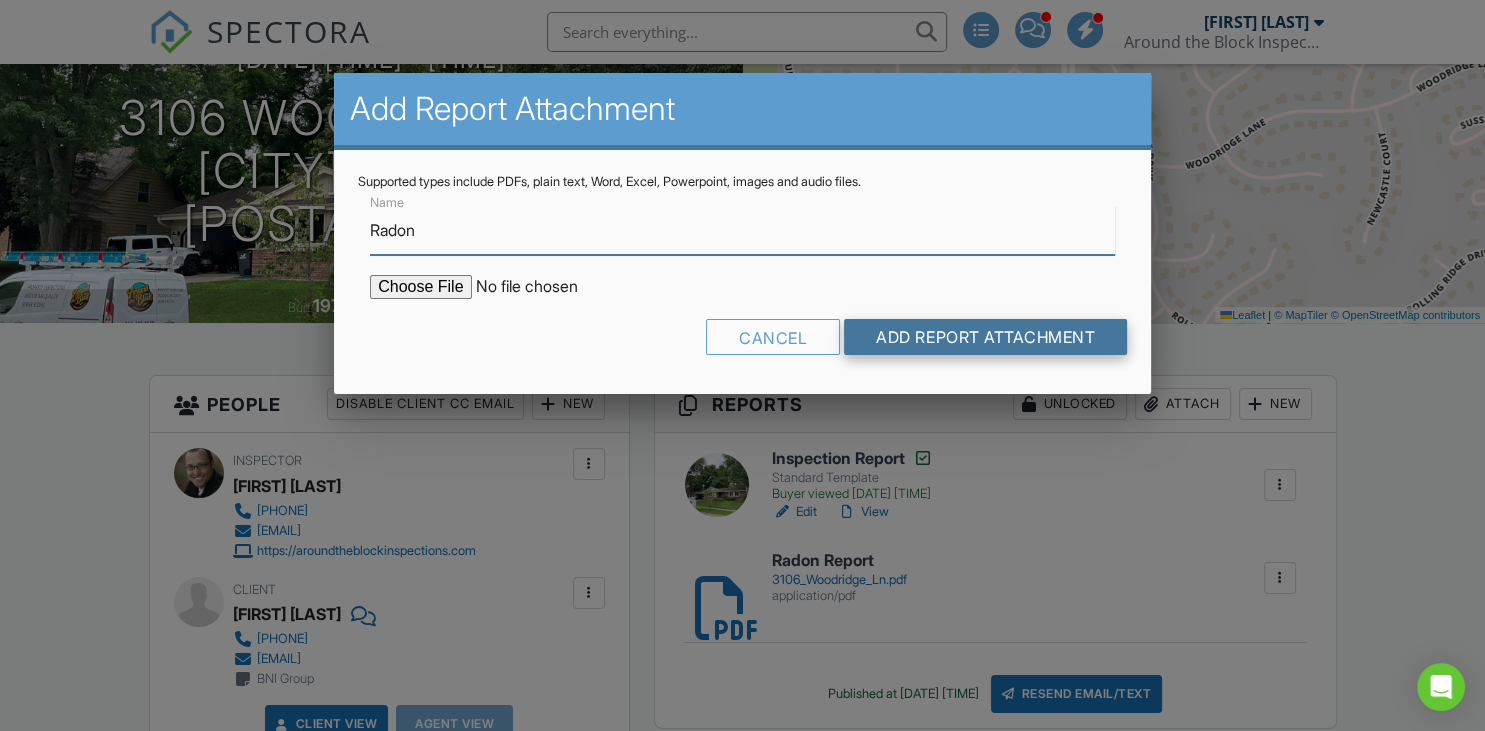 type on "Radon" 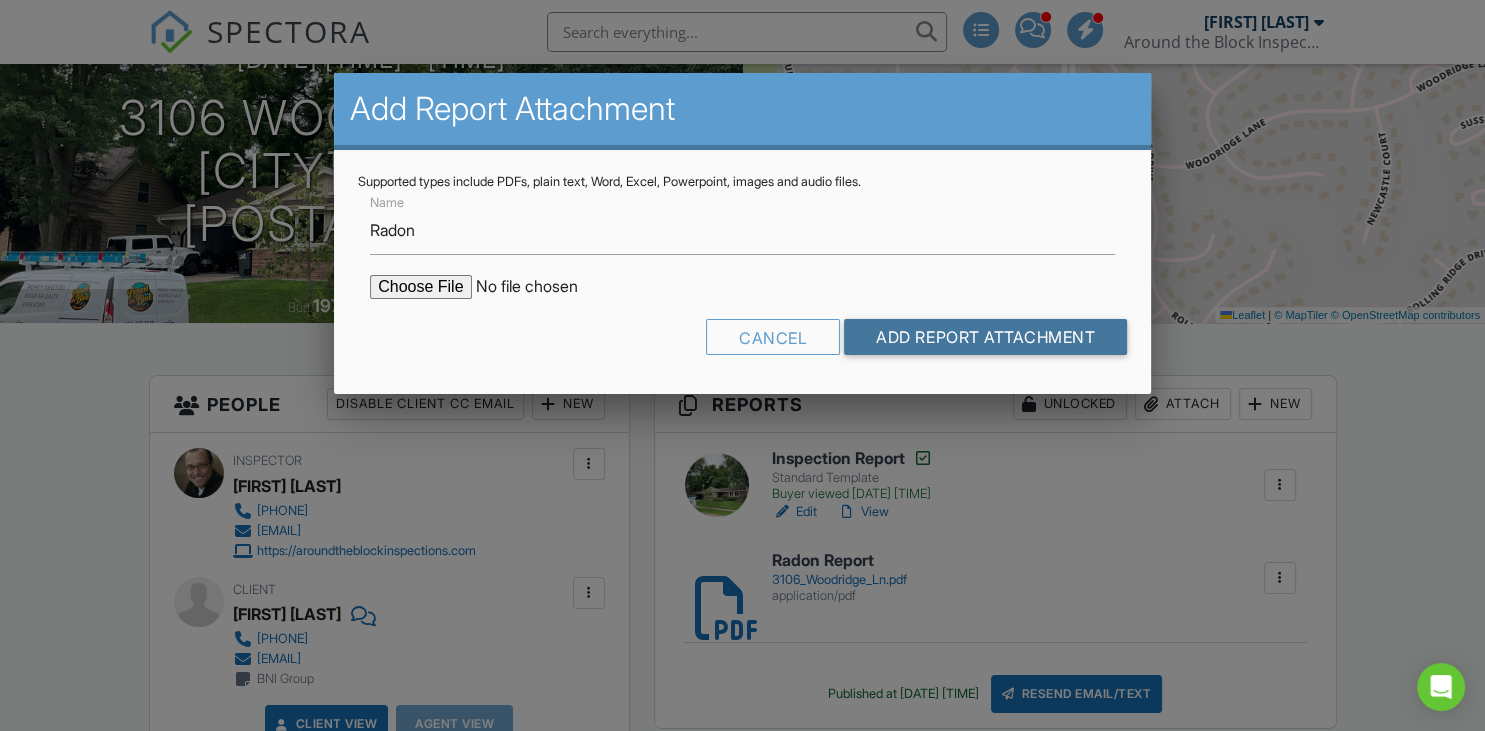 drag, startPoint x: 925, startPoint y: 342, endPoint x: 938, endPoint y: 358, distance: 20.615528 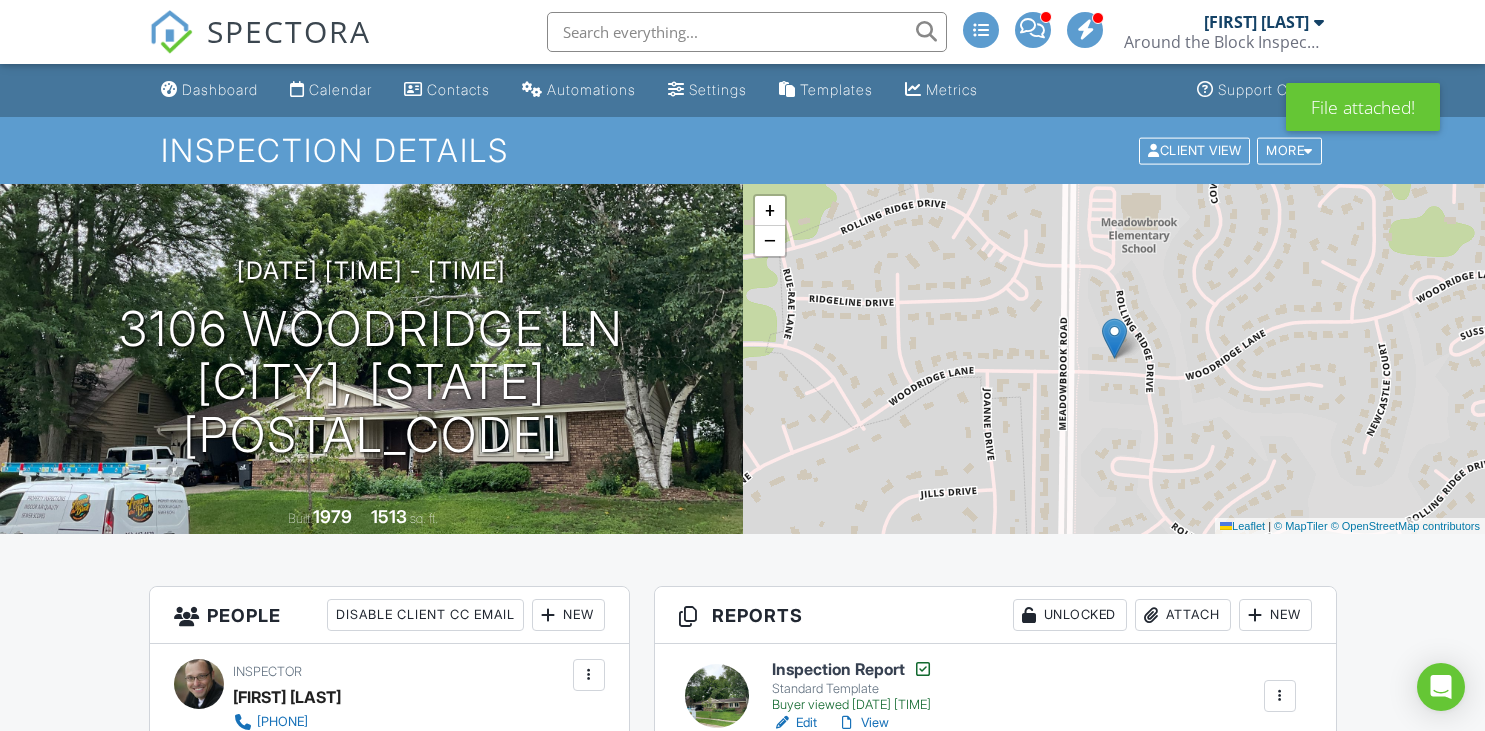 click at bounding box center (1280, 877) 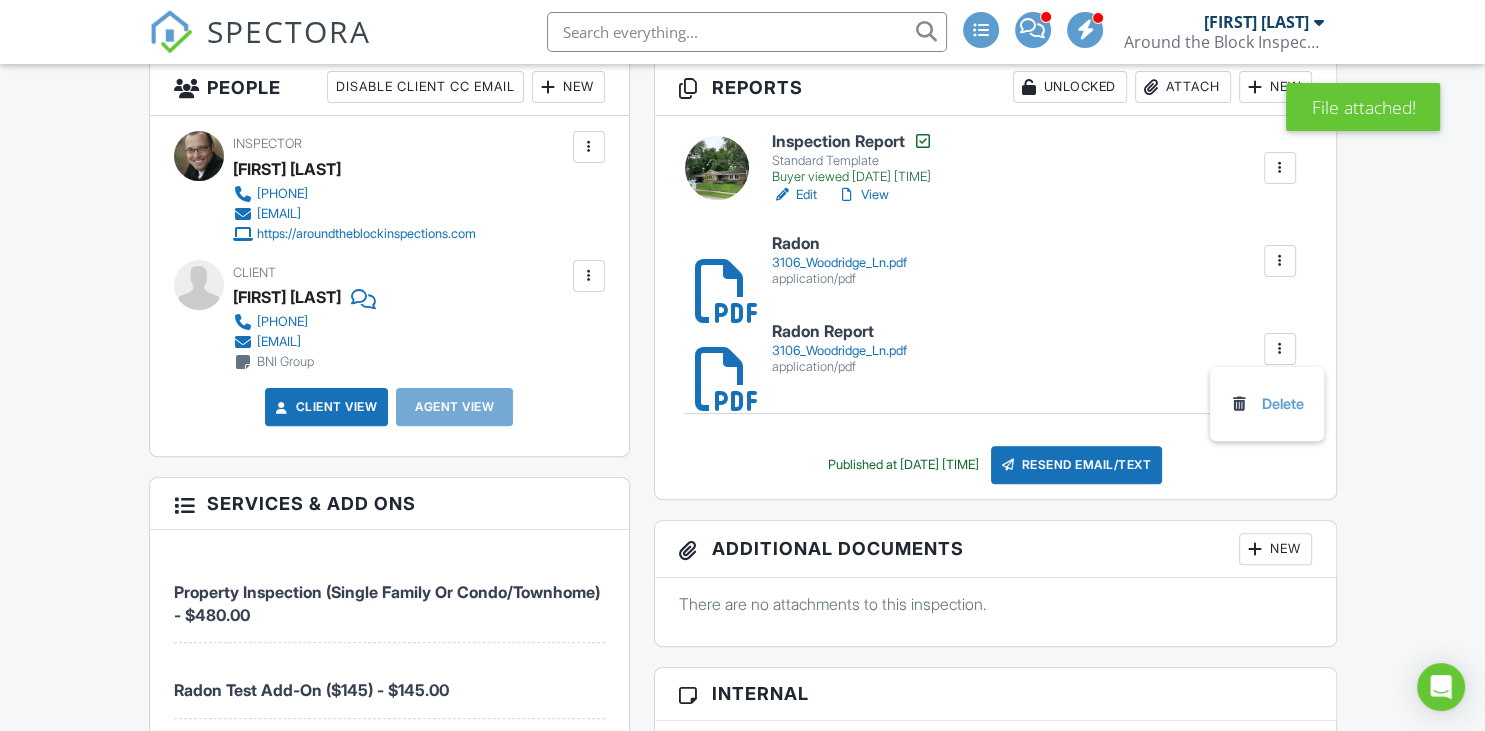 scroll, scrollTop: 528, scrollLeft: 0, axis: vertical 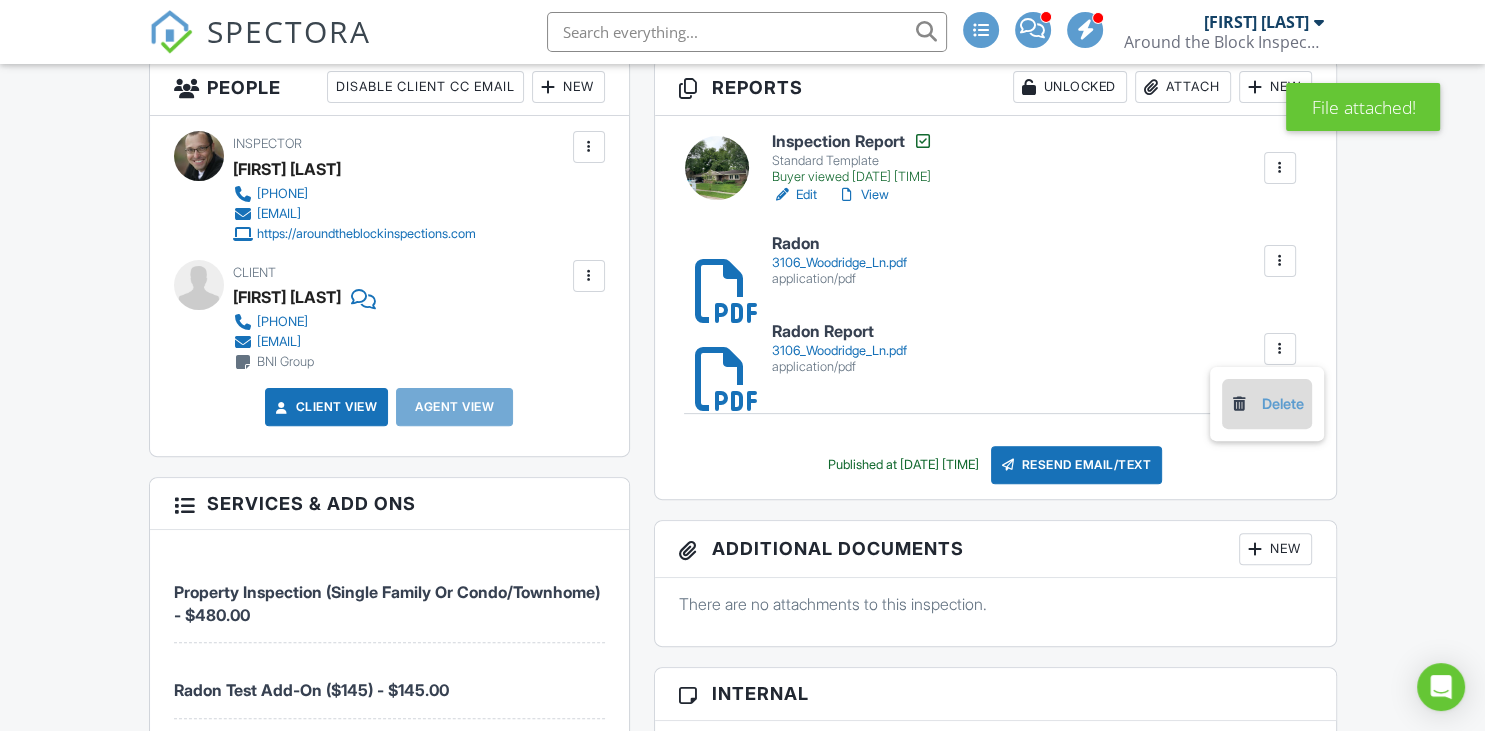 click on "Delete" at bounding box center [1267, 404] 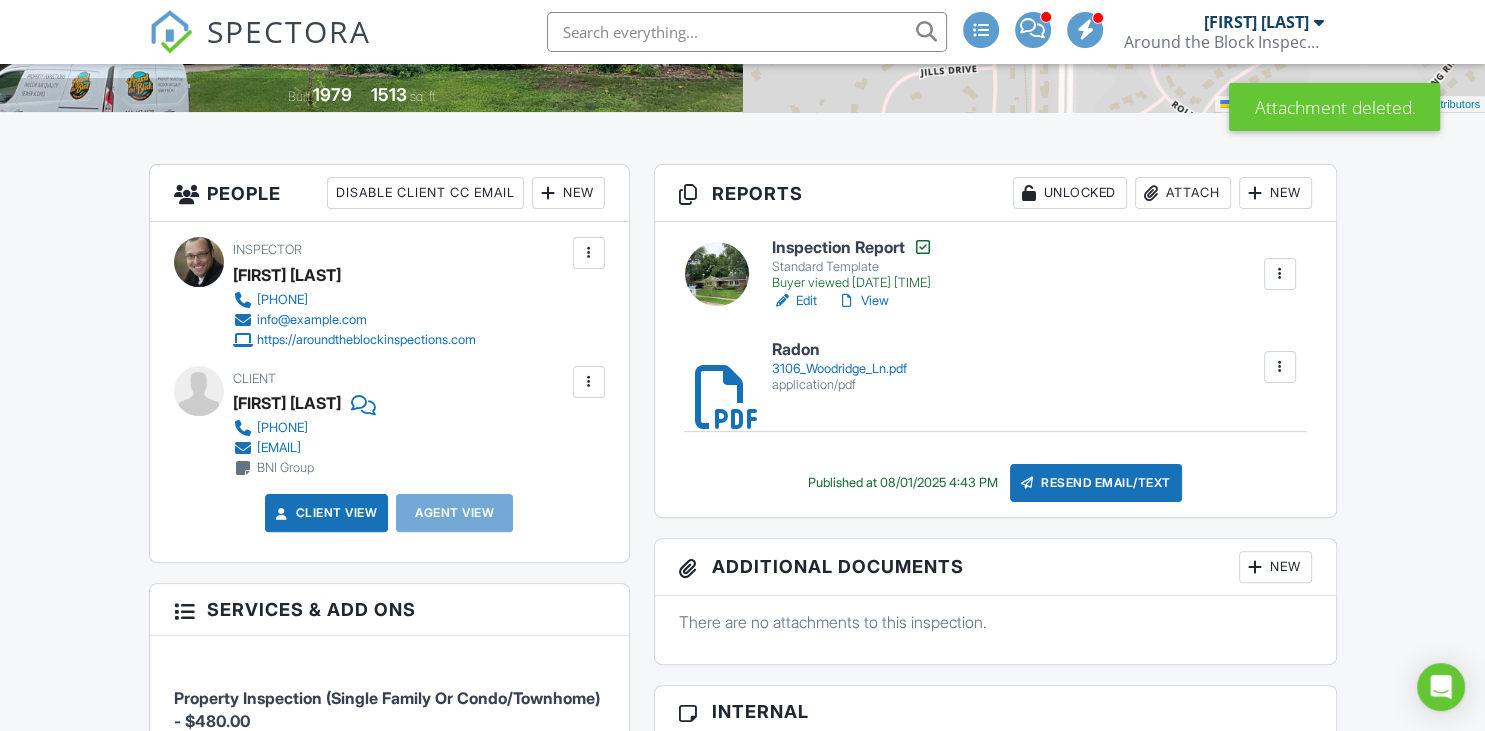 scroll, scrollTop: 422, scrollLeft: 0, axis: vertical 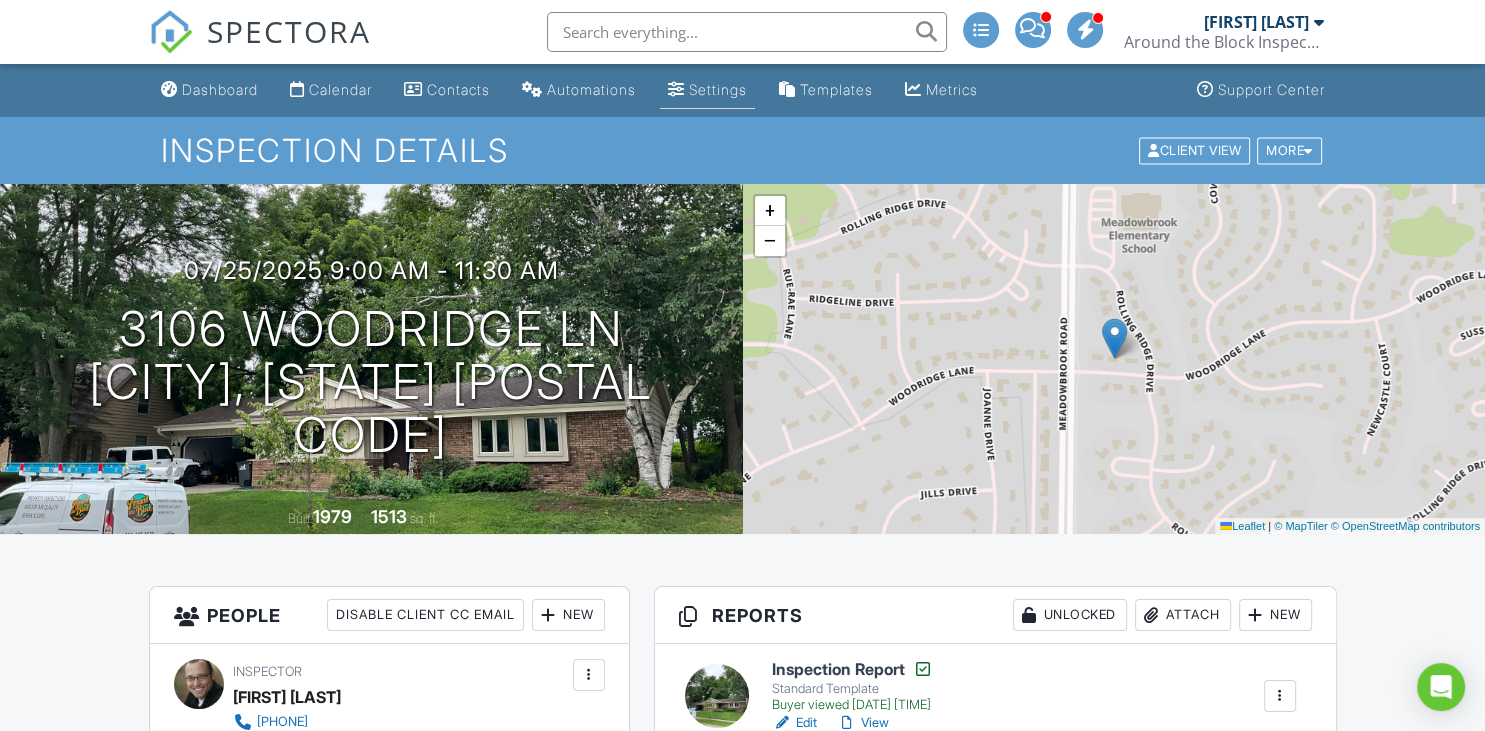 click on "Settings" at bounding box center [718, 89] 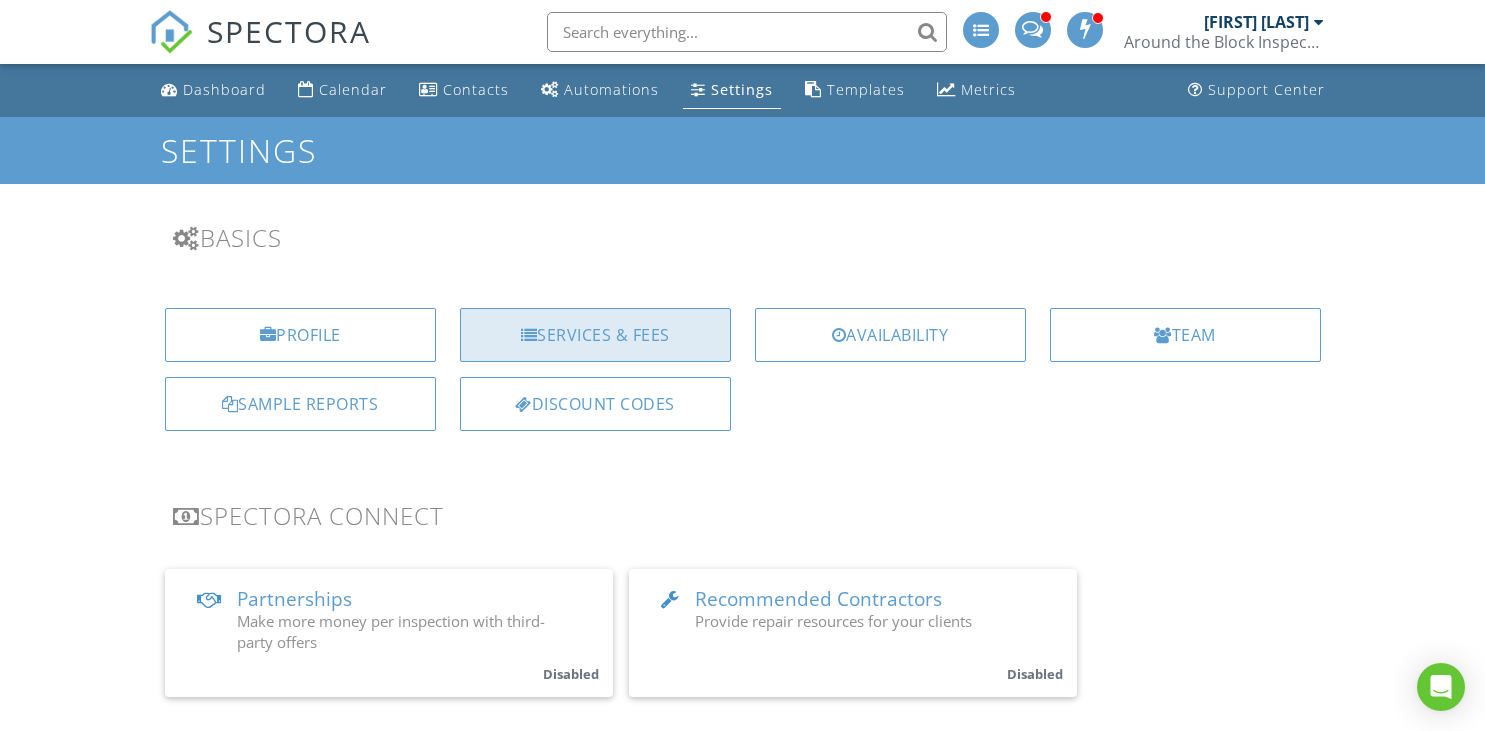 scroll, scrollTop: 0, scrollLeft: 0, axis: both 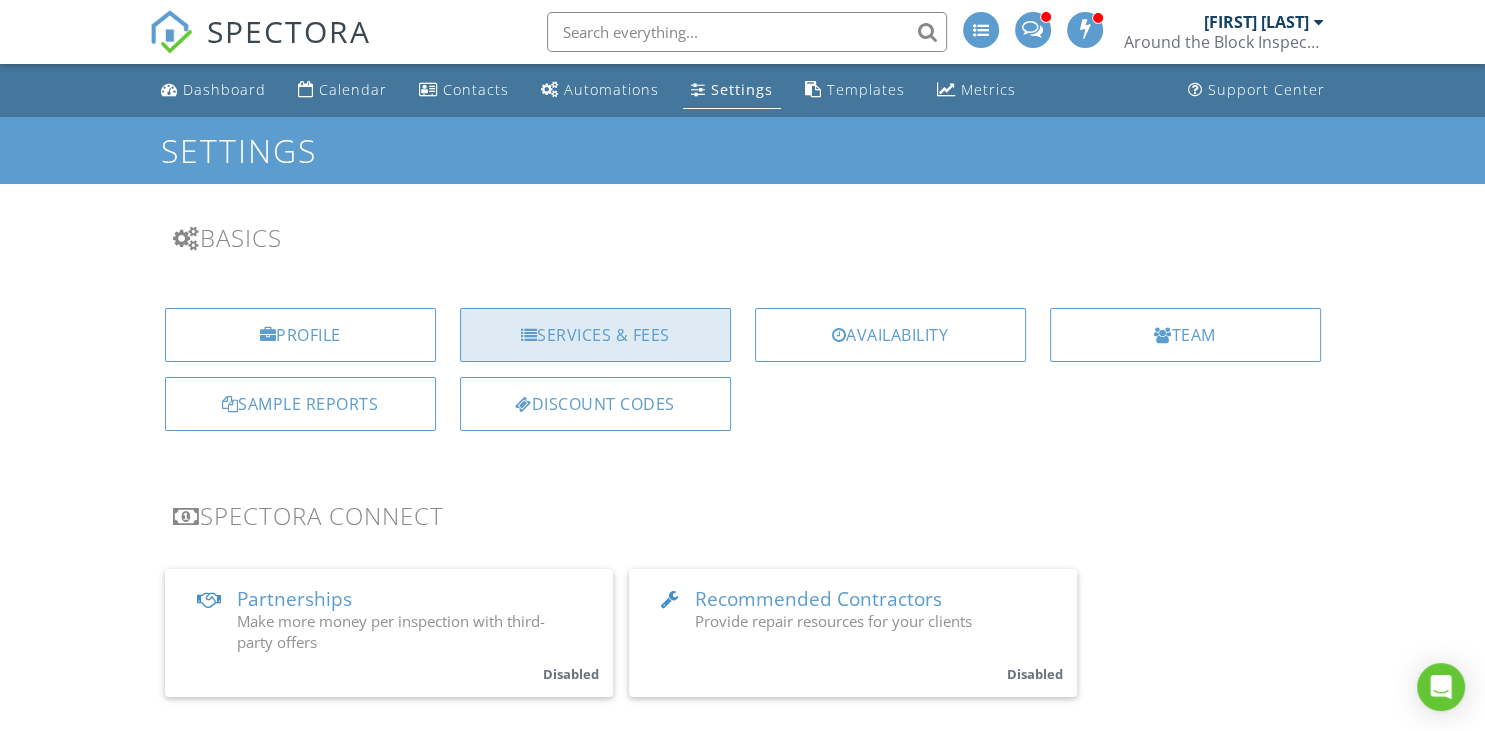 click on "Services & Fees" at bounding box center [595, 335] 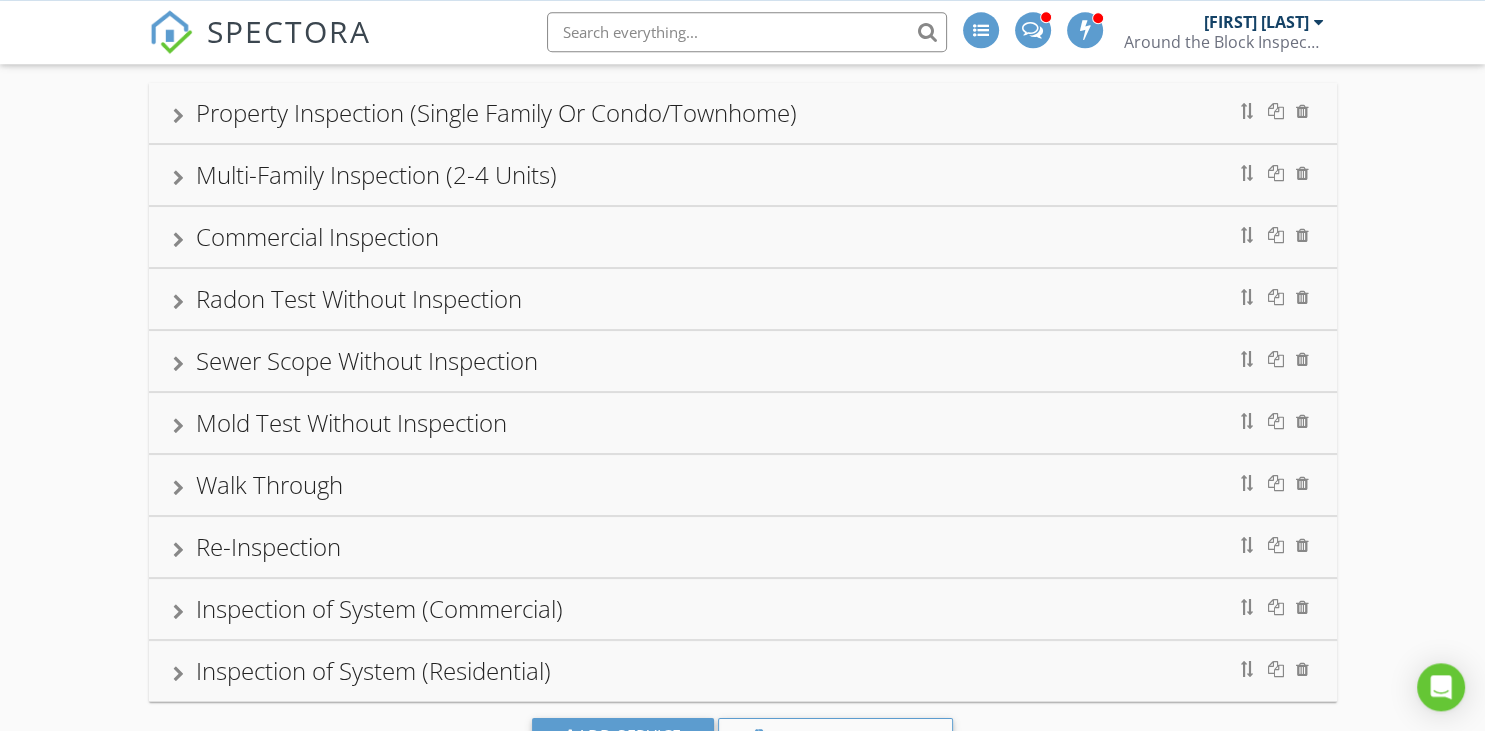 scroll, scrollTop: 0, scrollLeft: 0, axis: both 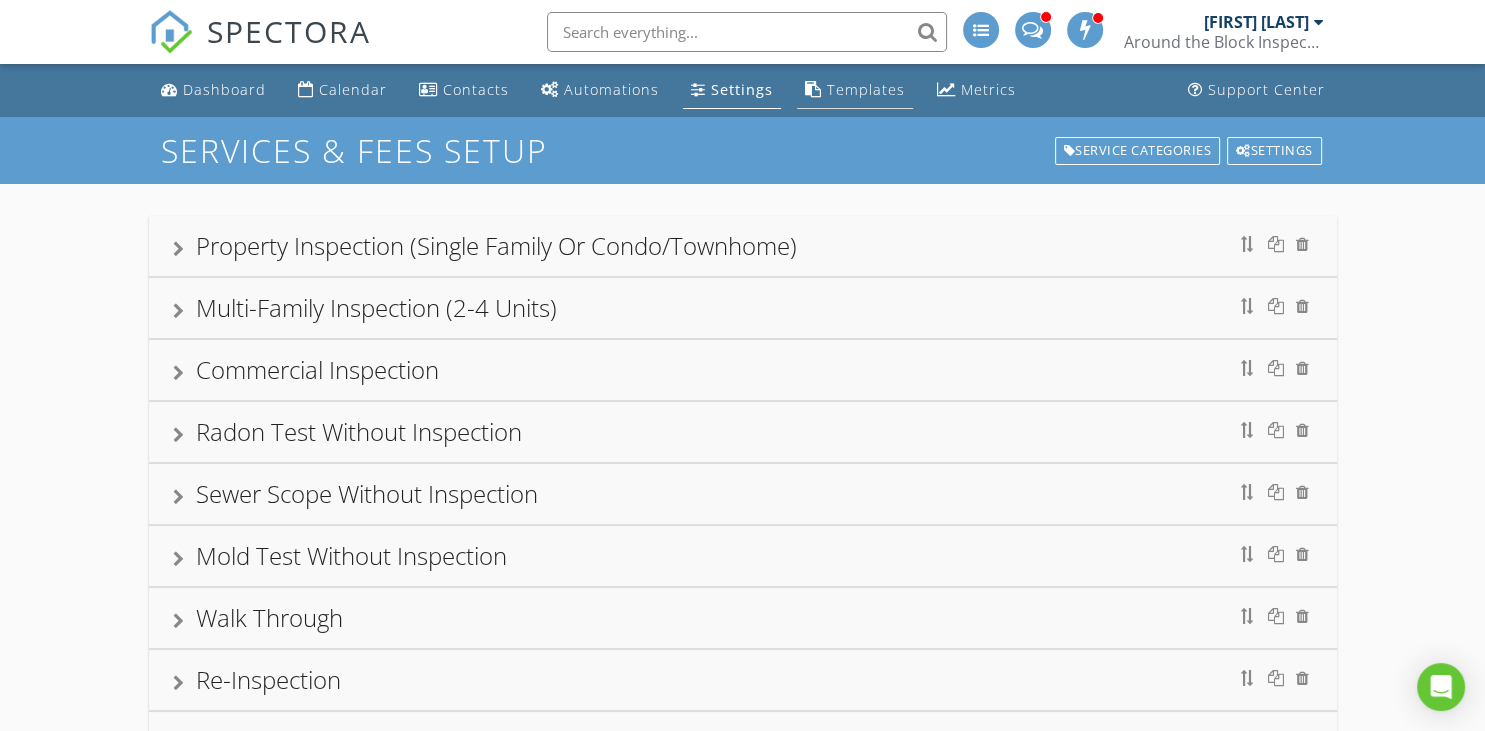 click on "Templates" at bounding box center (866, 89) 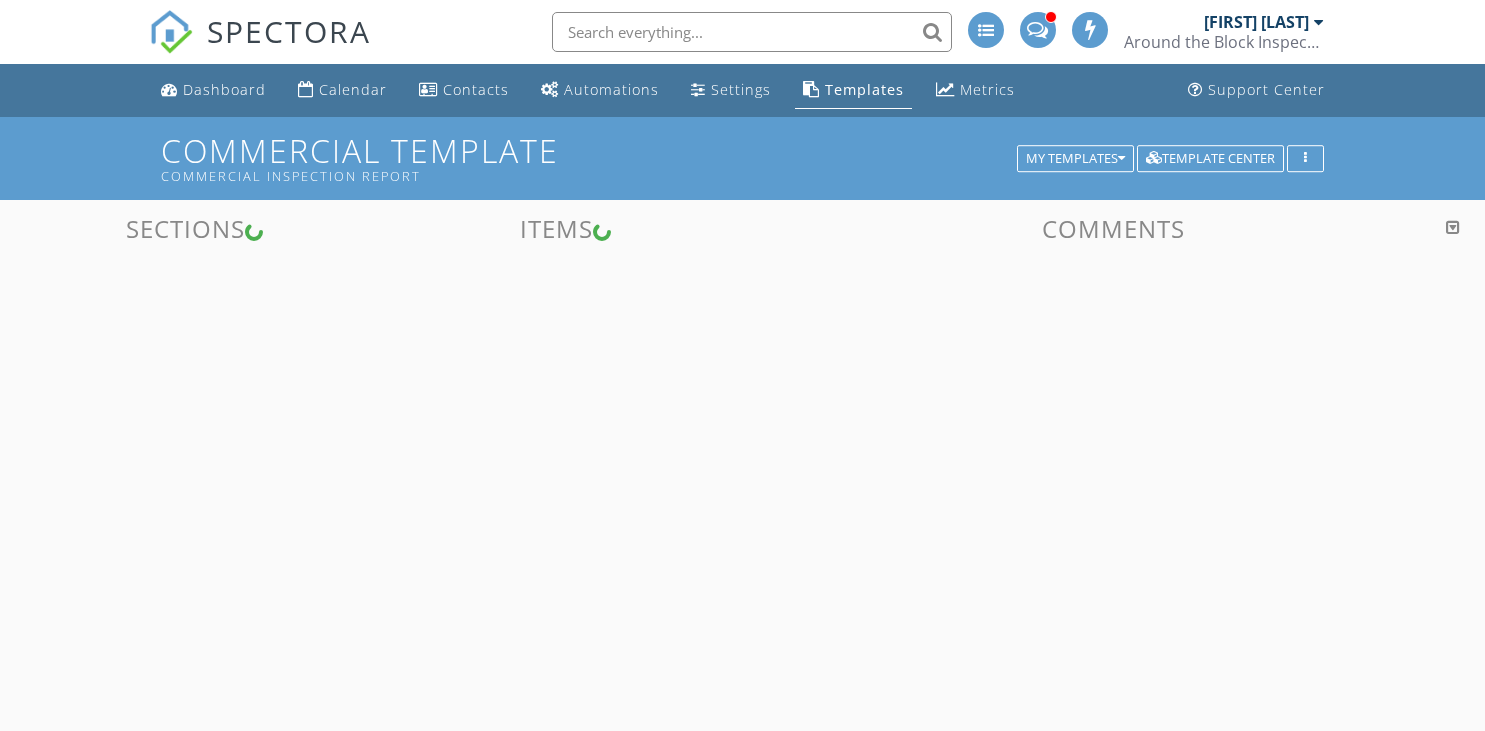 scroll, scrollTop: 0, scrollLeft: 0, axis: both 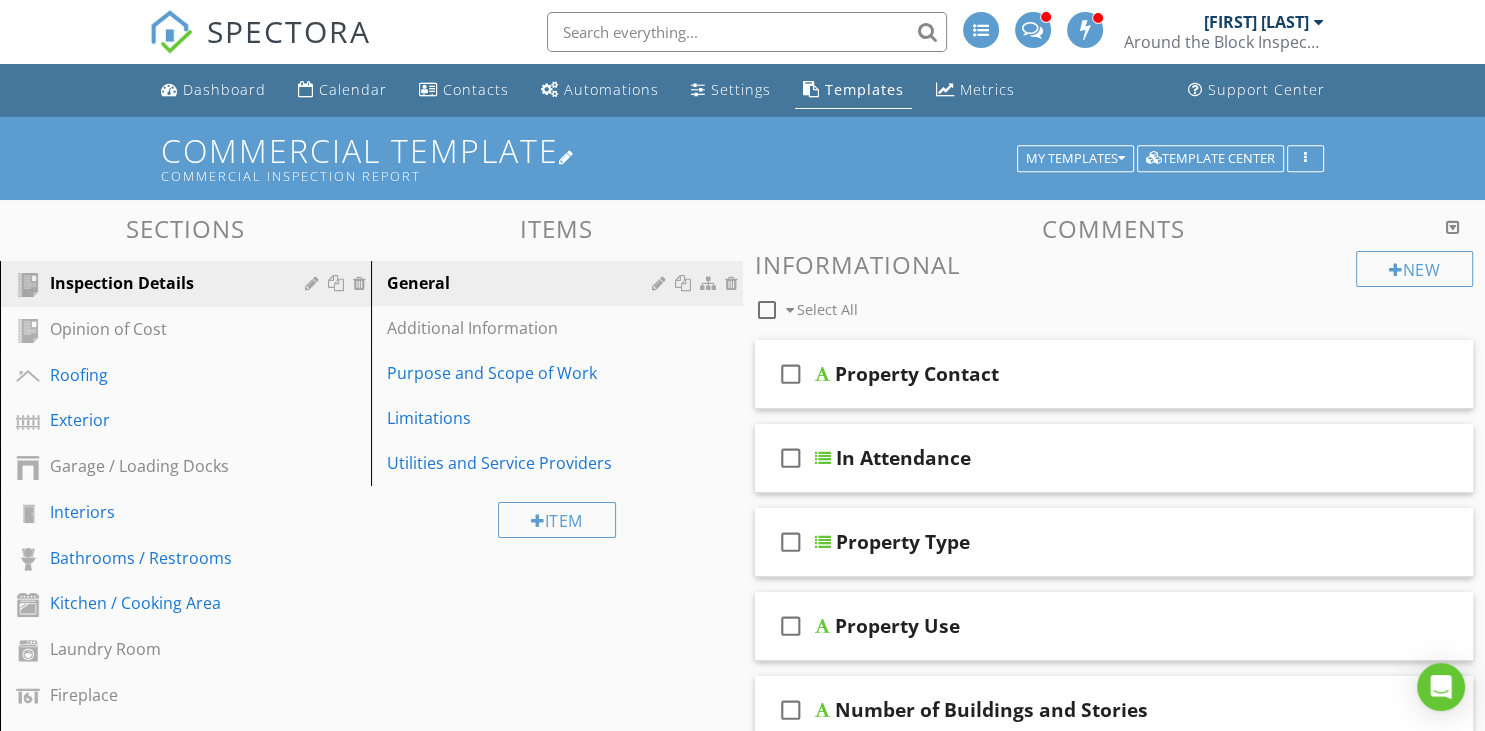 click at bounding box center (567, 157) 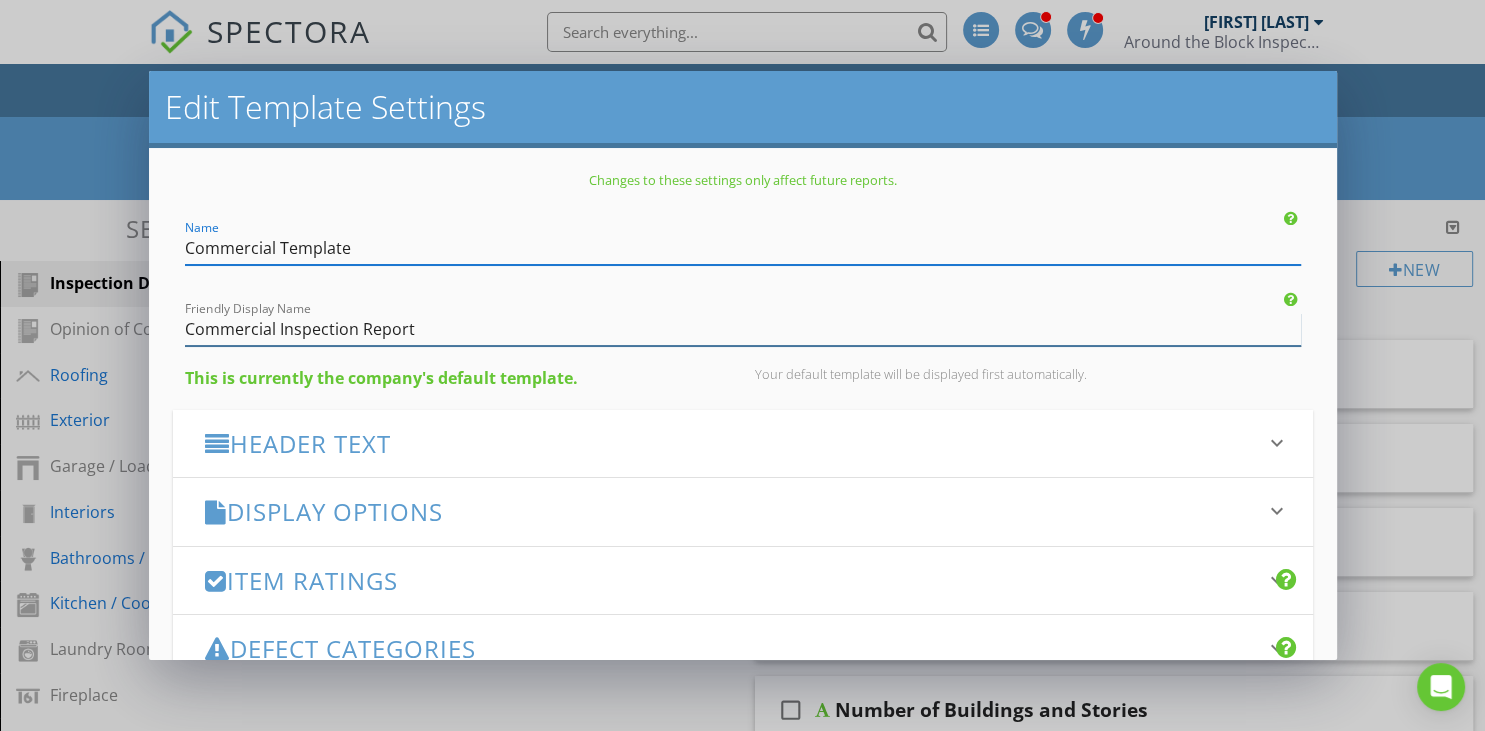 click on "Commercial Inspection Report" at bounding box center [743, 329] 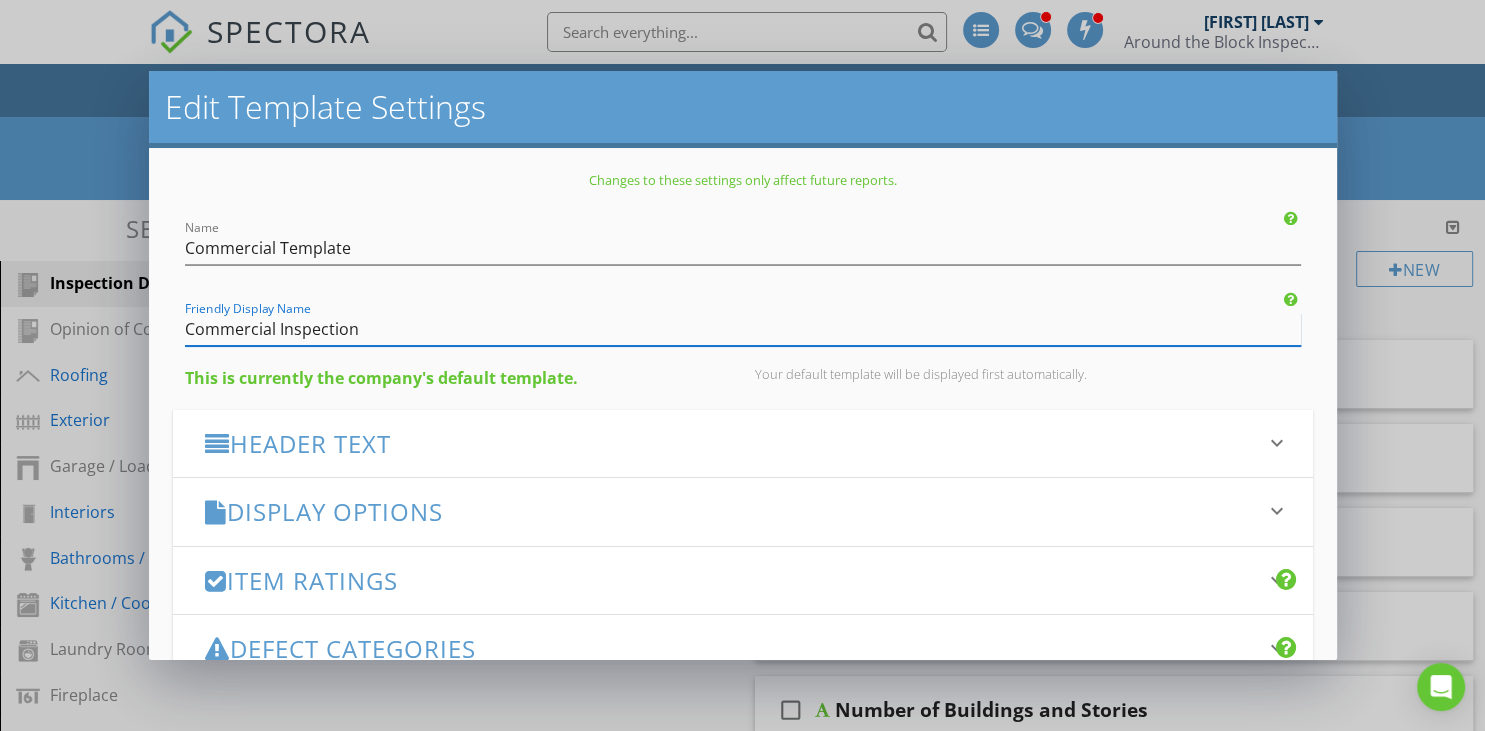 scroll, scrollTop: 329, scrollLeft: 0, axis: vertical 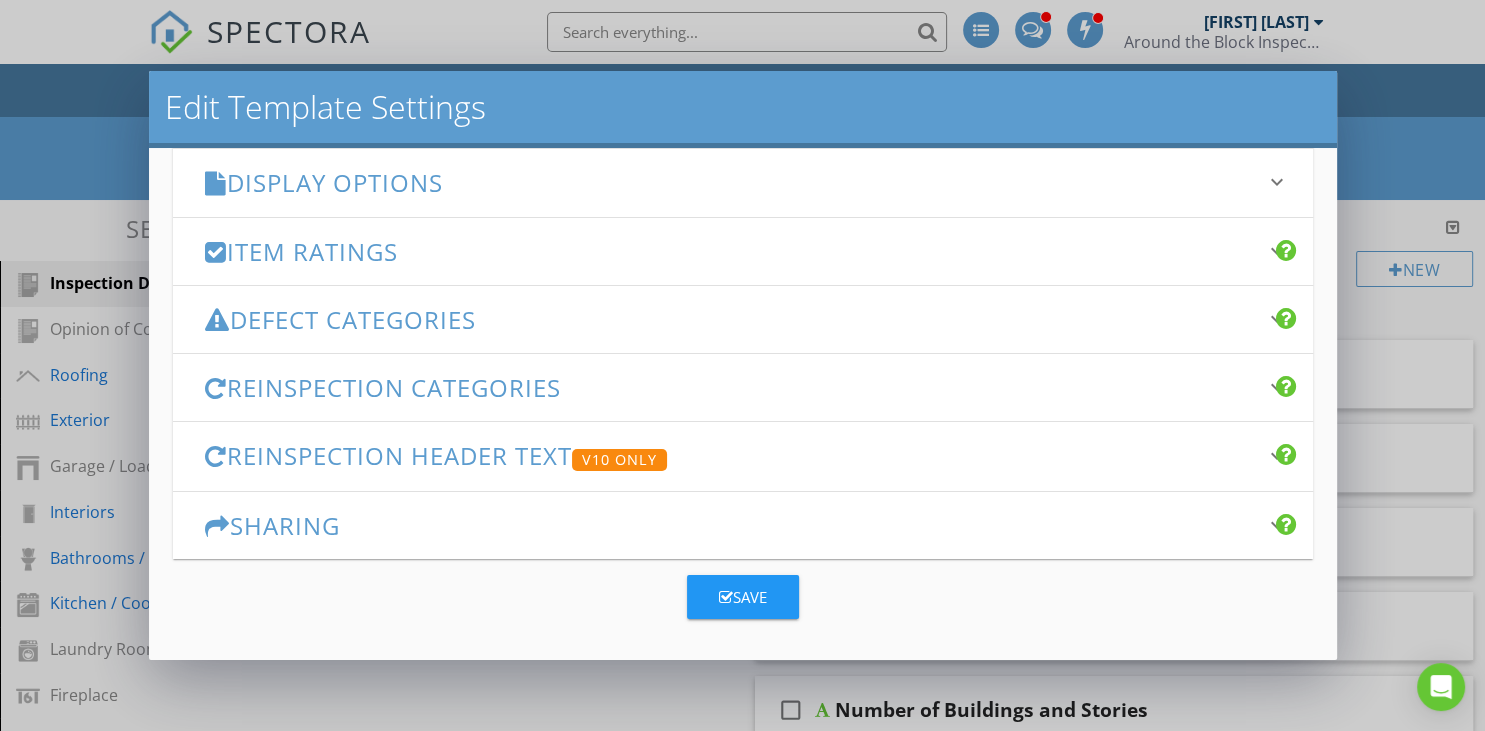 type on "Commercial Inspection" 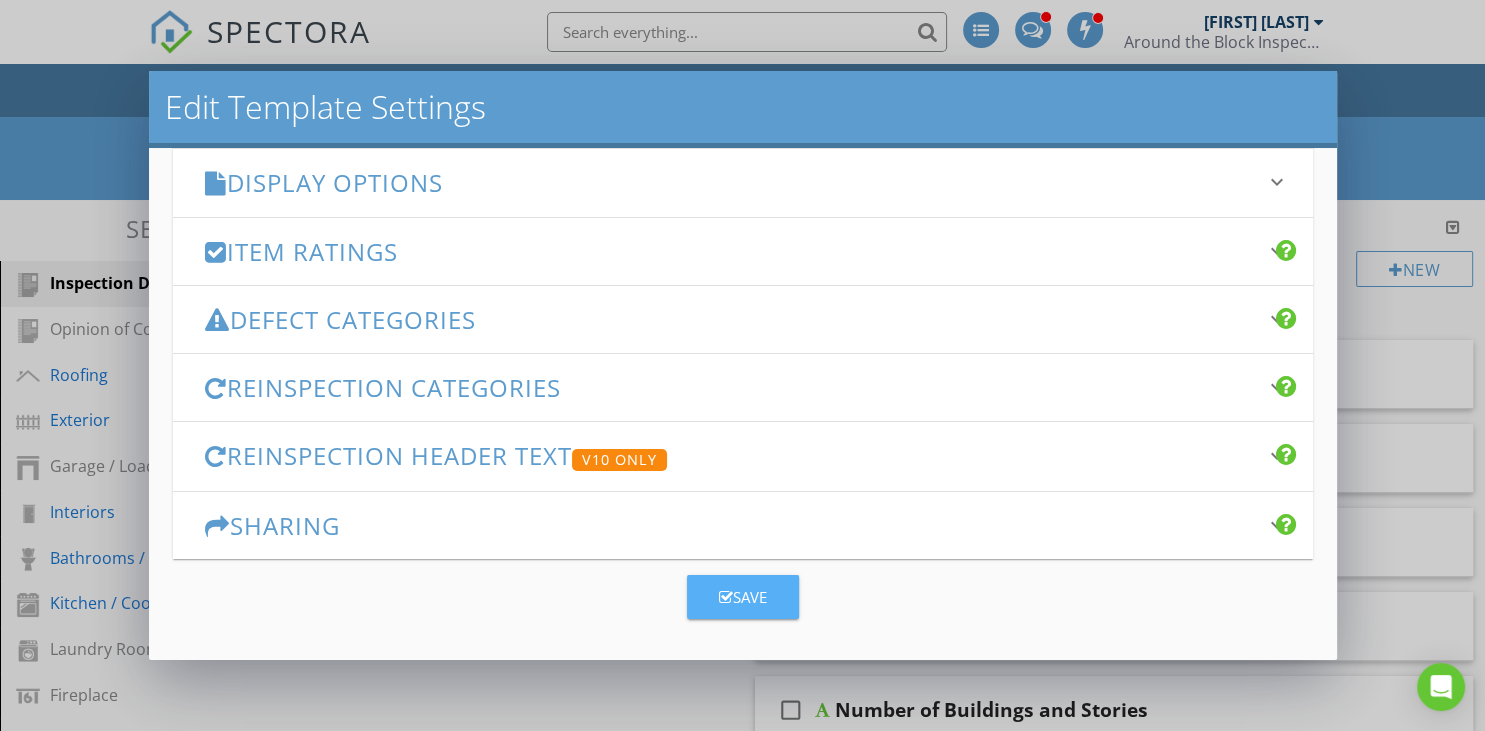drag, startPoint x: 742, startPoint y: 601, endPoint x: 711, endPoint y: 573, distance: 41.773197 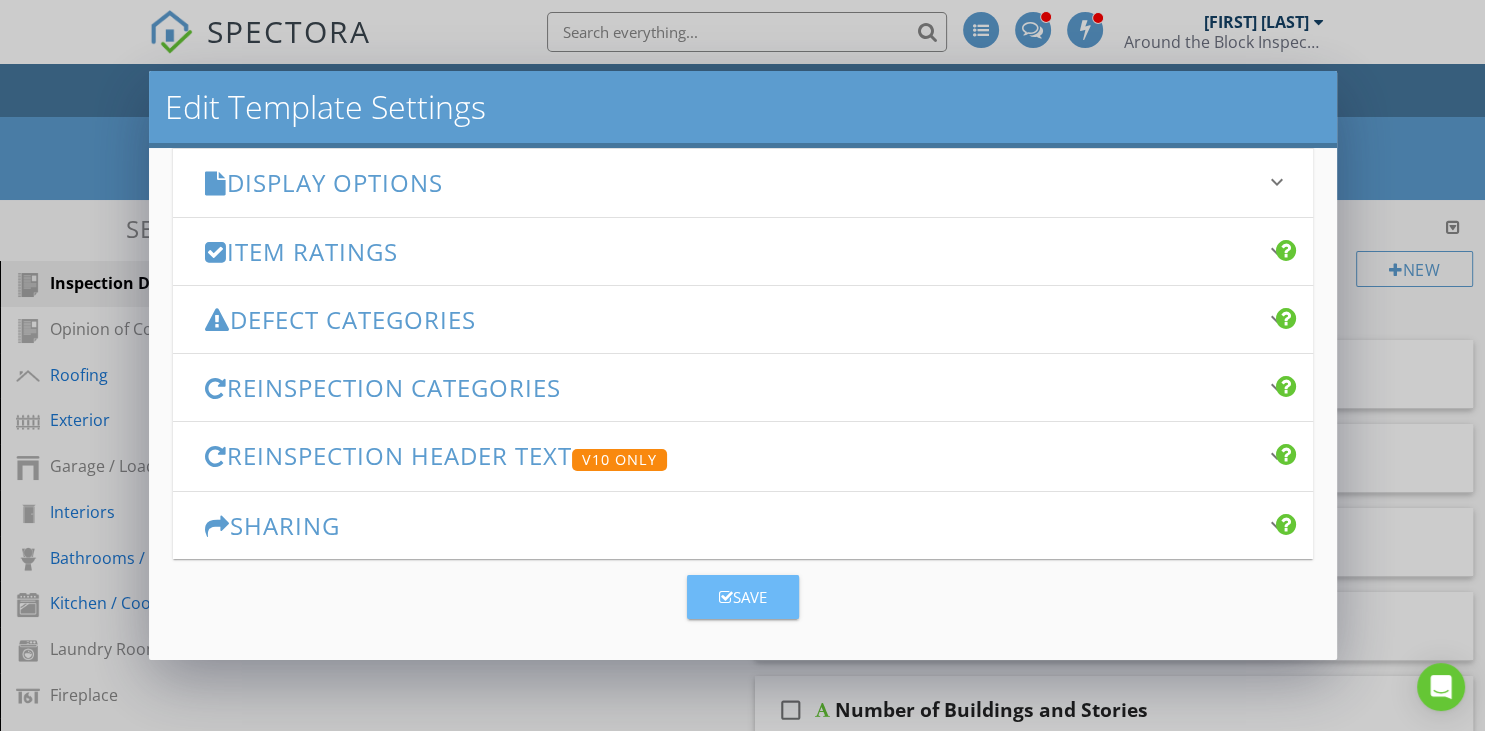 click on "Save" at bounding box center (743, 597) 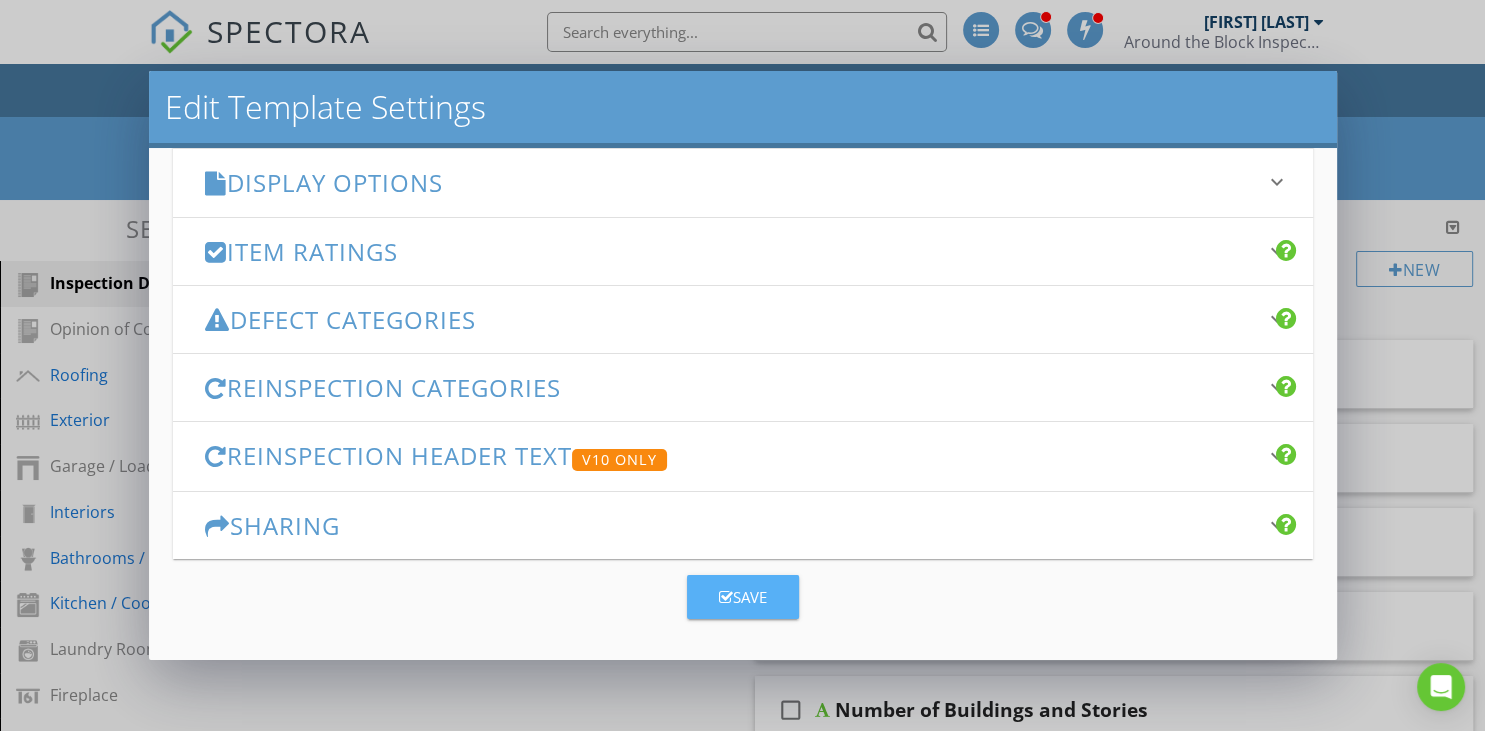 scroll, scrollTop: 0, scrollLeft: 0, axis: both 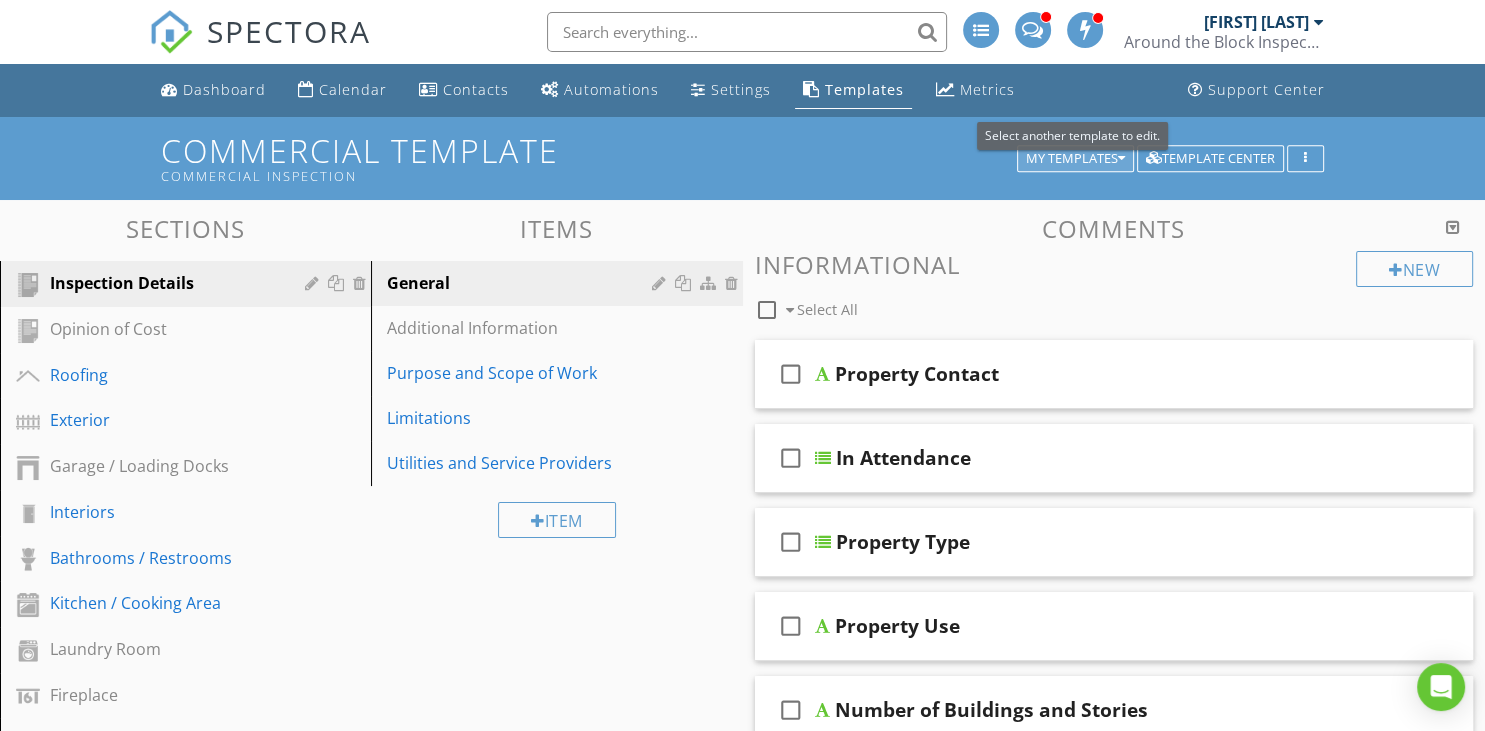 click on "My Templates" at bounding box center [1075, 159] 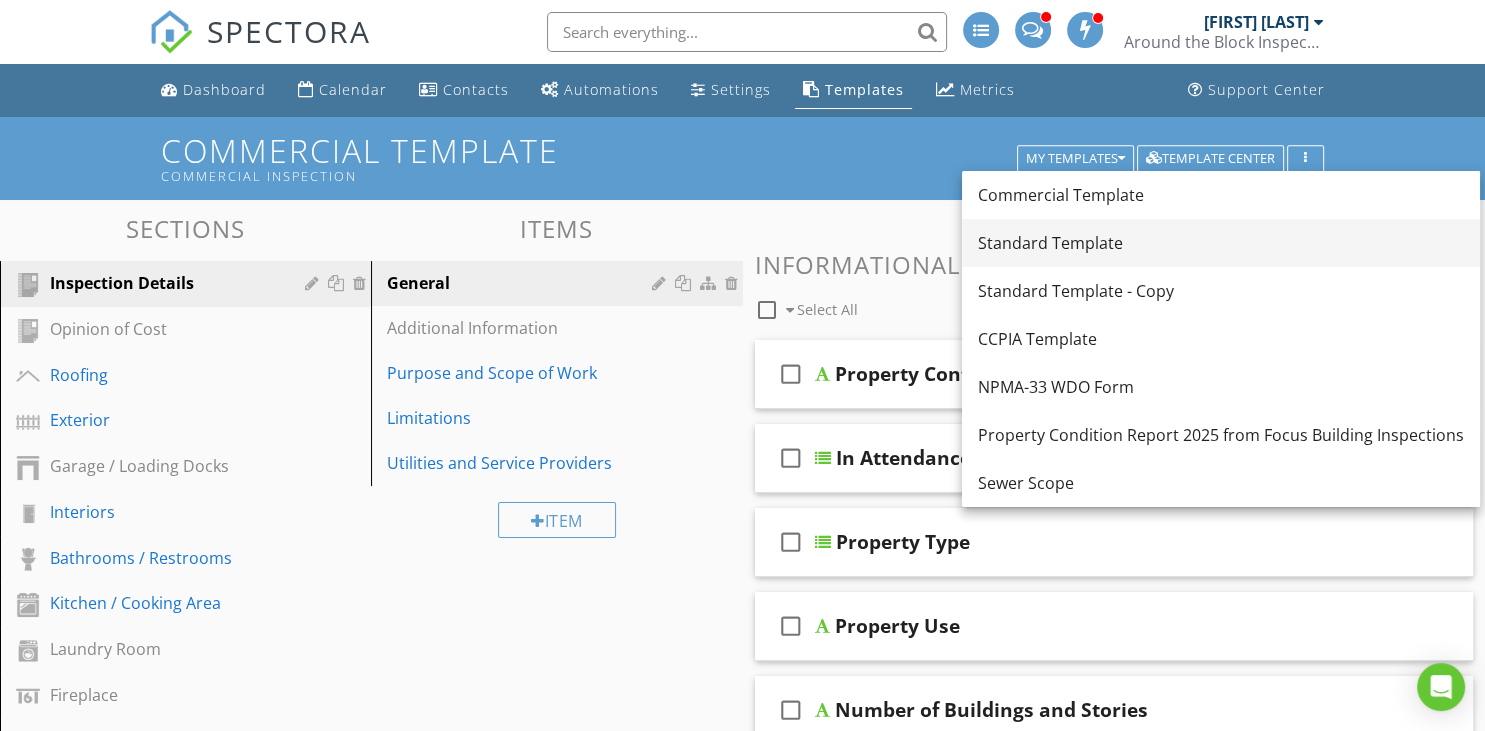 click on "Standard Template" at bounding box center [1221, 243] 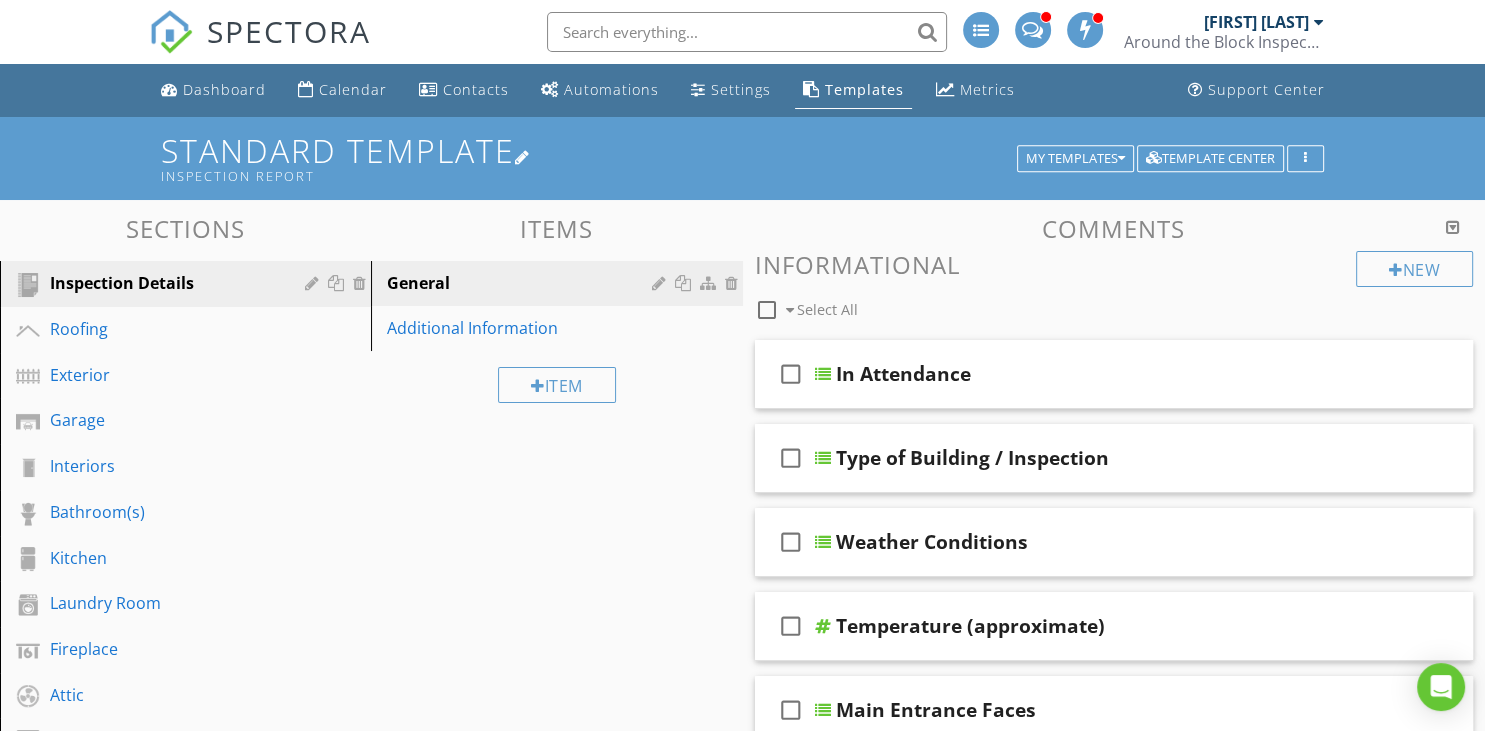 click at bounding box center [523, 157] 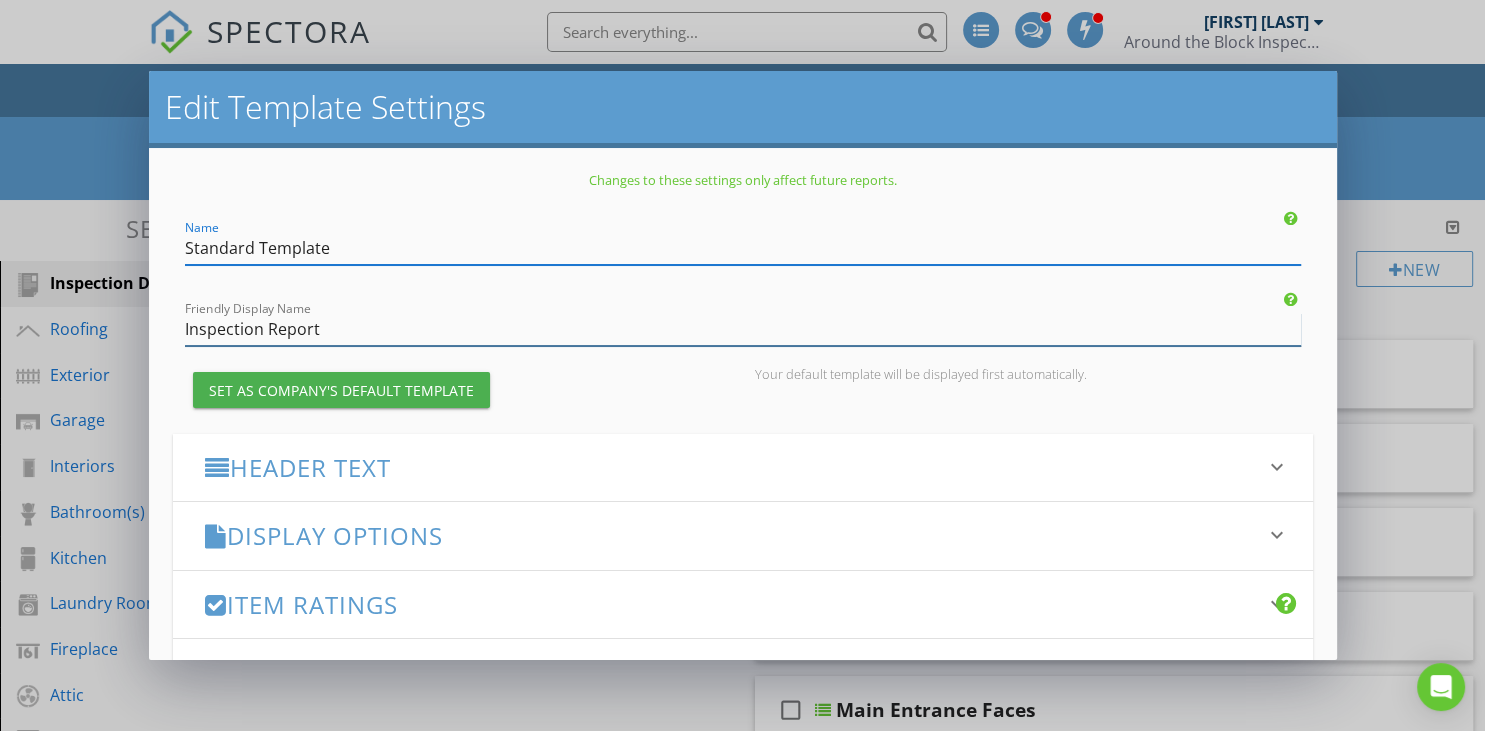click on "Inspection Report" at bounding box center (743, 329) 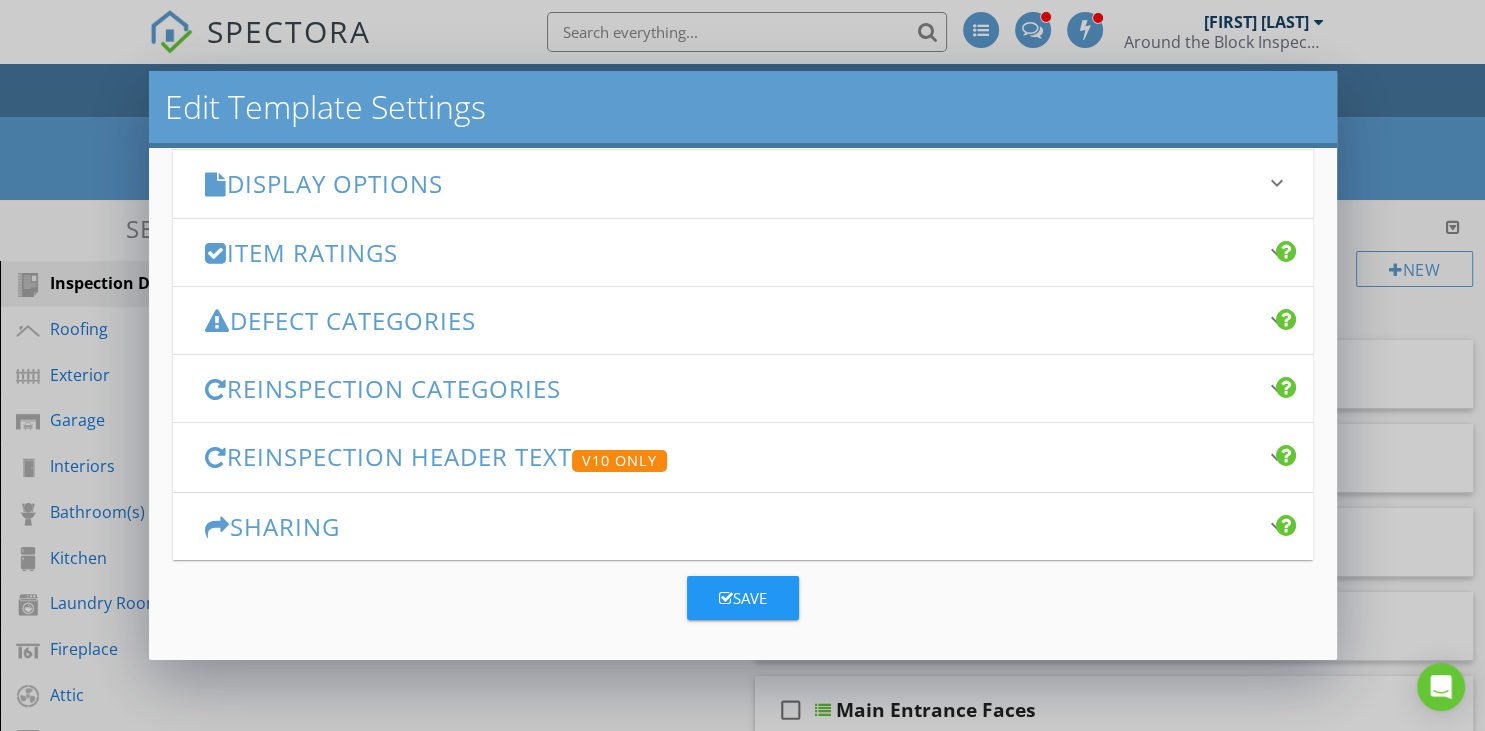 scroll, scrollTop: 353, scrollLeft: 0, axis: vertical 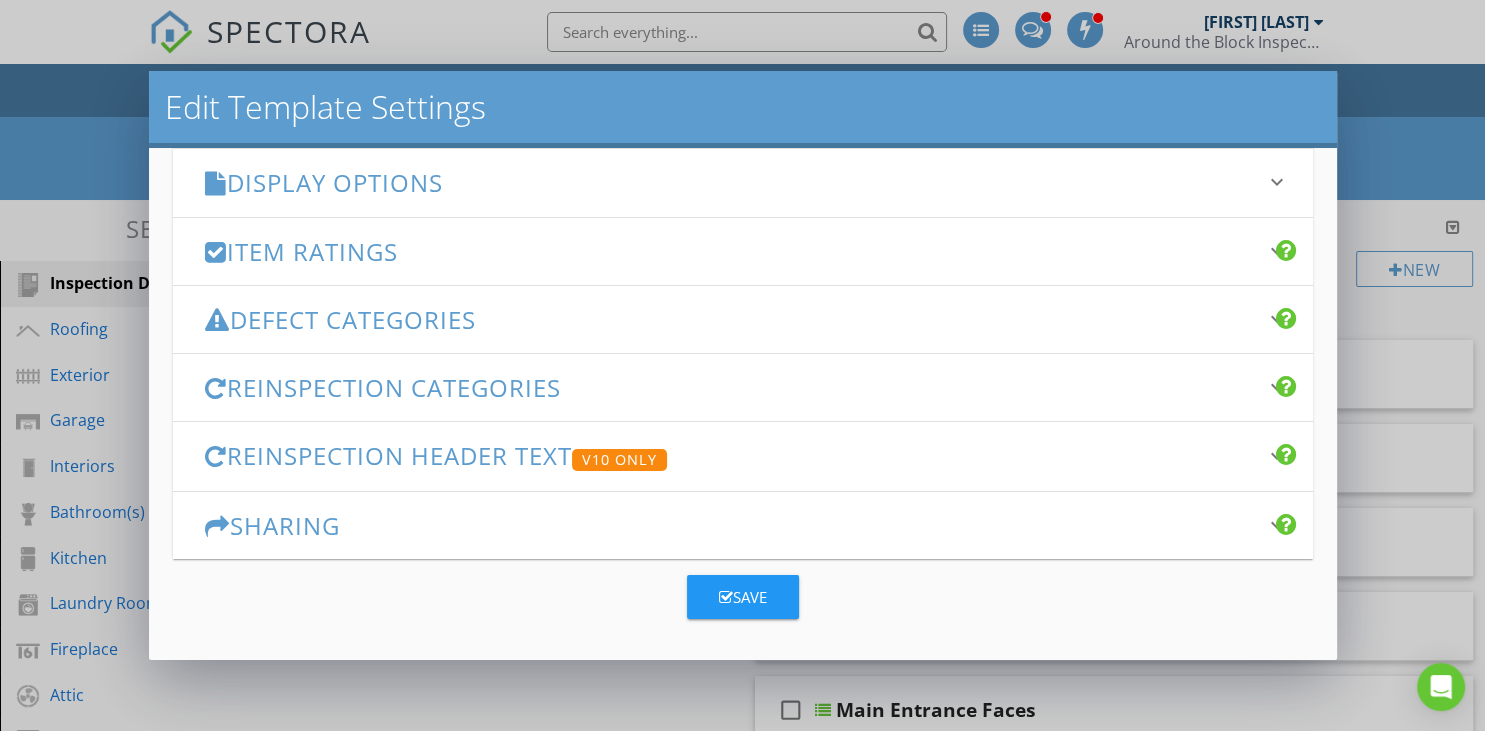 type on "Inspection" 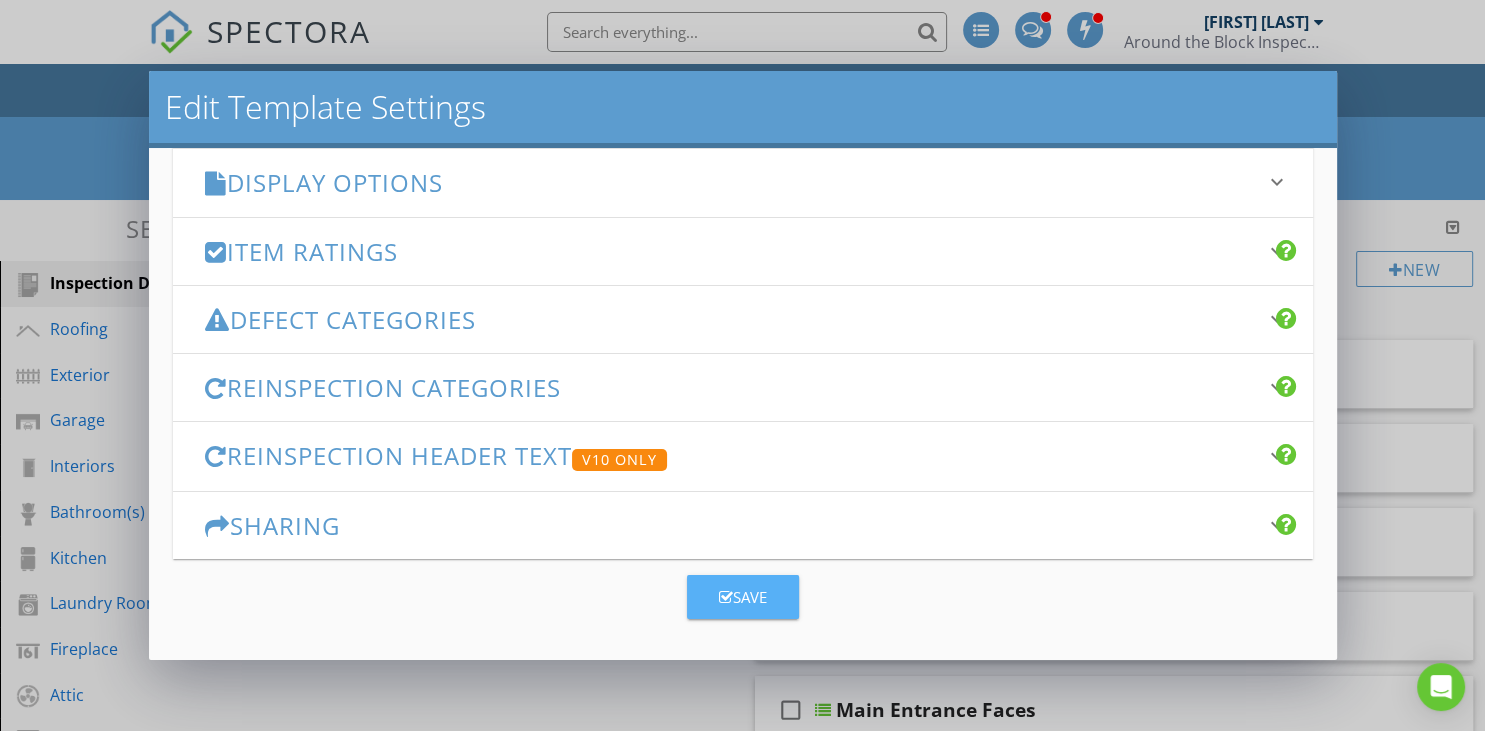 click on "Save" at bounding box center [743, 597] 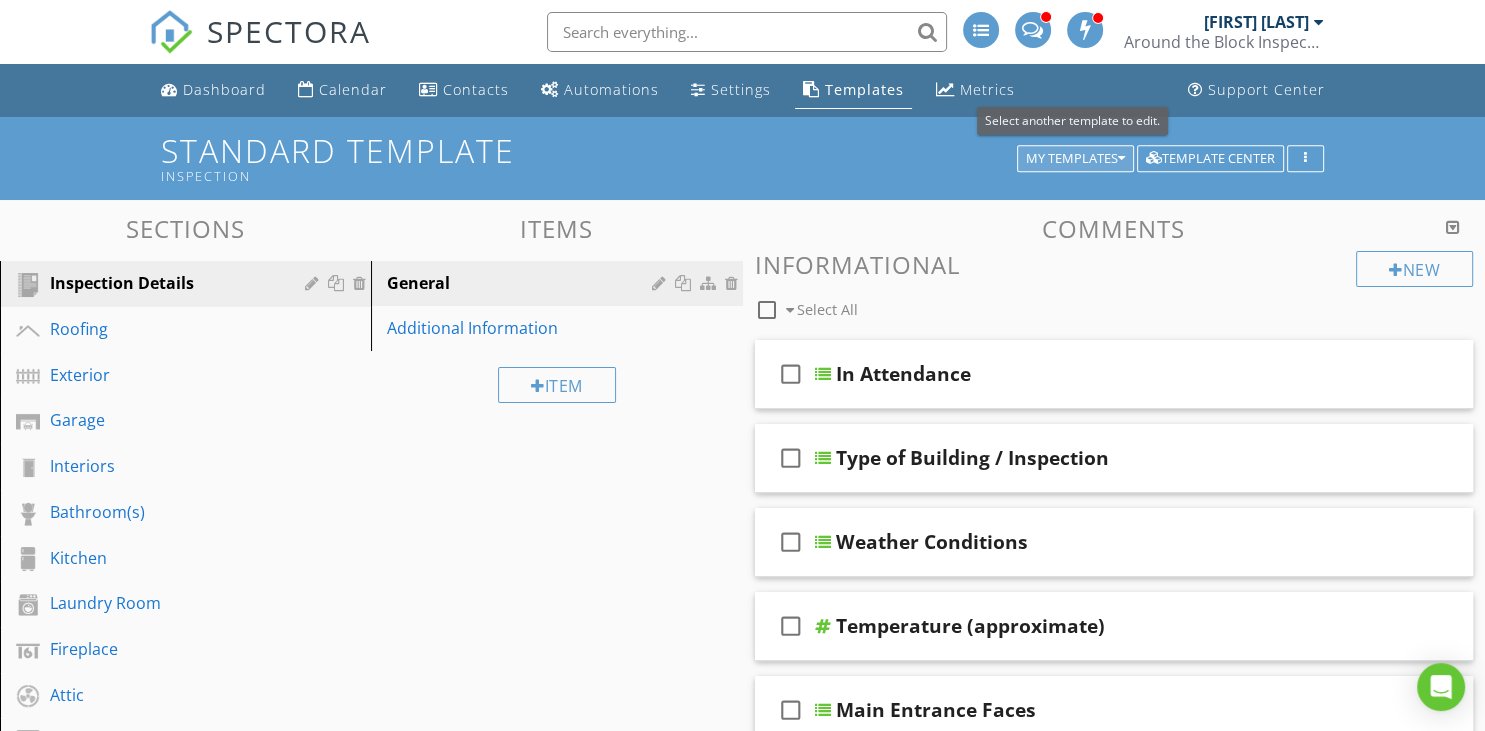 click on "My Templates" at bounding box center (1075, 159) 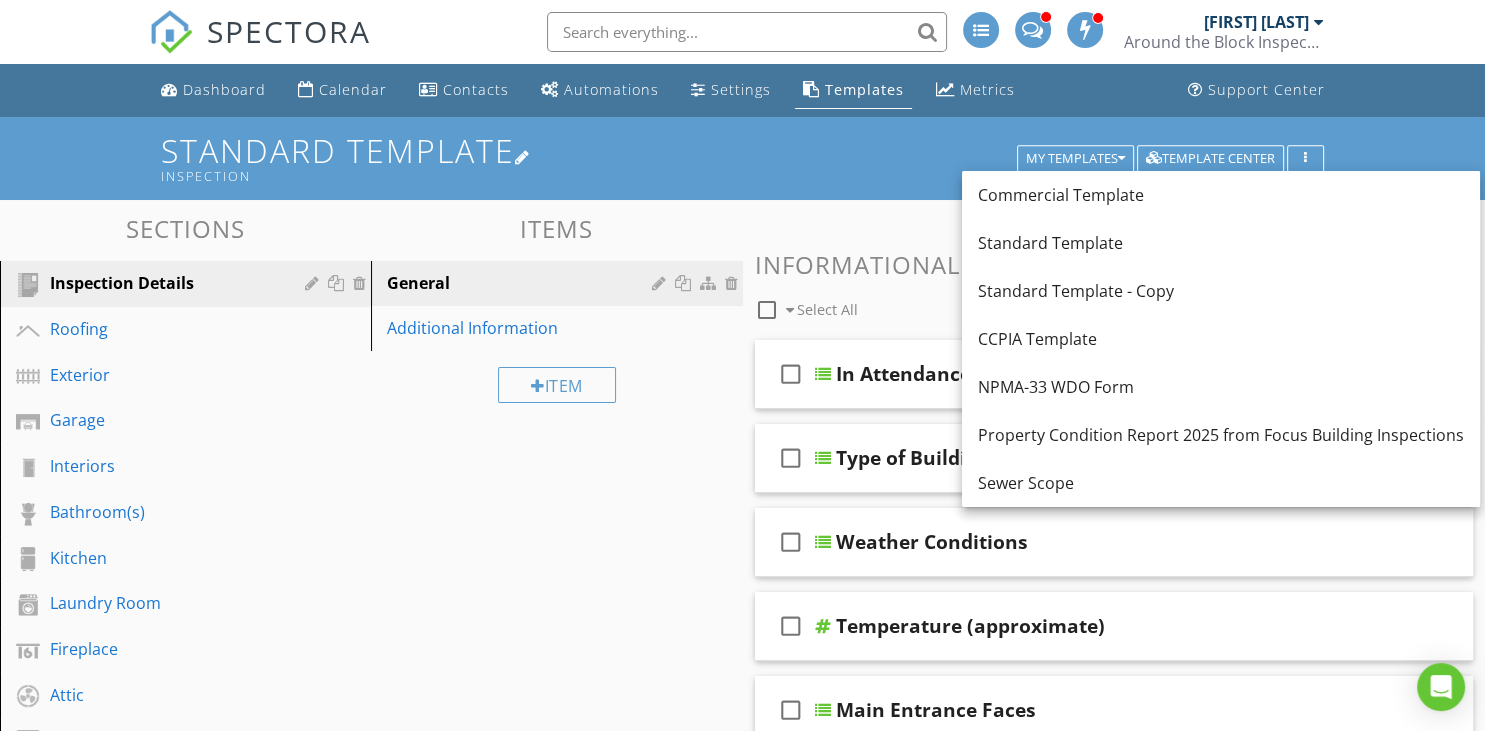 click at bounding box center (523, 157) 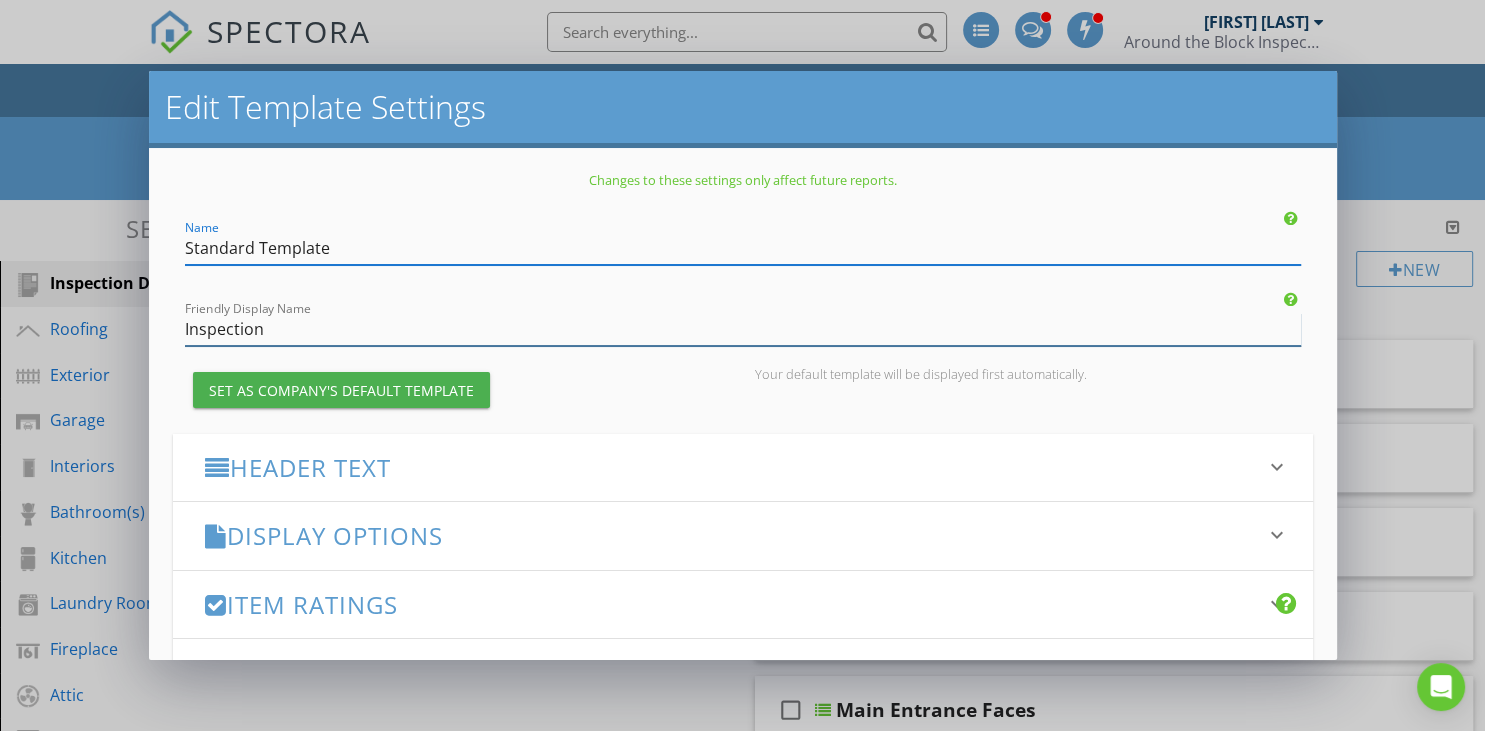 click on "Inspection" at bounding box center [743, 329] 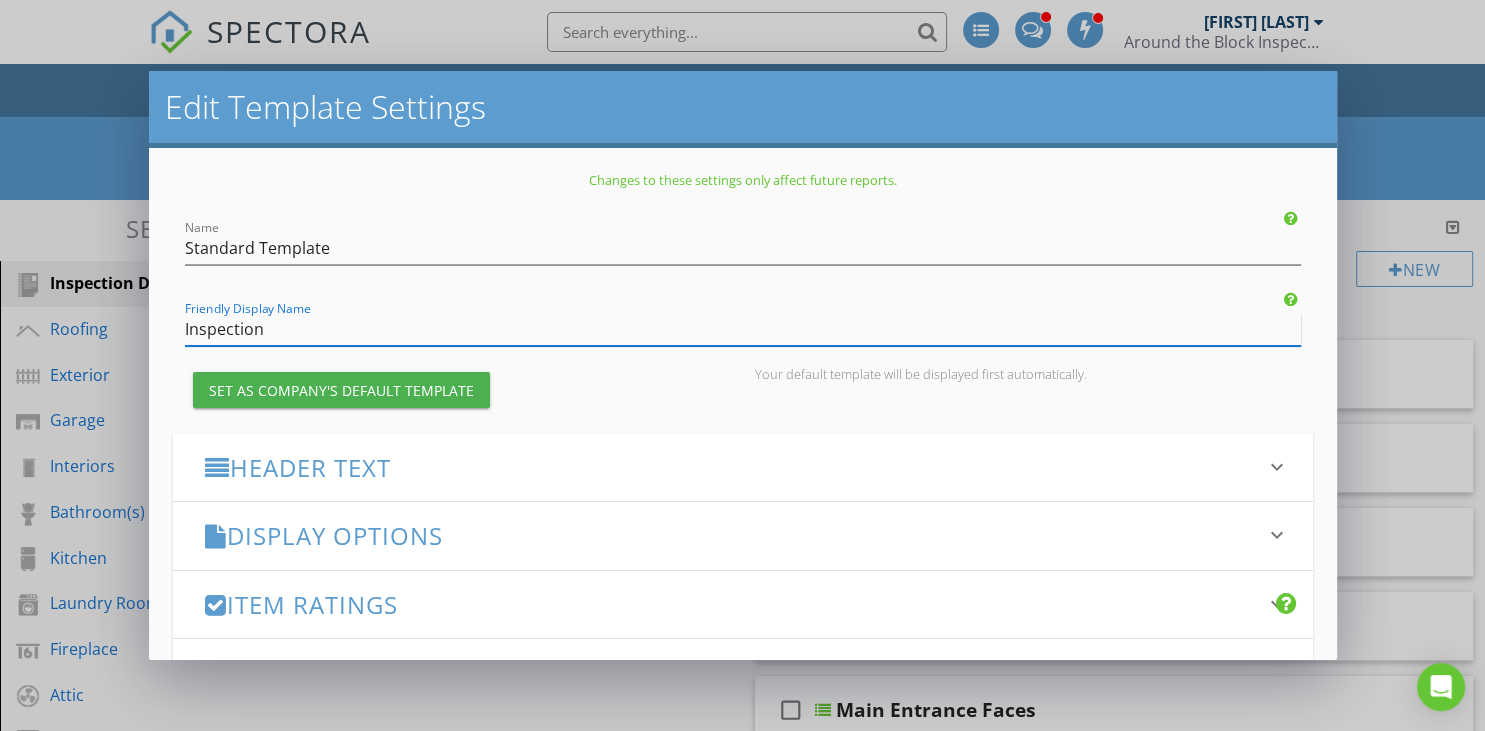 scroll, scrollTop: 353, scrollLeft: 0, axis: vertical 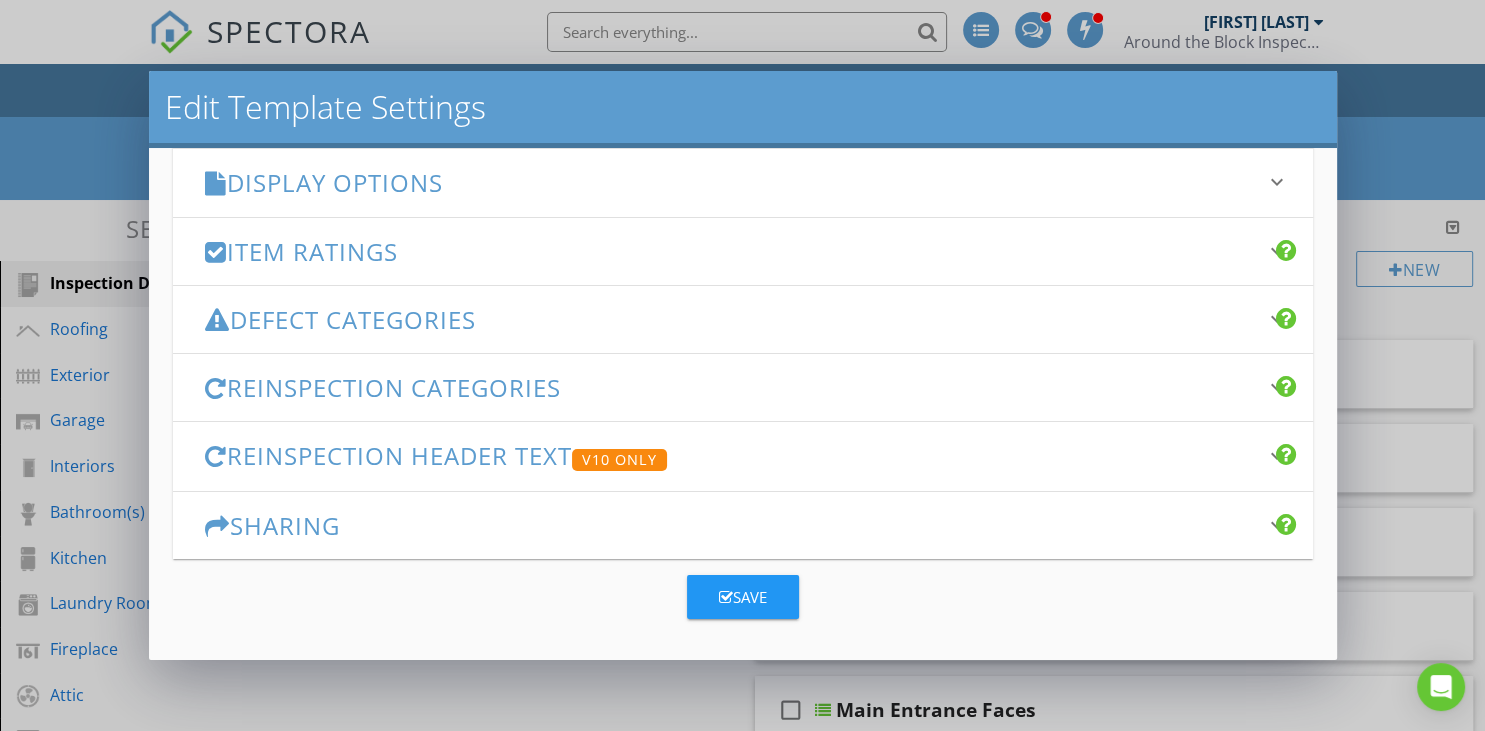 click on "Edit Template Settings   Changes to these settings only affect future reports.     Name Standard Template     Friendly Display Name Inspection
Set as Company's Default Template
Your default template will be displayed first
automatically.
Header Text
keyboard_arrow_down   Full Report Header Text     Summary Header Text
Display Options
keyboard_arrow_down     check_box_outline_blank Display Category Counts Summary
What does this look like?
check_box_outline_blank Display 'Items Inspected' Count
With
vs
without
check_box_outline_blank Display Inspector Signature   Configure Signature
Where does this display?
check_box_outline_blank Display Standards of Practice
Set per-section by clicking the 'pencil' icon next to each
section.
What does this look like?
check_box" at bounding box center [742, 365] 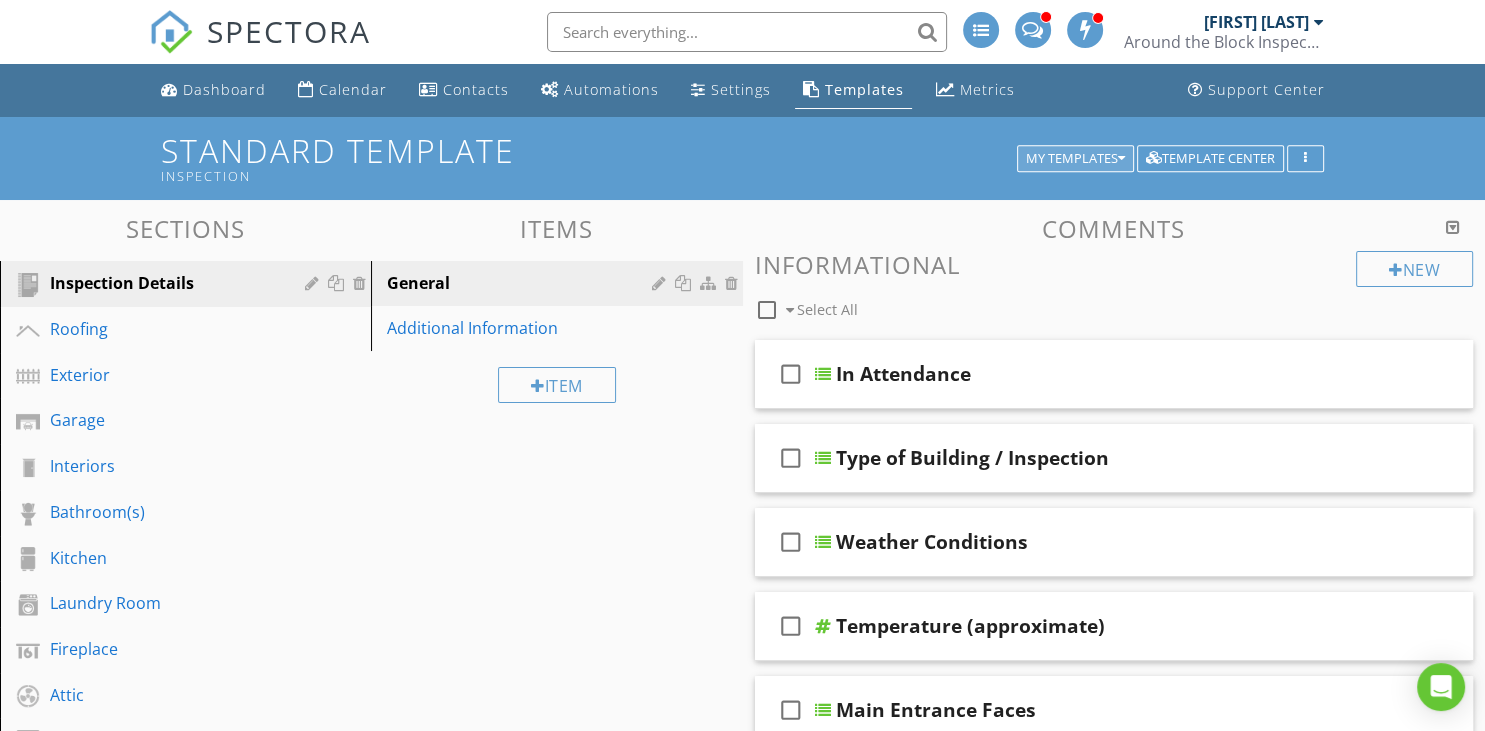 click at bounding box center (1121, 159) 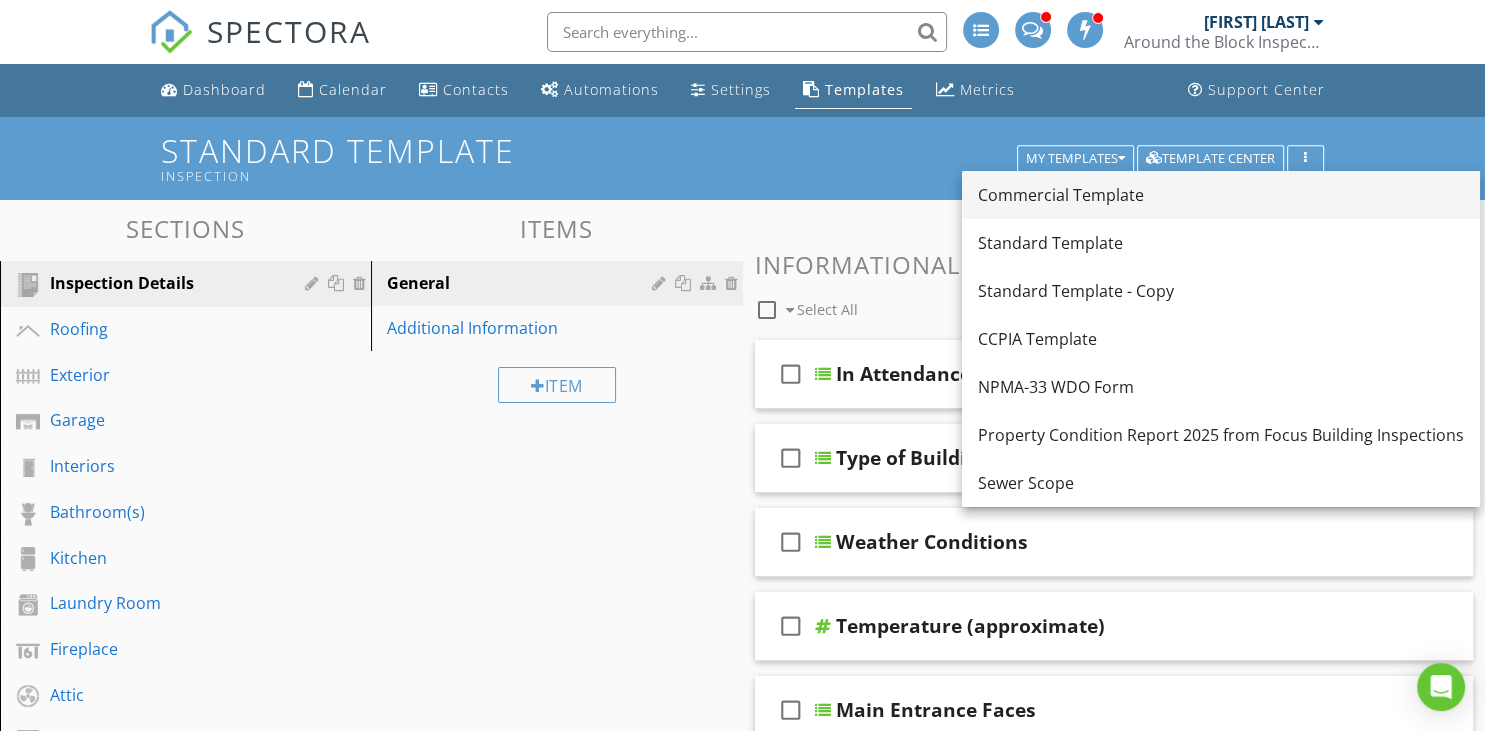 click on "Commercial Template" at bounding box center [1221, 195] 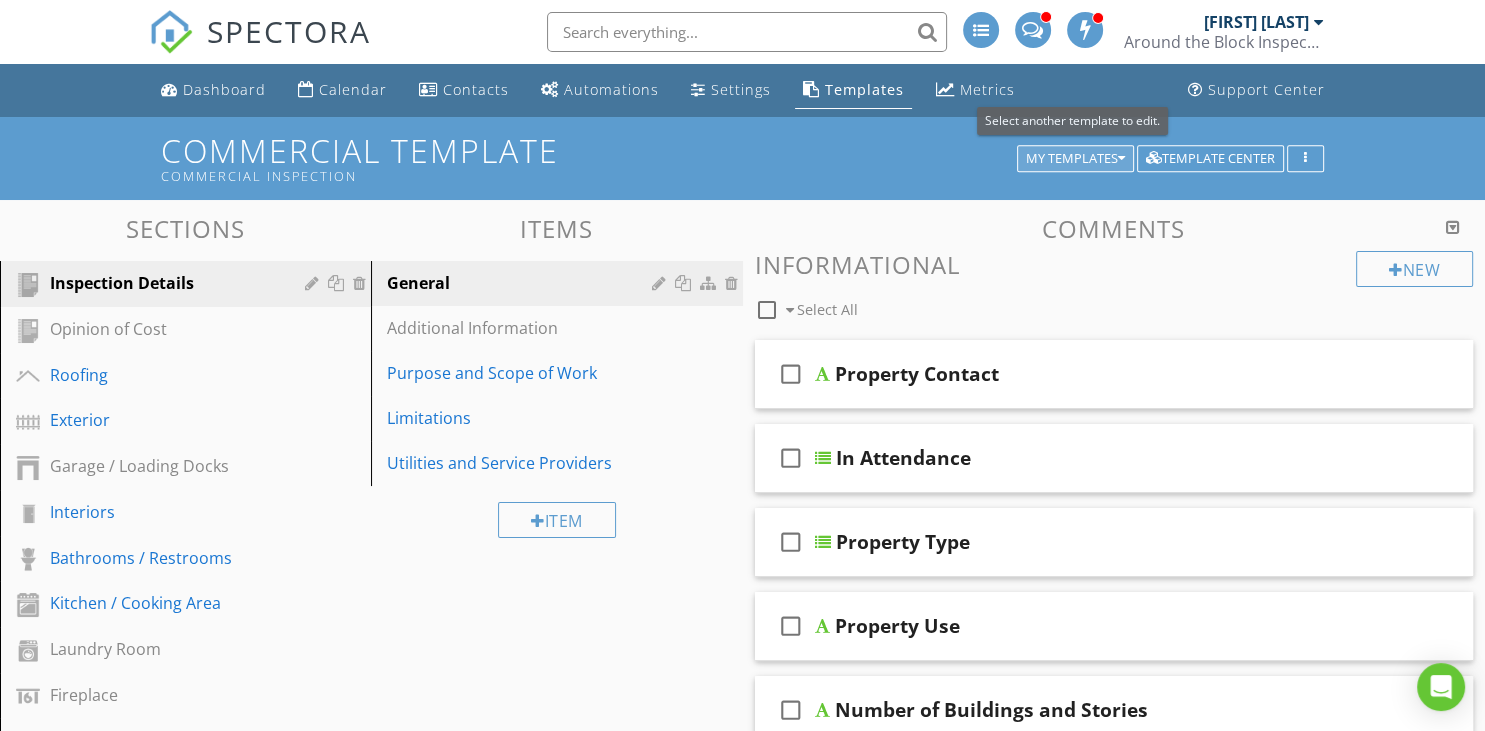 click on "My Templates" at bounding box center [1075, 159] 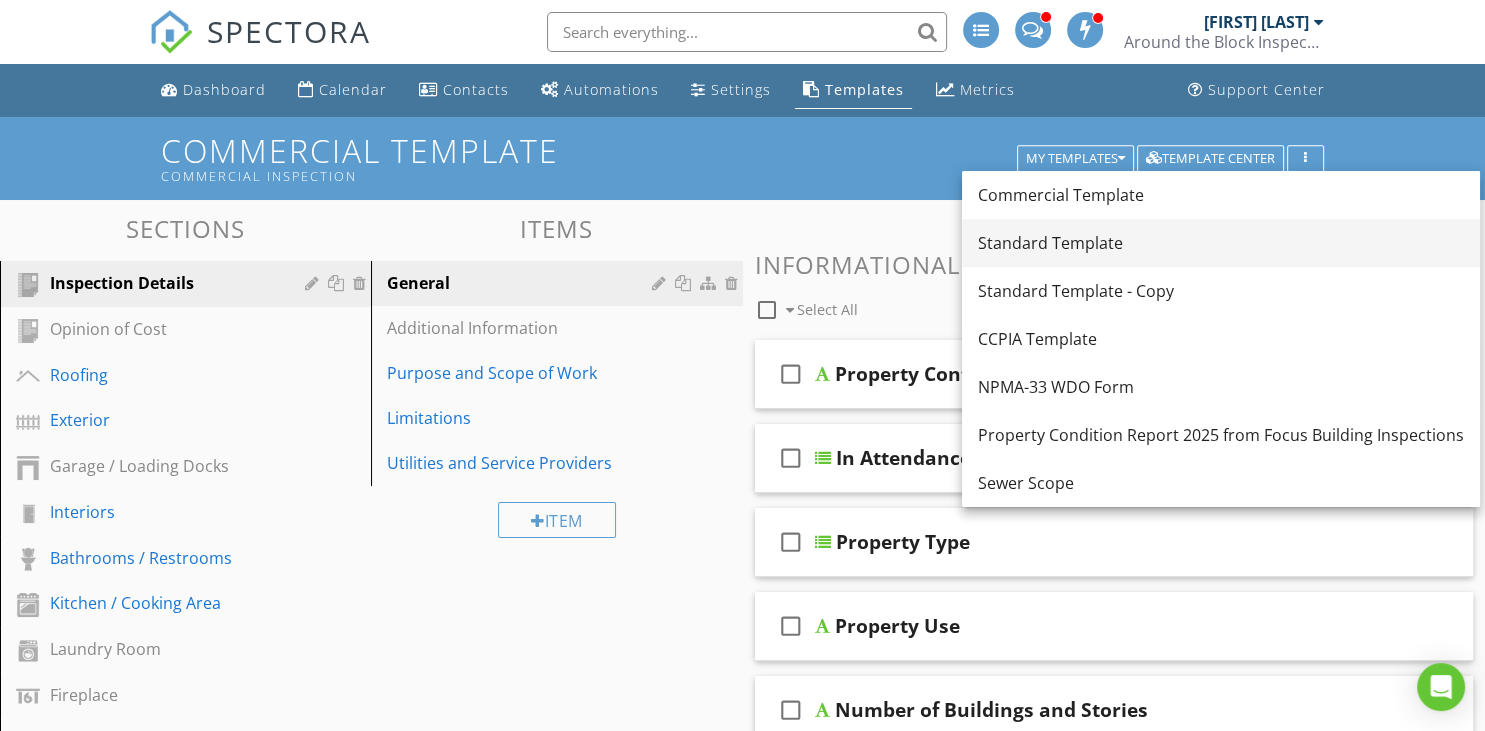 click on "Standard Template" at bounding box center [1221, 243] 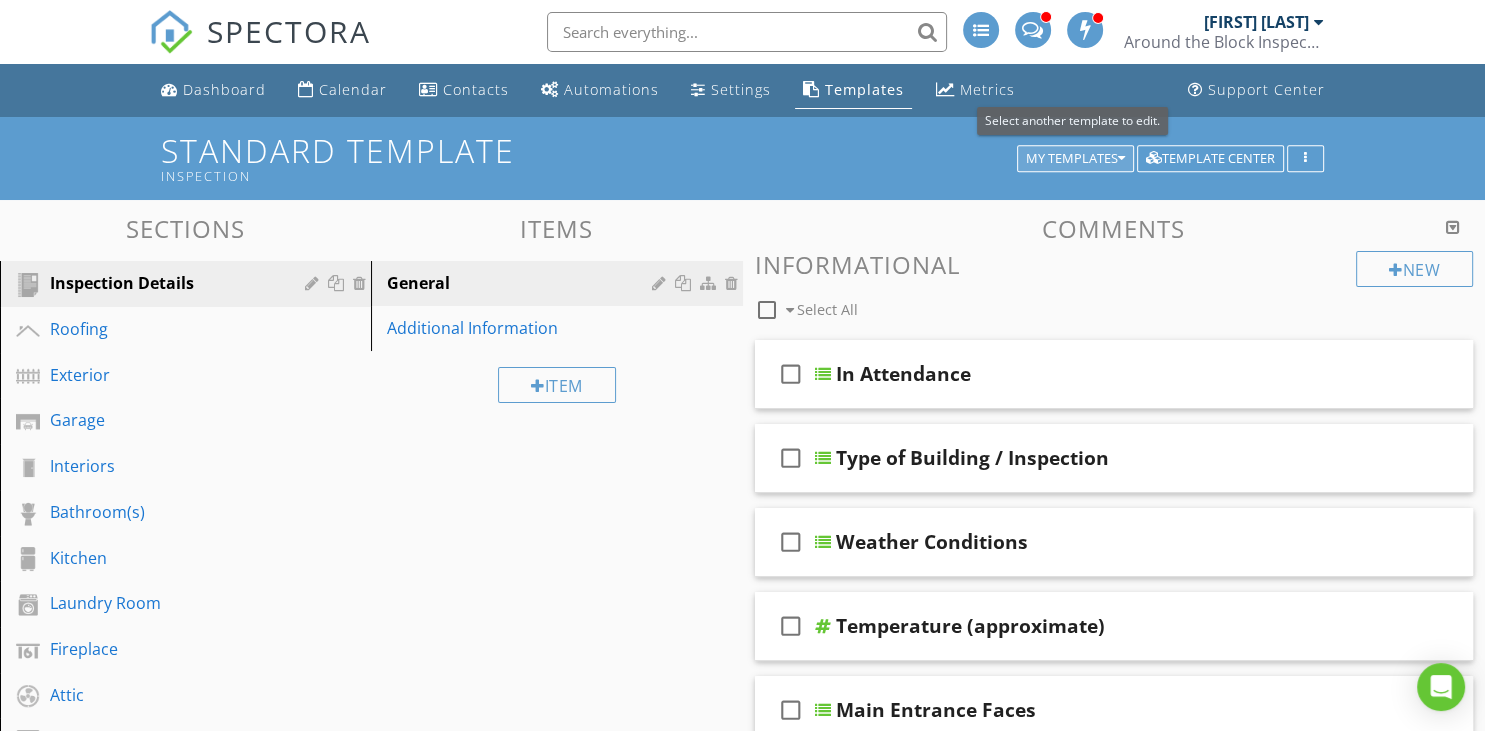 click on "My Templates" at bounding box center [1075, 159] 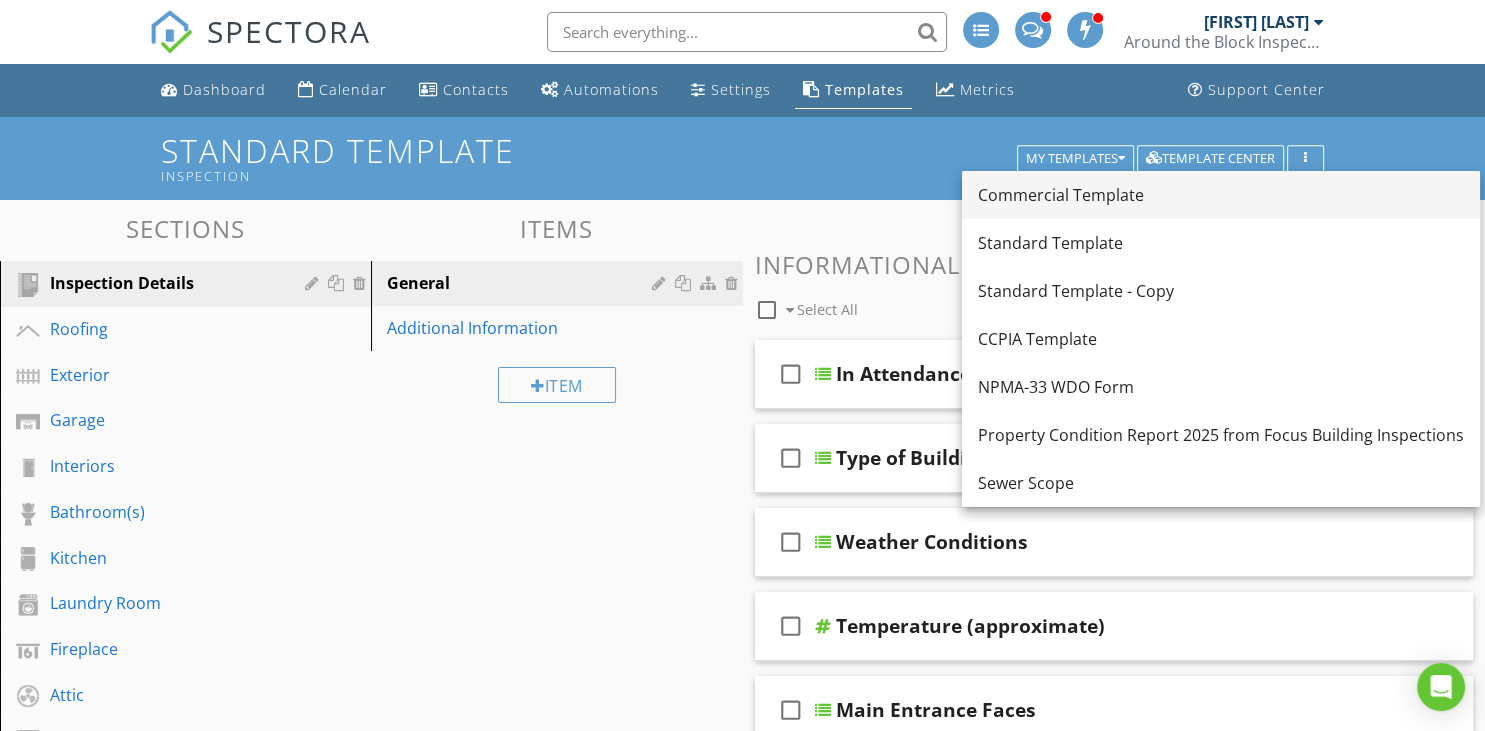 click on "Commercial Template" at bounding box center (1221, 195) 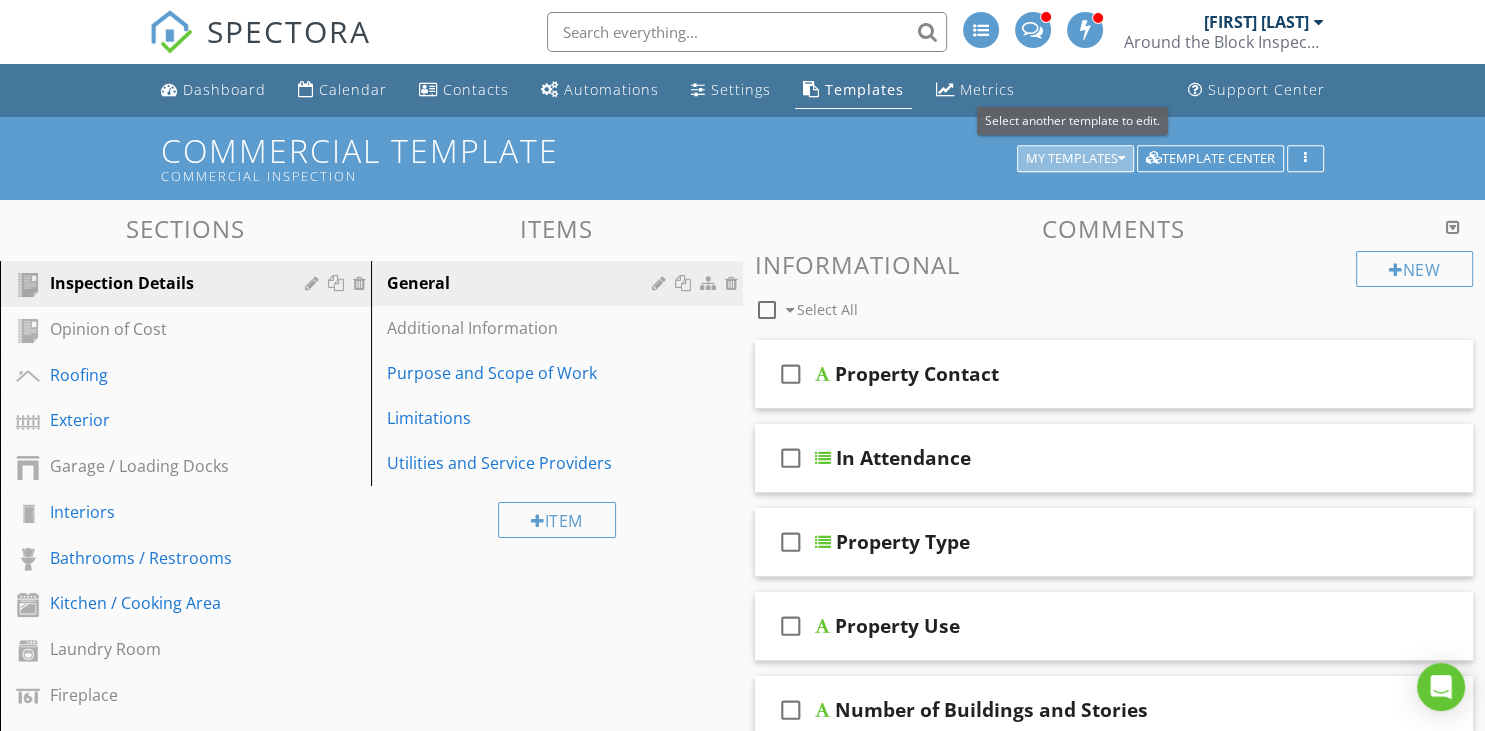 click on "My Templates" at bounding box center [1075, 159] 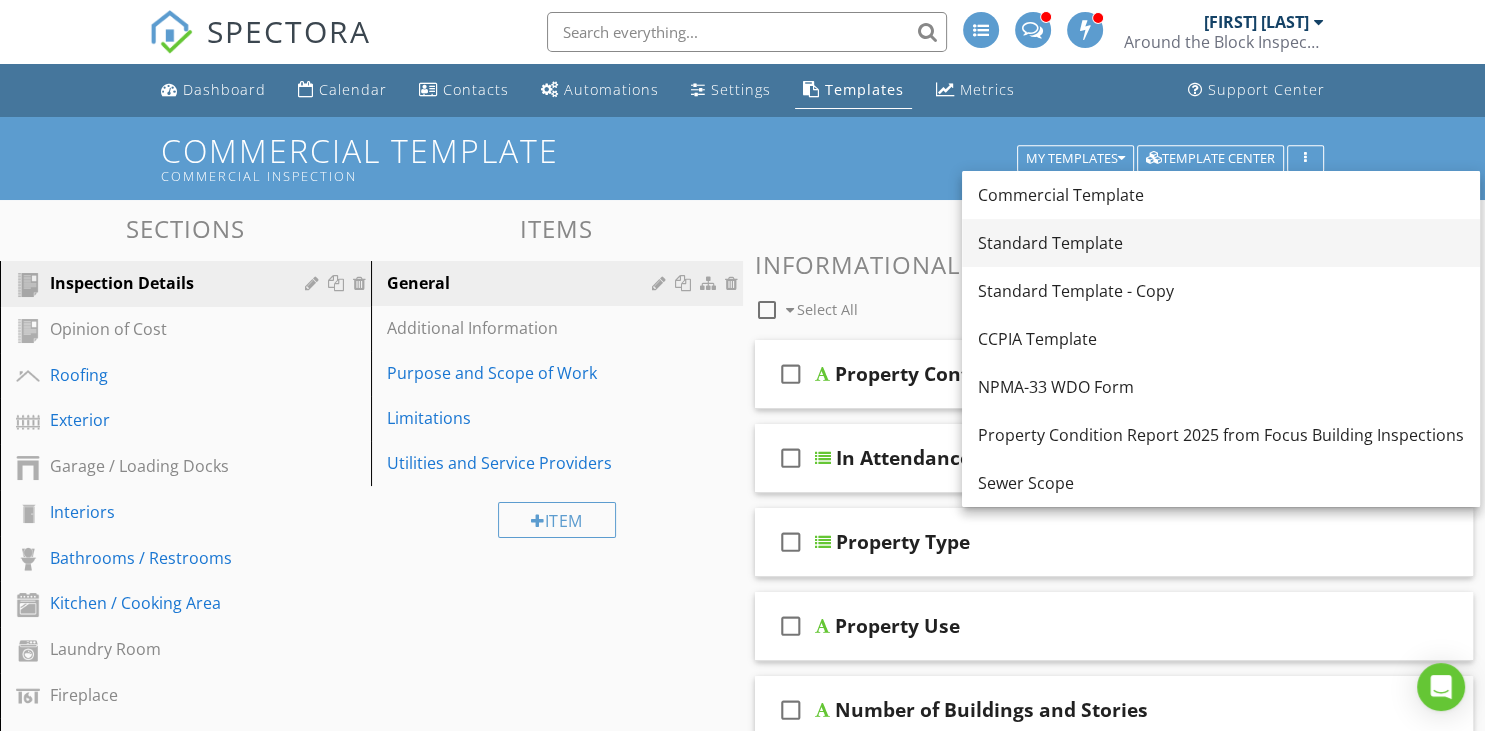 click on "Standard Template" at bounding box center (1221, 243) 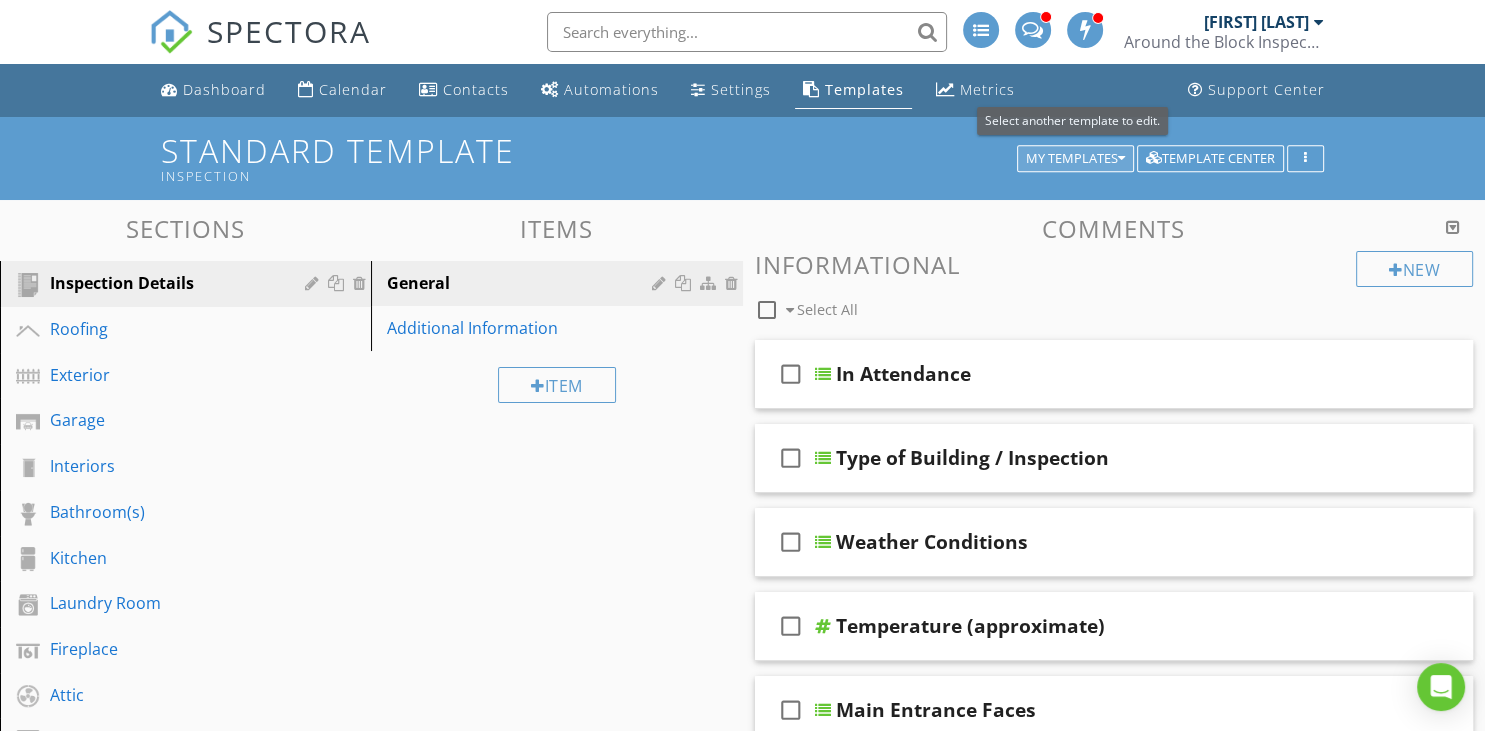 click on "My Templates" at bounding box center (1075, 159) 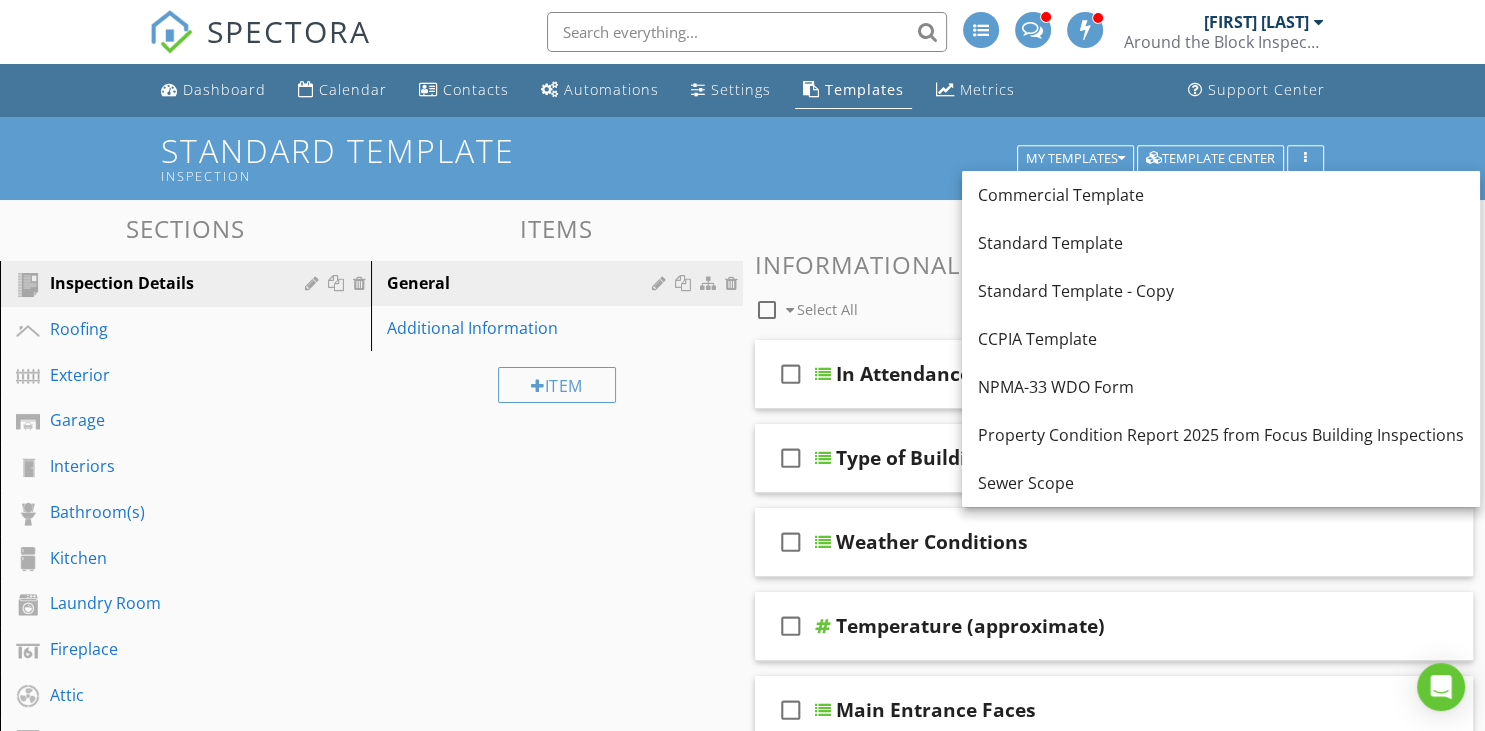 click on "Sewer Scope" at bounding box center [1221, 483] 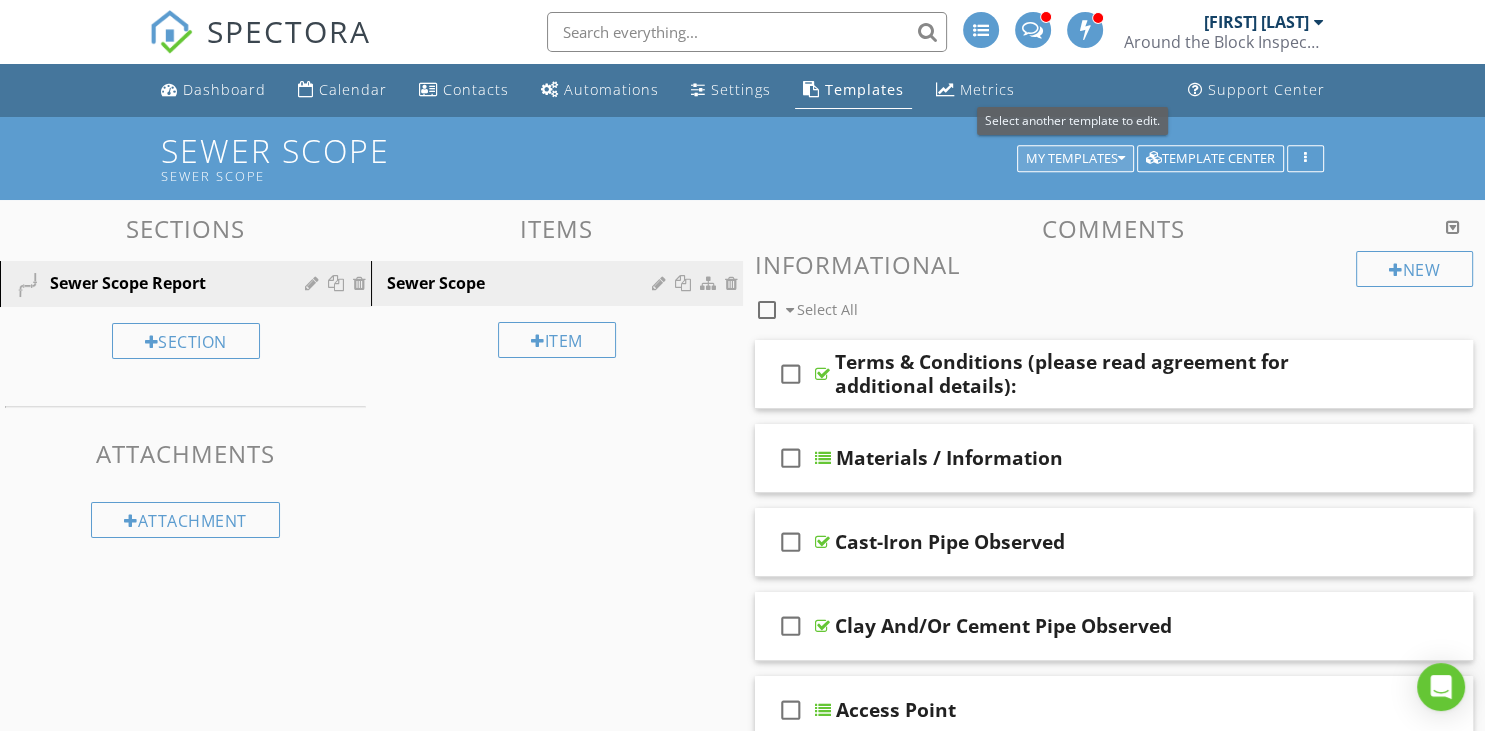 click on "My Templates" at bounding box center (1075, 159) 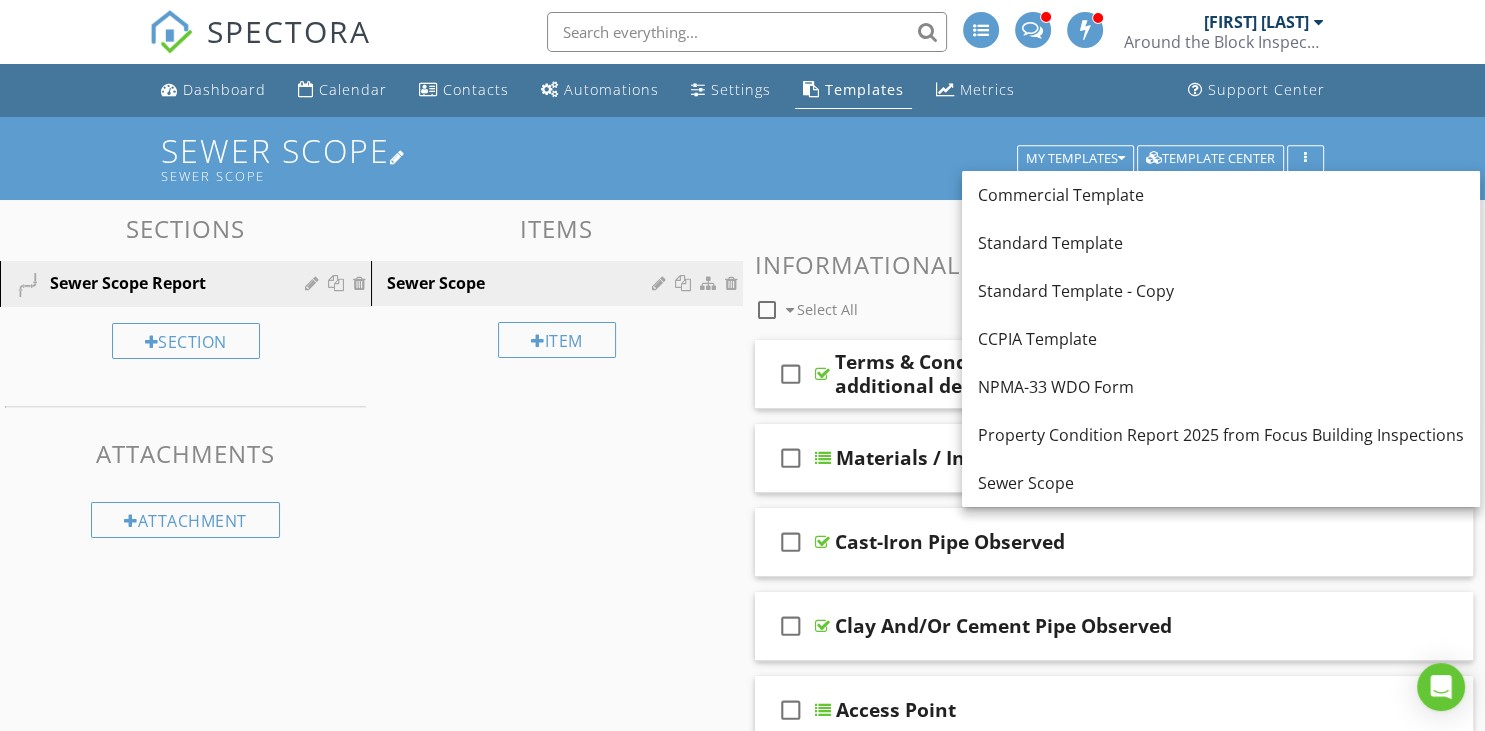 click on "Sewer Scope
Sewer Scope" at bounding box center [742, 158] 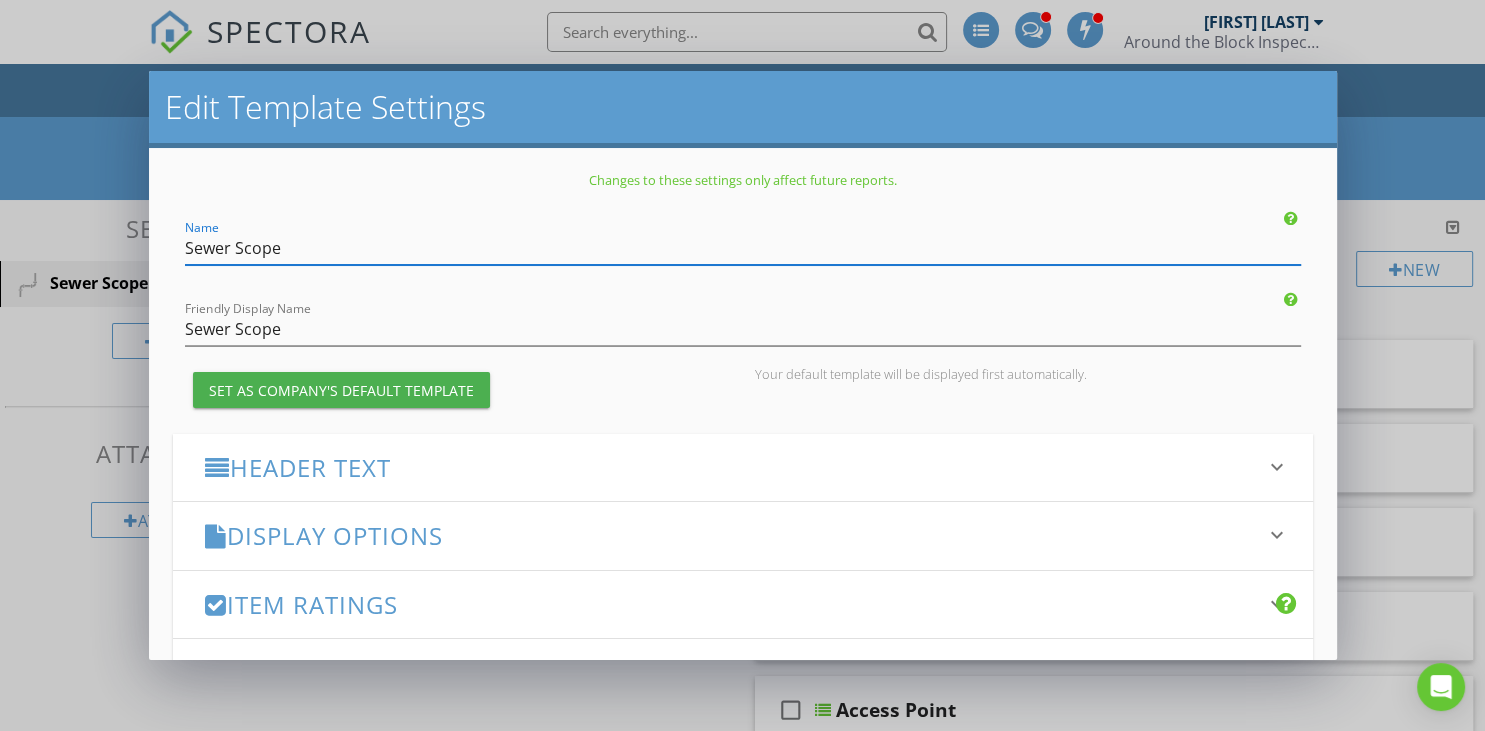 click on "Edit Template Settings   Changes to these settings only affect future reports.     Name Sewer Scope     Friendly Display Name Sewer Scope
Set as Company's Default Template
Your default template will be displayed first
automatically.
Header Text
keyboard_arrow_down   Full Report Header Text     Summary Header Text
Display Options
keyboard_arrow_down     check_box_outline_blank Display Category Counts Summary
What does this look like?
check_box_outline_blank Display 'Items Inspected' Count
With
vs
without
check_box_outline_blank Display Inspector Signature   Configure Signature
Where does this display?
check_box_outline_blank Display Standards of Practice
Set per-section by clicking the 'pencil' icon next to each
section.
What does this look like?
check_box" at bounding box center (742, 365) 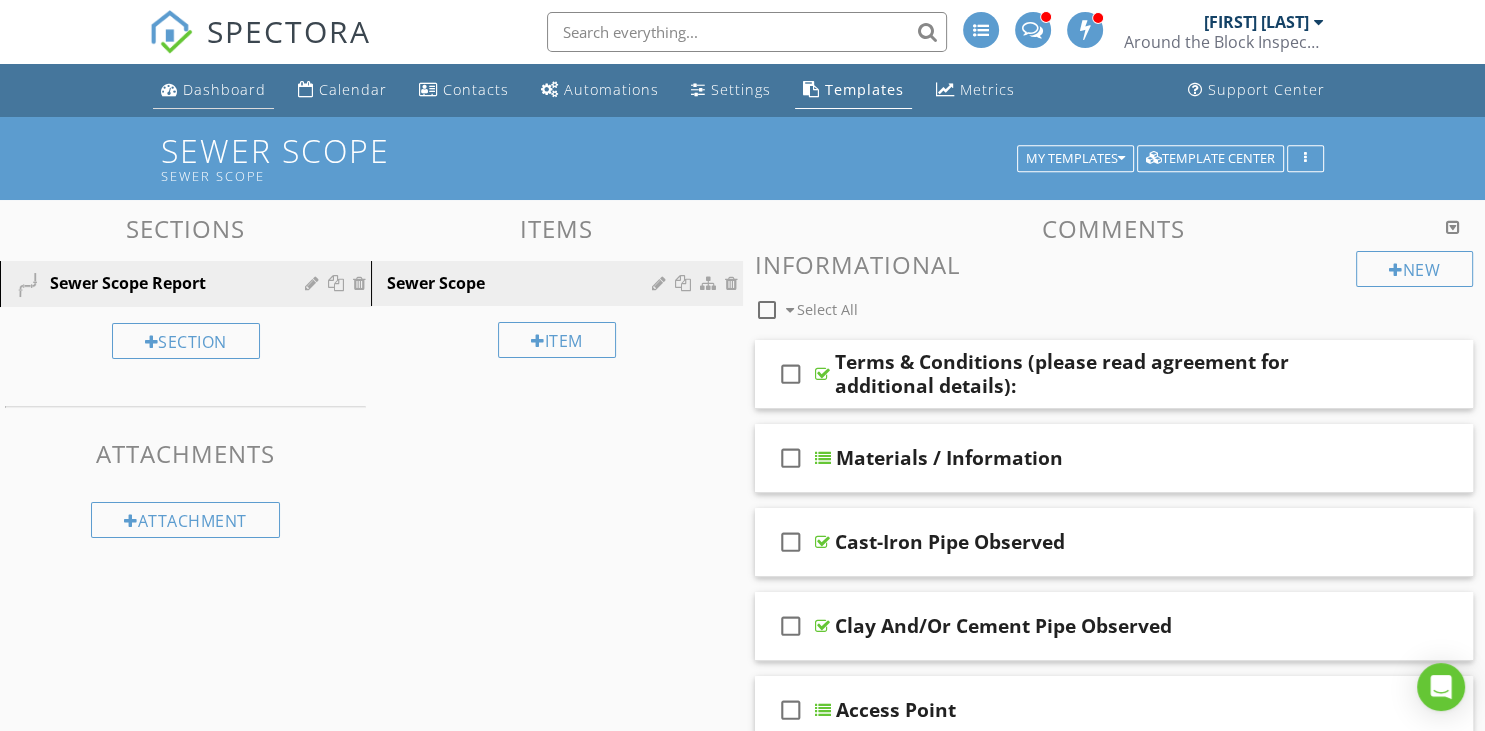 click on "Dashboard" at bounding box center [224, 89] 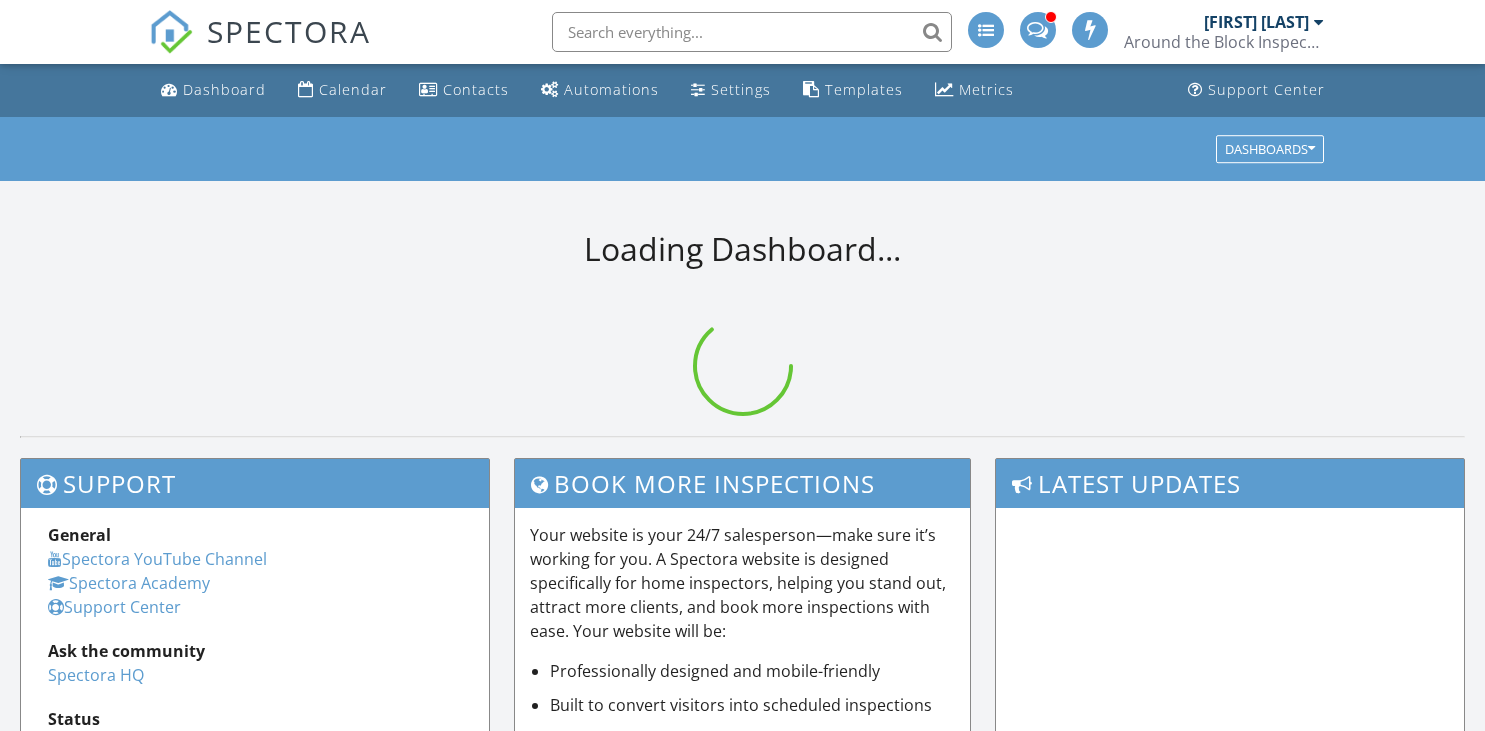 scroll, scrollTop: 0, scrollLeft: 0, axis: both 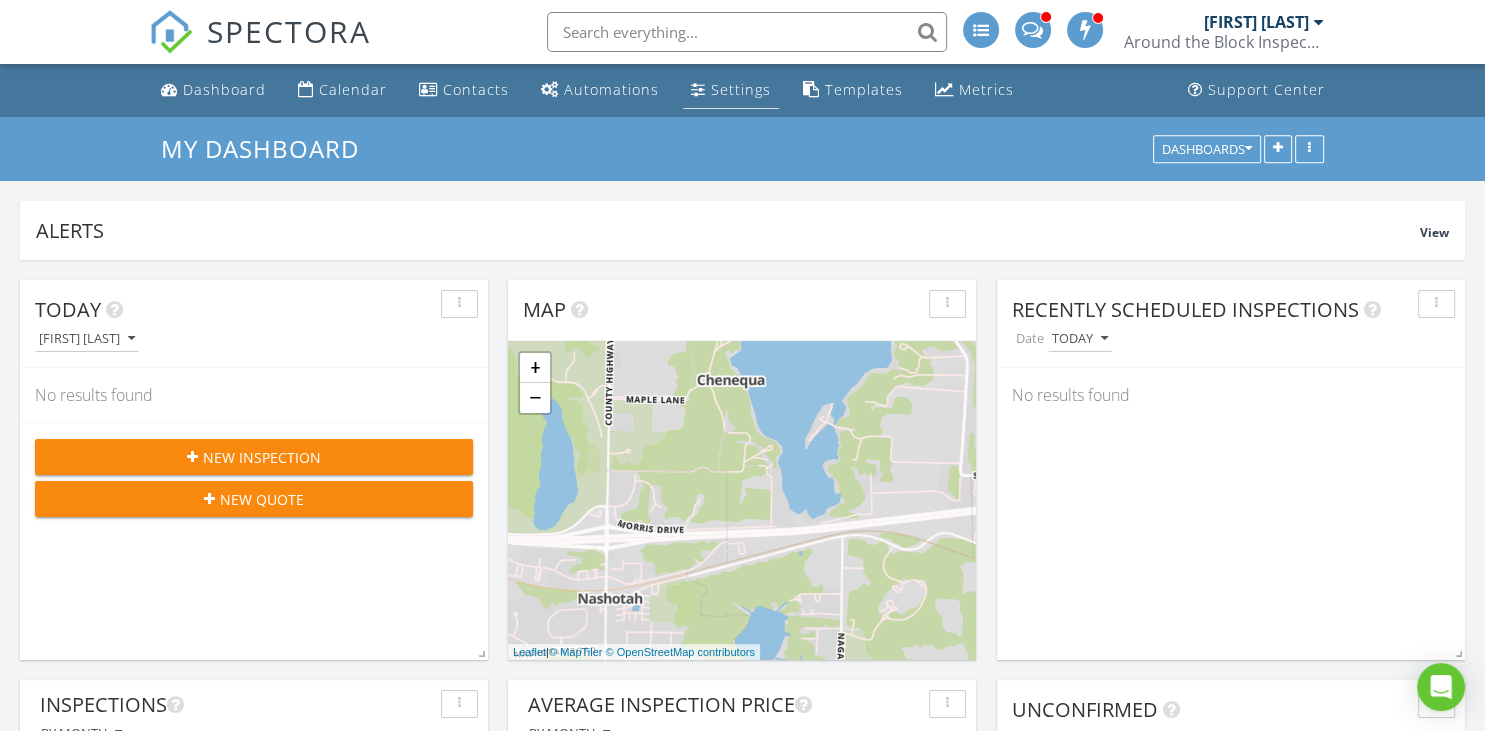 click on "Settings" at bounding box center (731, 90) 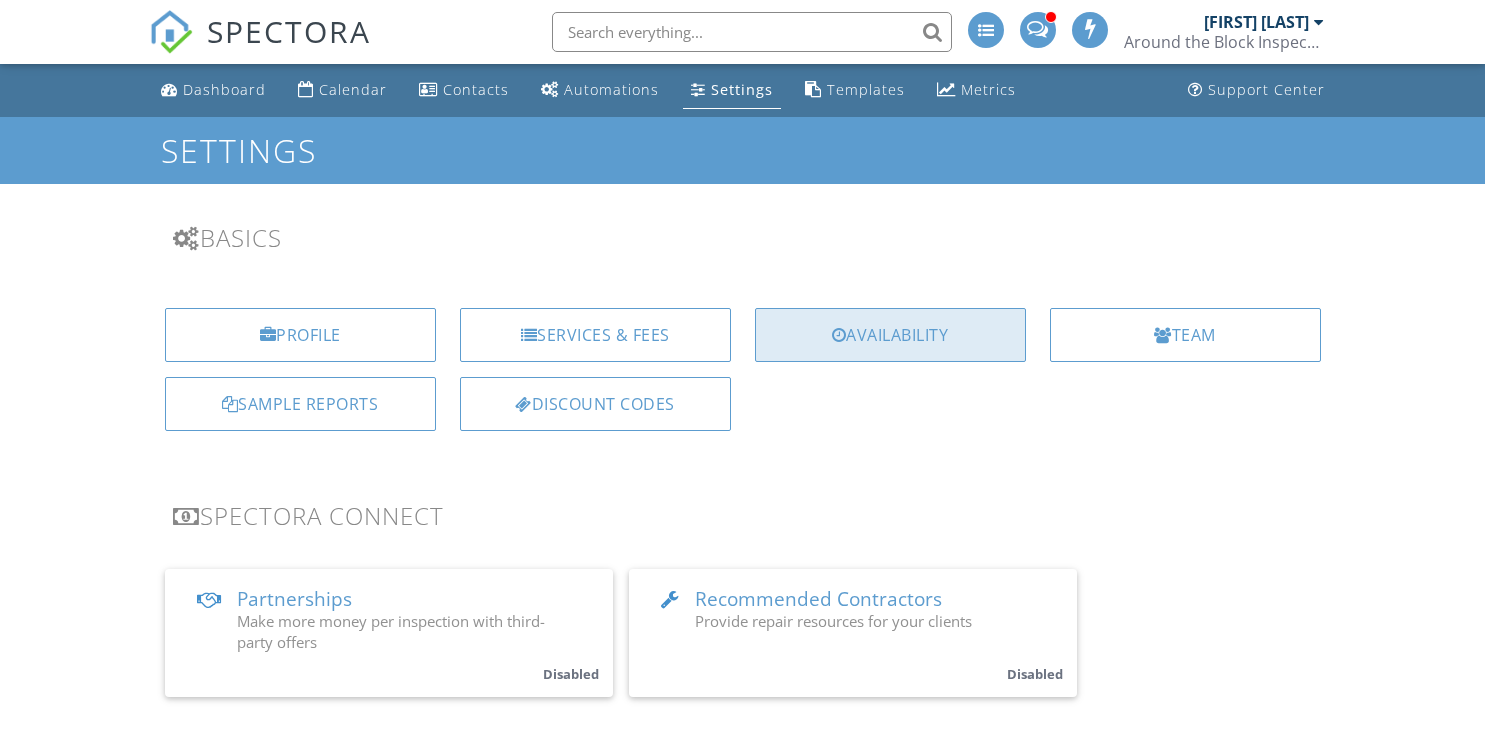 scroll, scrollTop: 0, scrollLeft: 0, axis: both 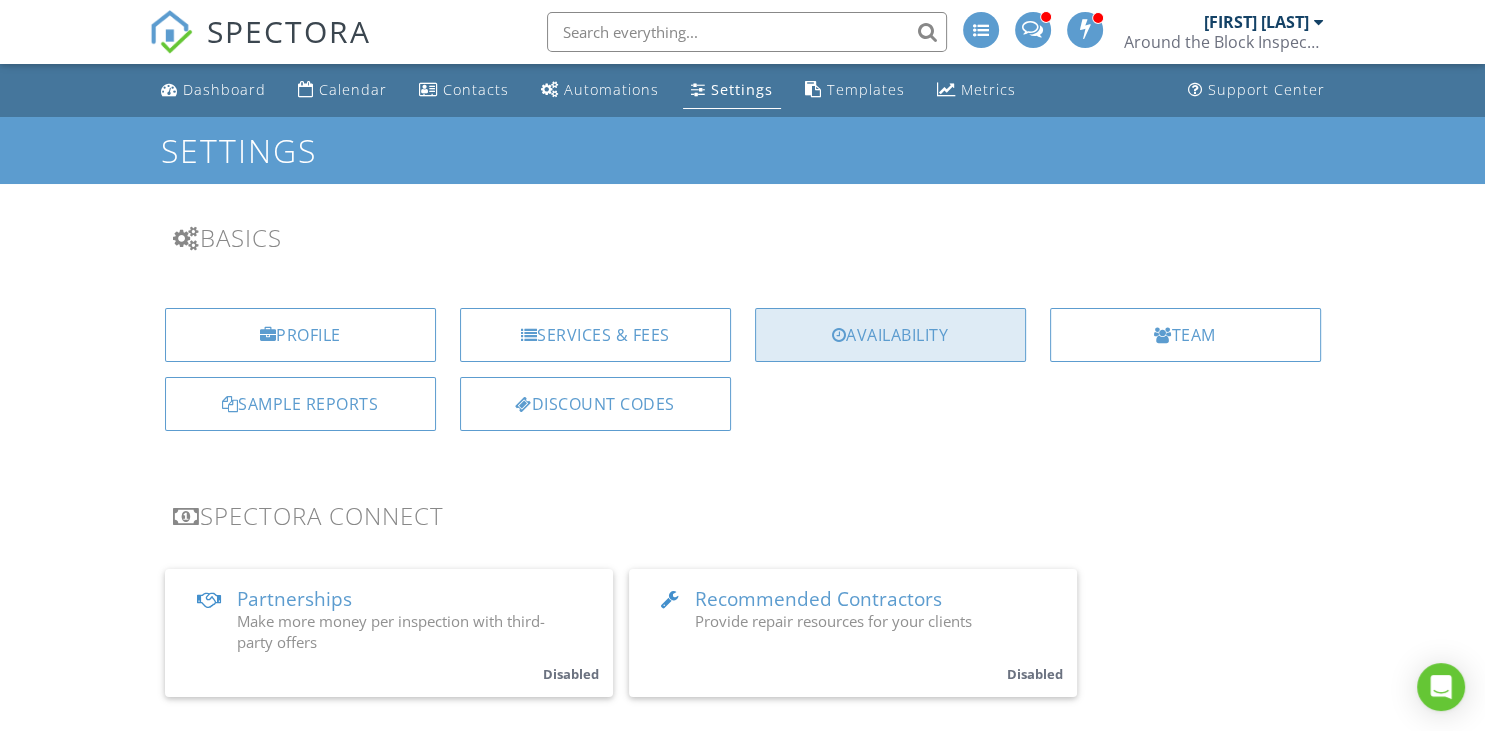 click on "Availability" at bounding box center [890, 335] 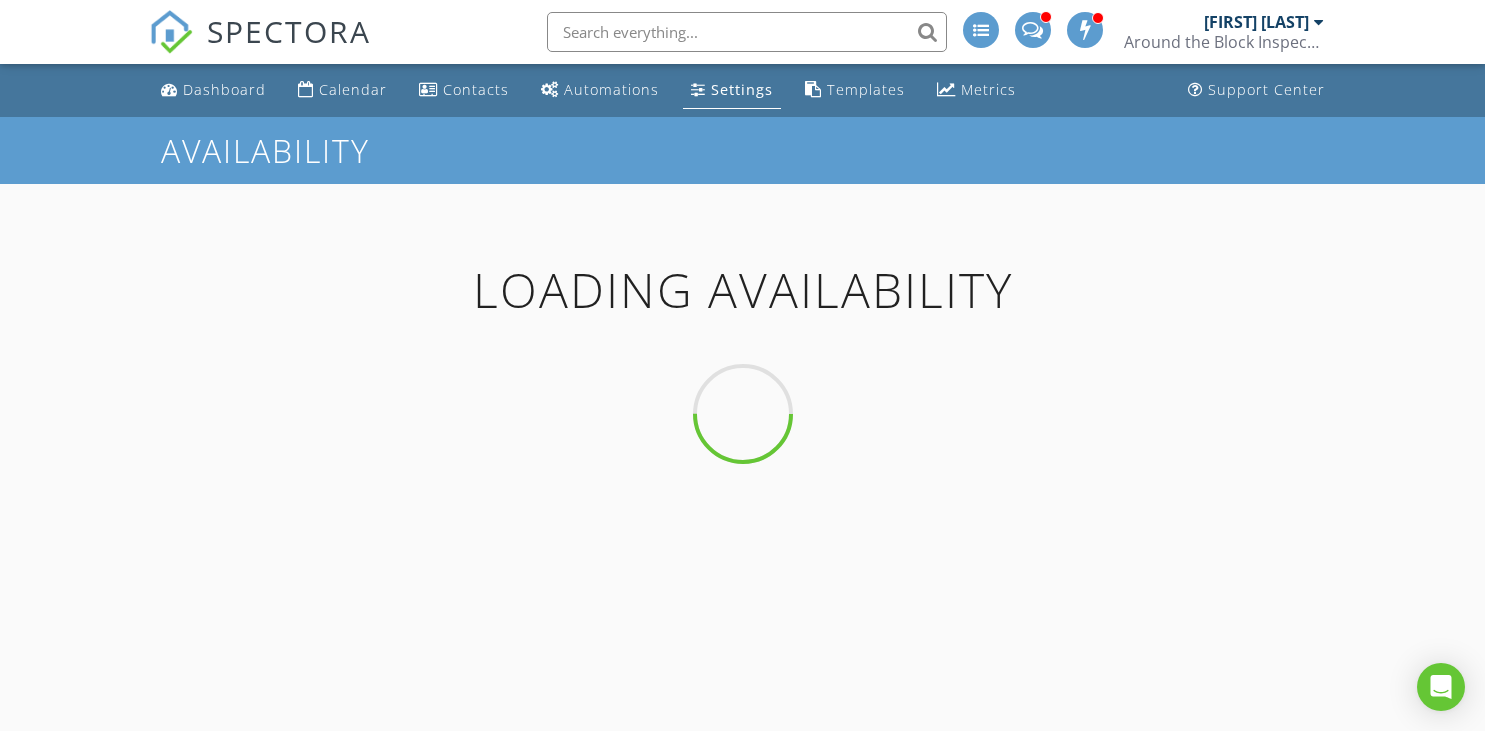 scroll, scrollTop: 0, scrollLeft: 0, axis: both 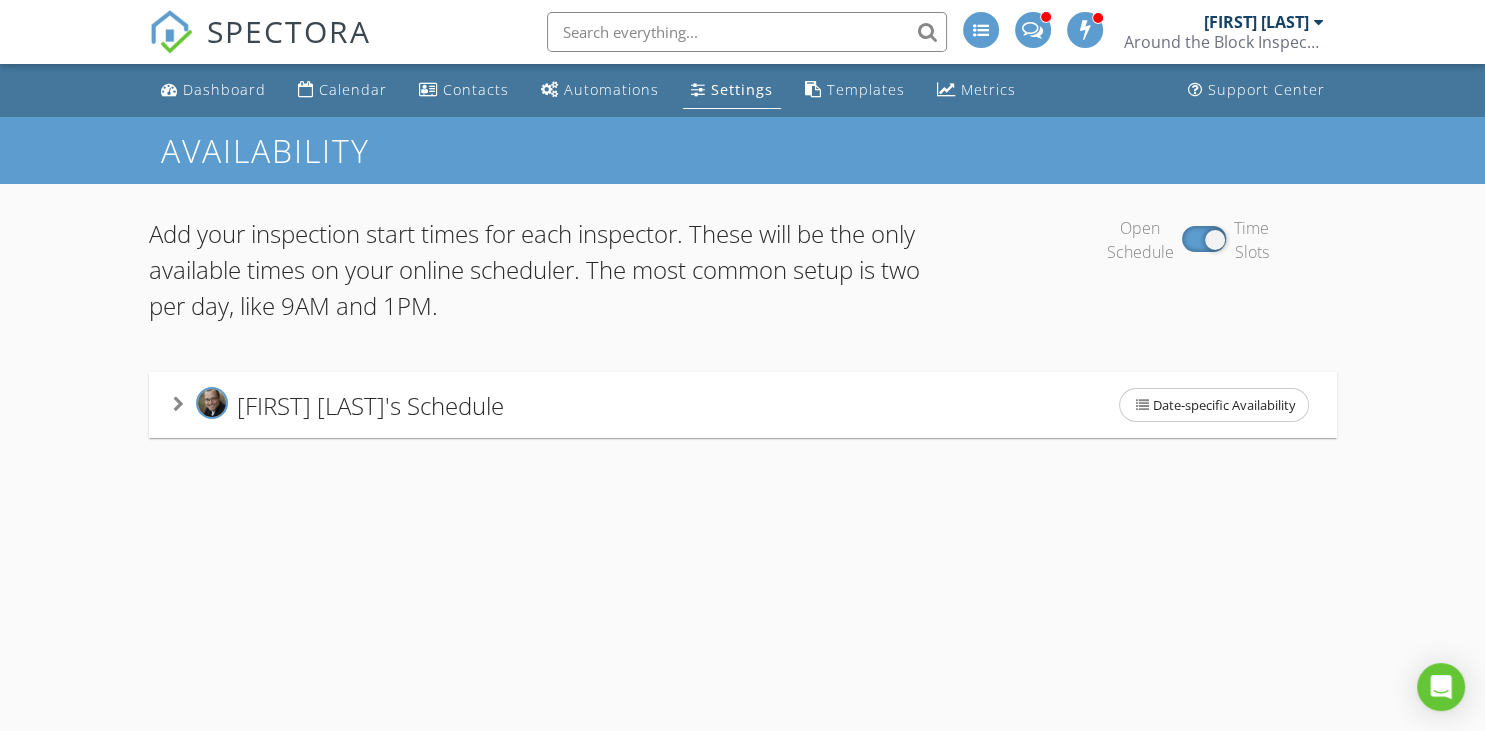 click on "[FIRST] [LAST]'s Schedule
Date-specific Availability" at bounding box center [743, 405] 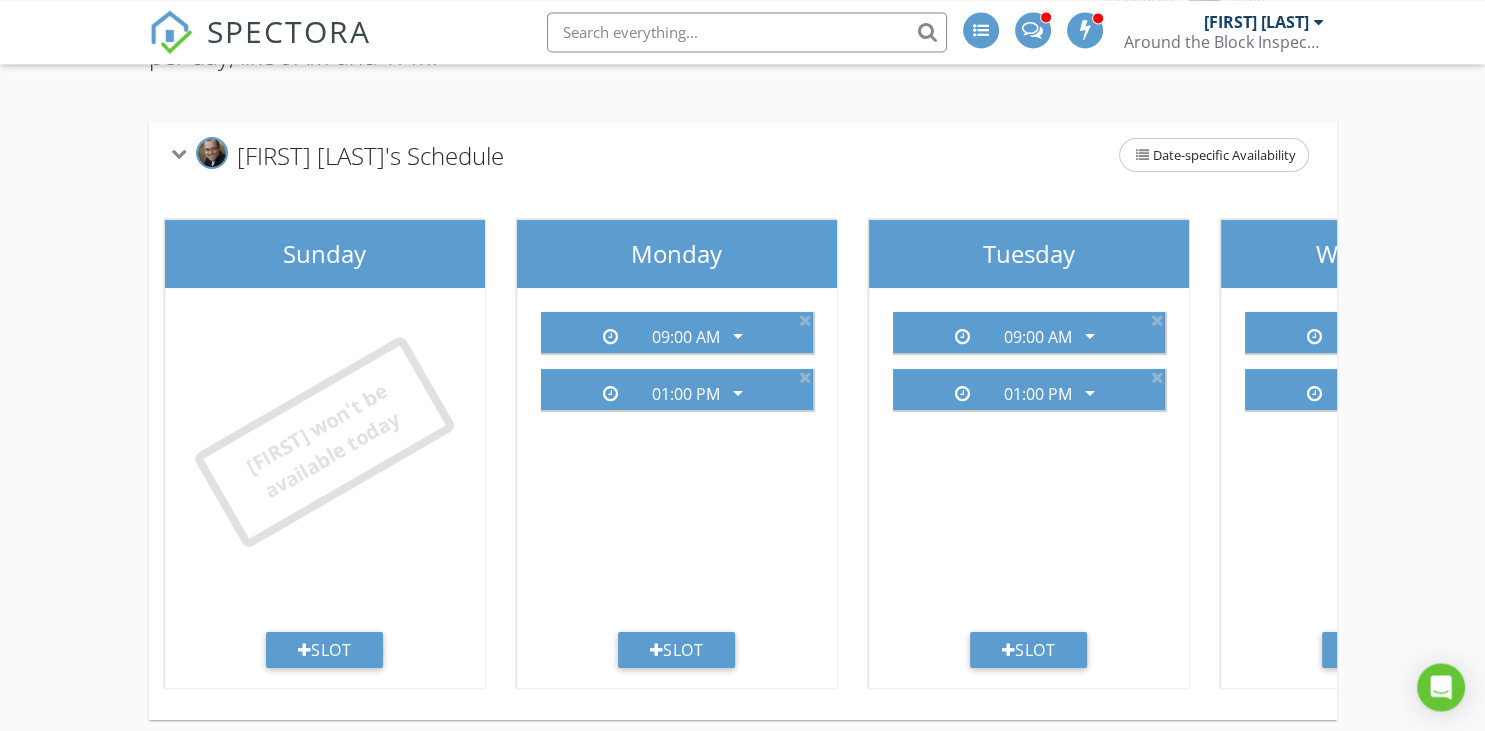 scroll, scrollTop: 270, scrollLeft: 0, axis: vertical 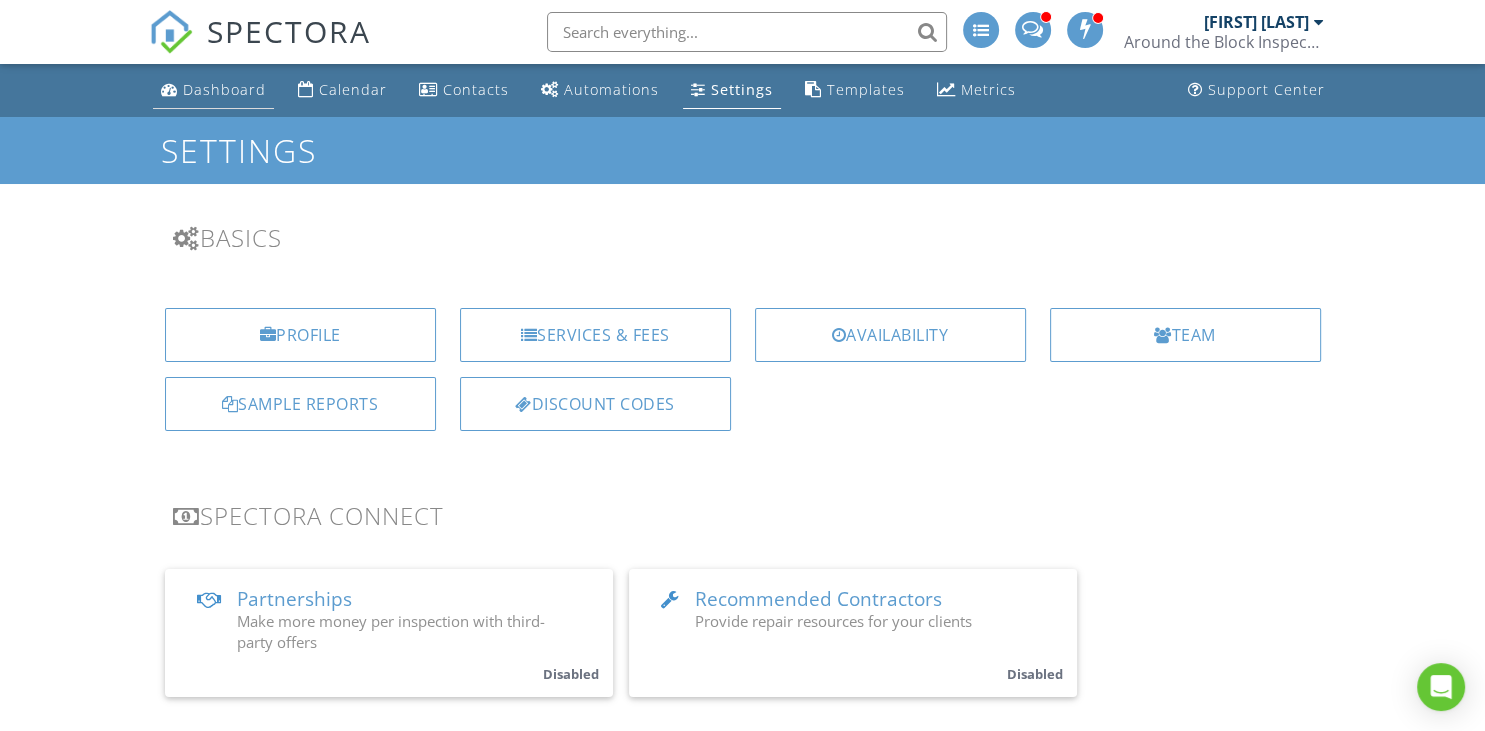 click on "Dashboard" at bounding box center [224, 89] 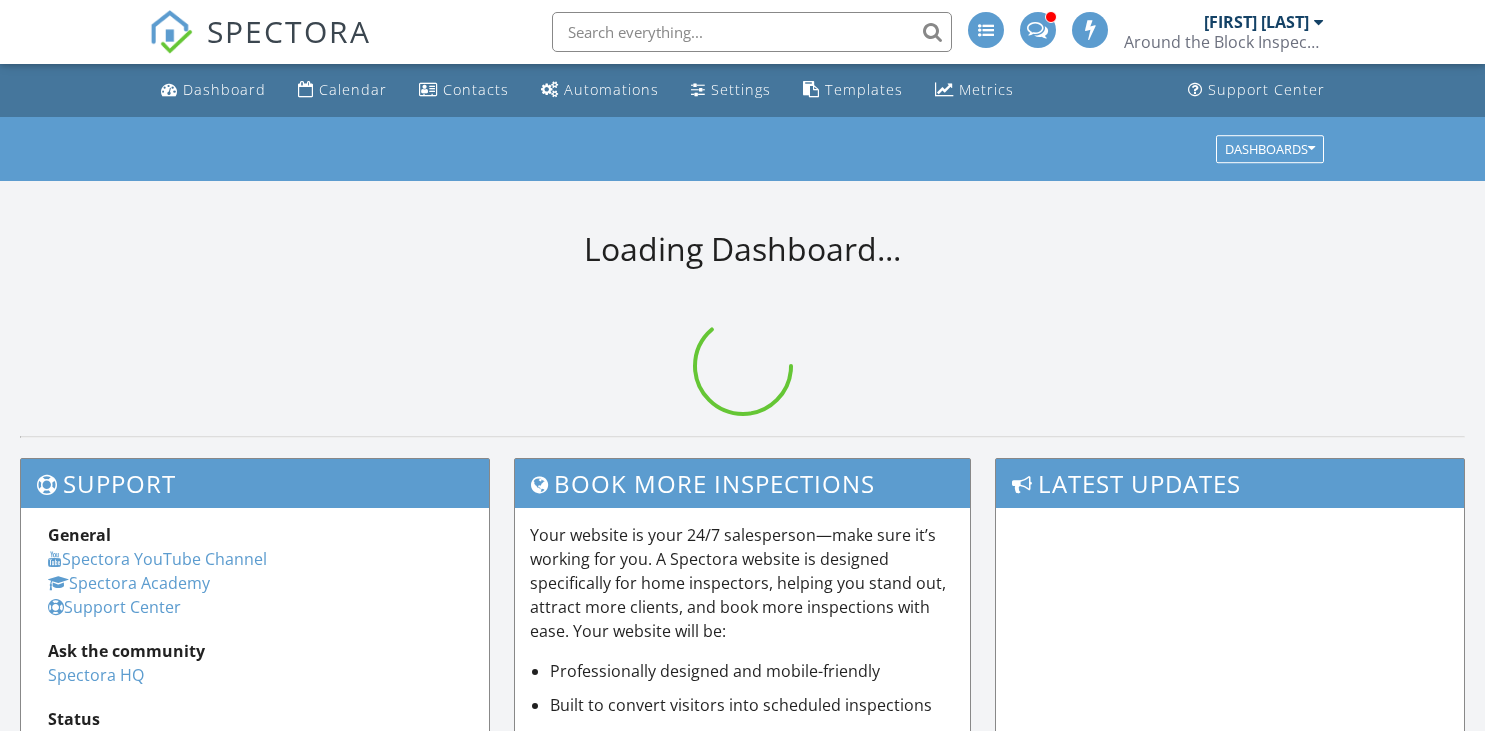 scroll, scrollTop: 0, scrollLeft: 0, axis: both 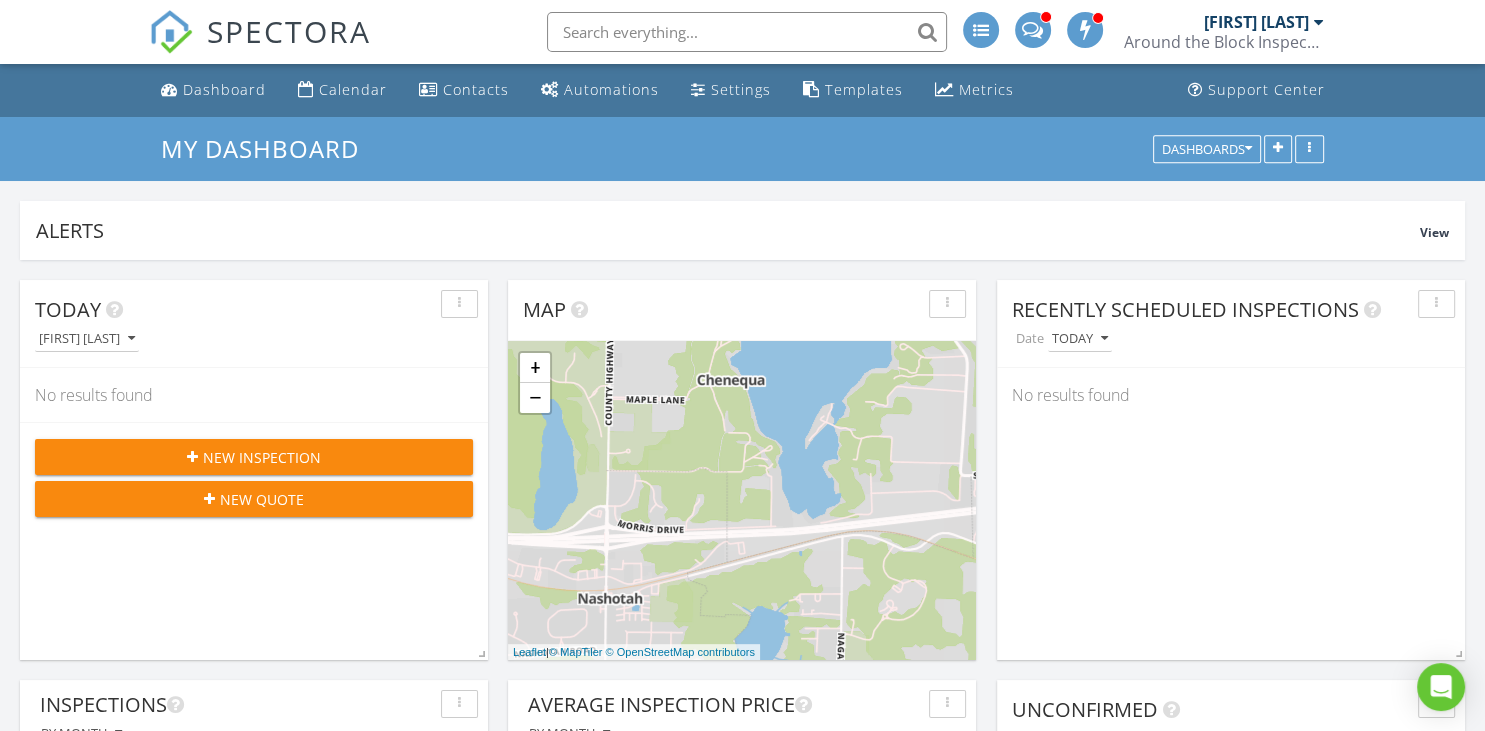 click at bounding box center (1319, 22) 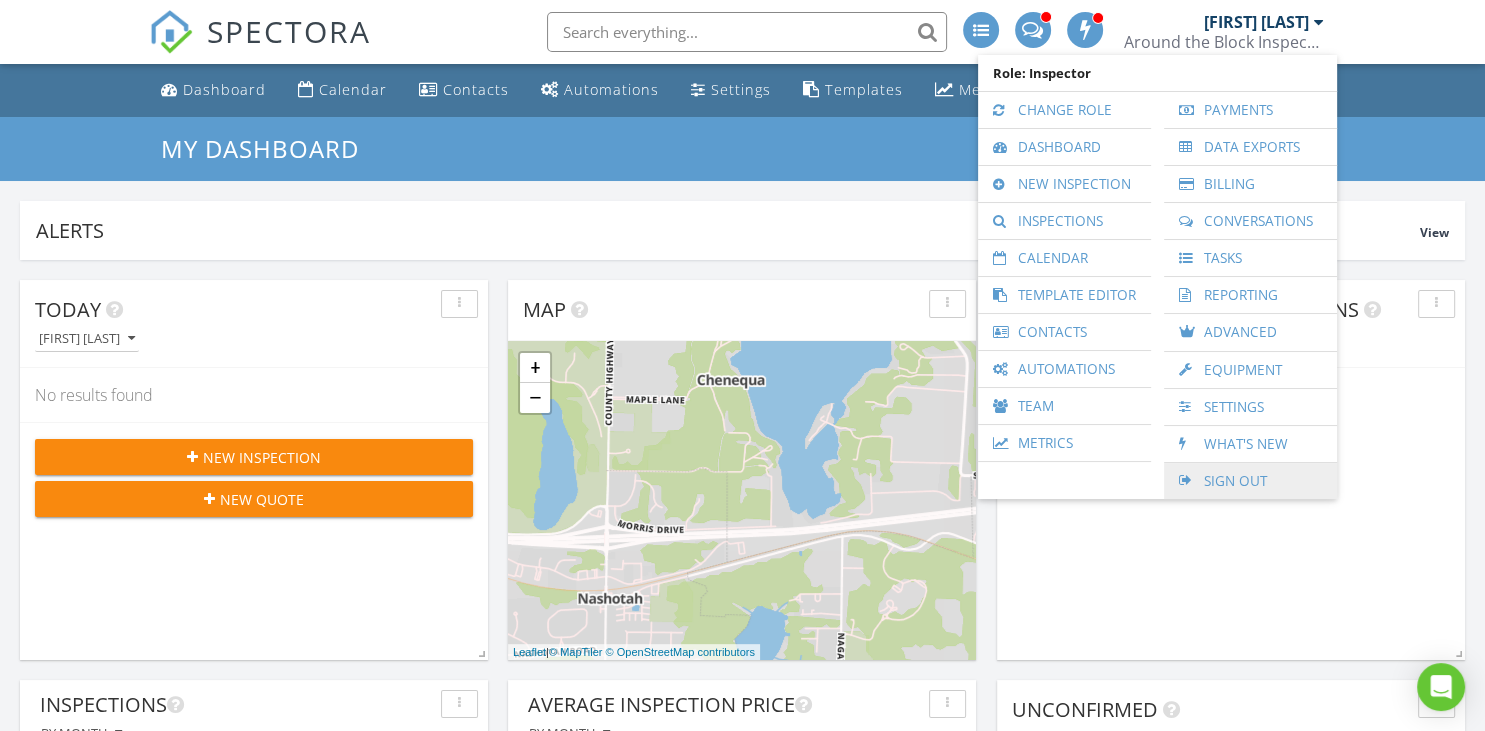 click on "Sign Out" at bounding box center (1250, 481) 